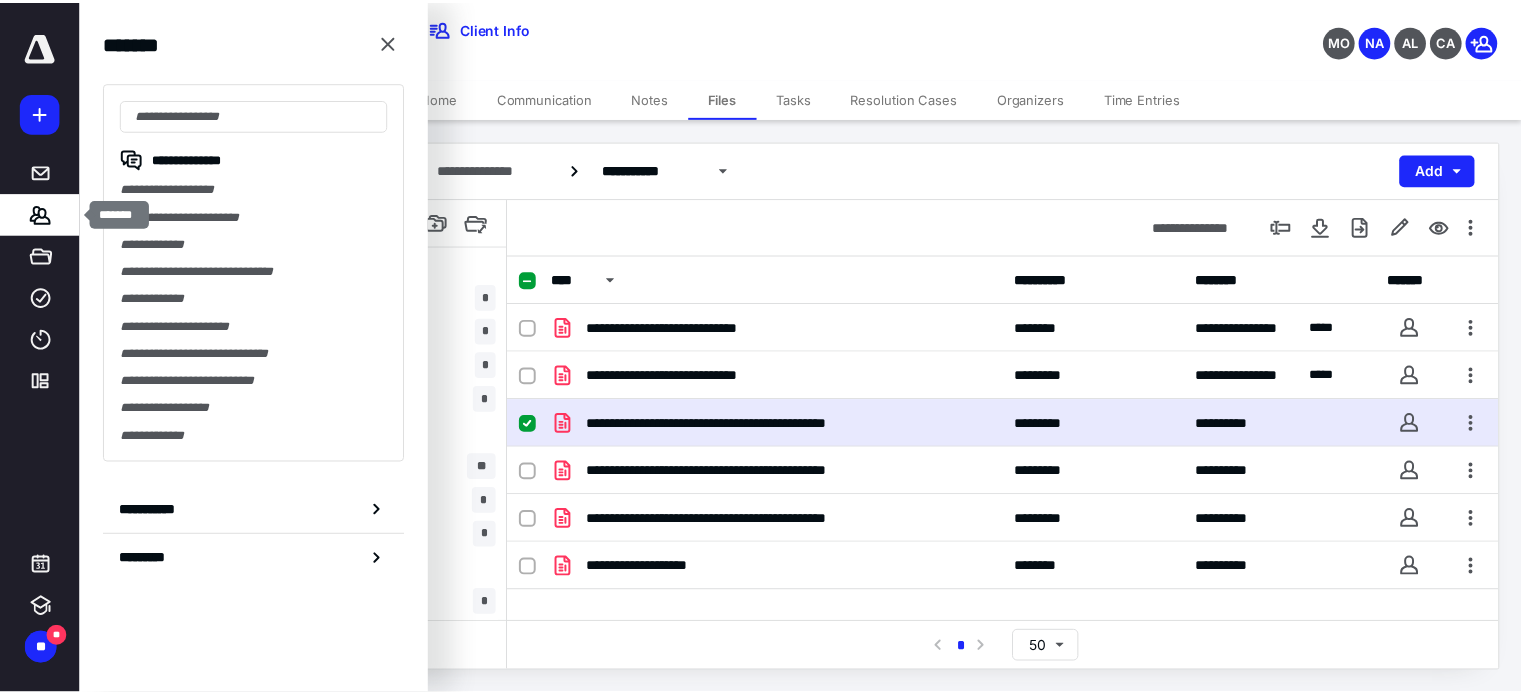 scroll, scrollTop: 0, scrollLeft: 0, axis: both 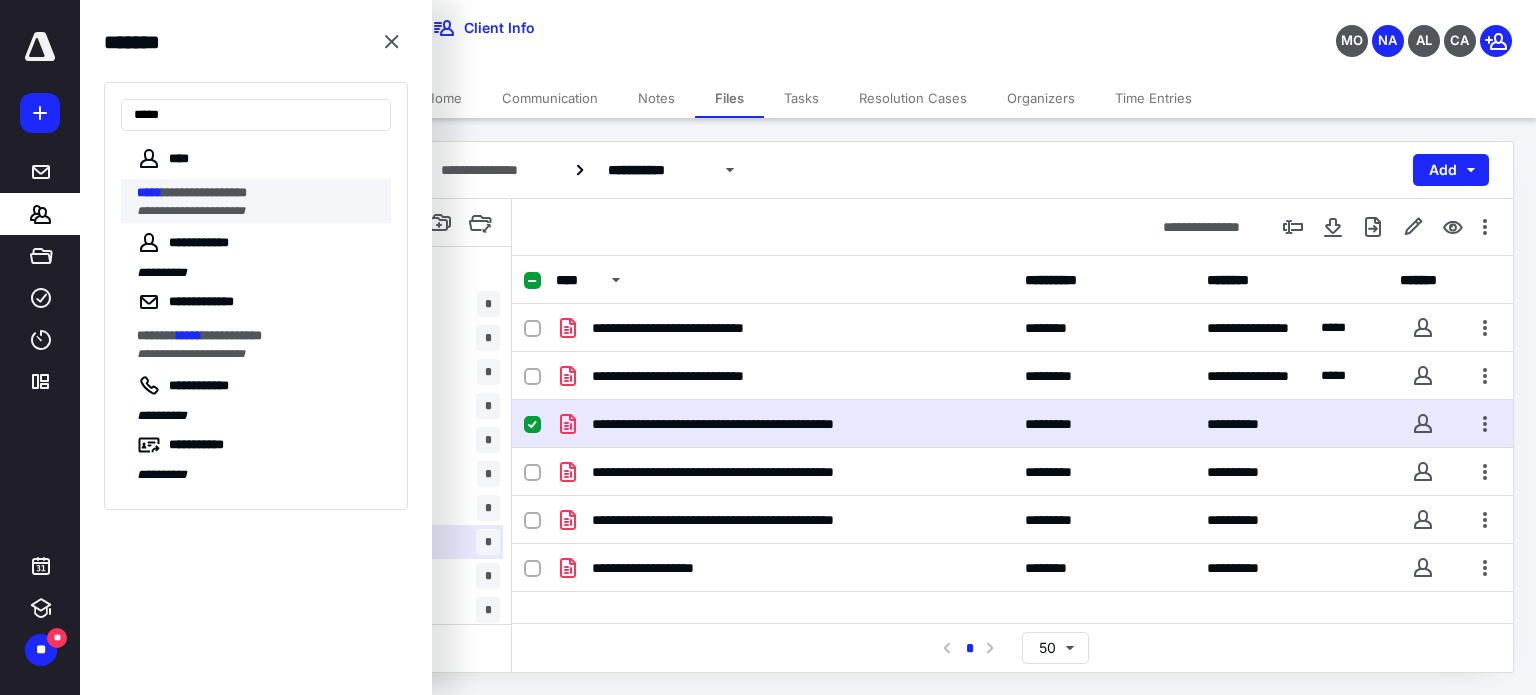 type on "*****" 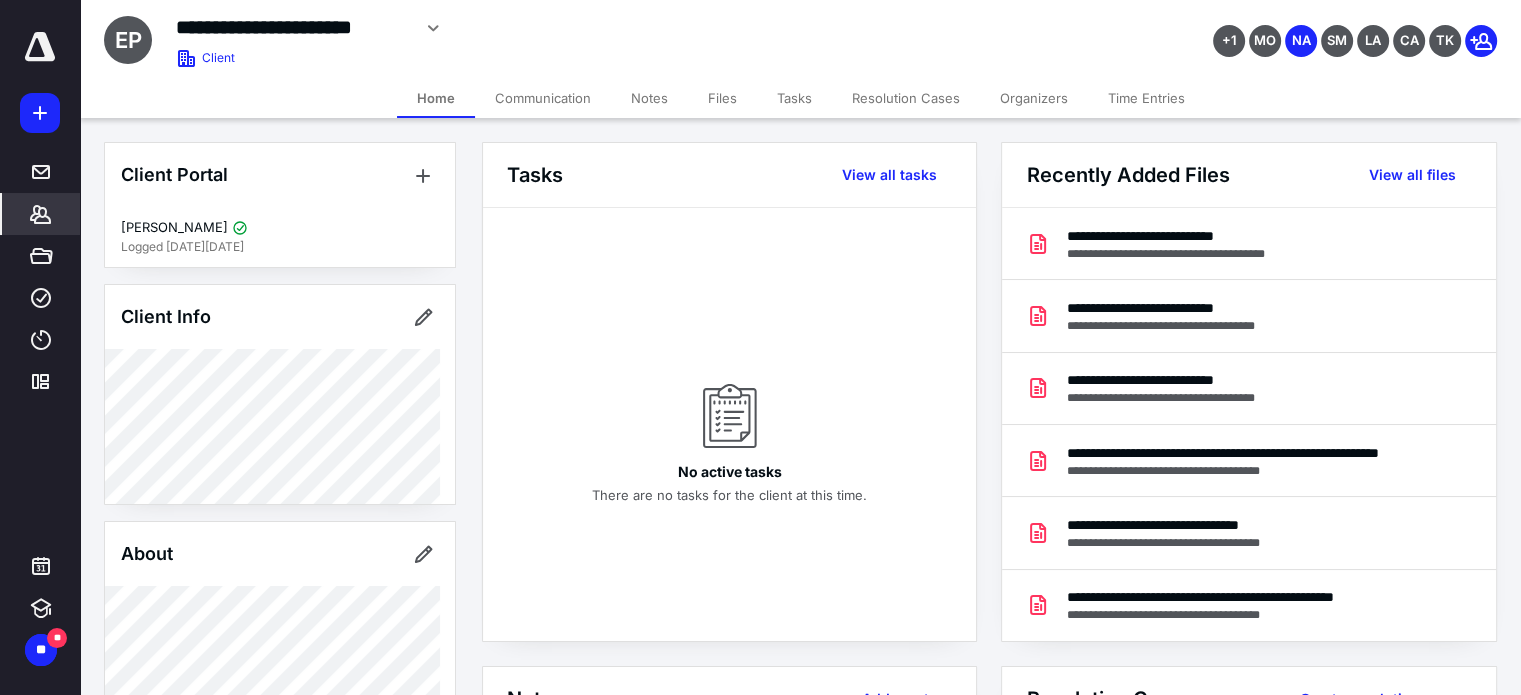 click on "Time Entries" at bounding box center (1146, 98) 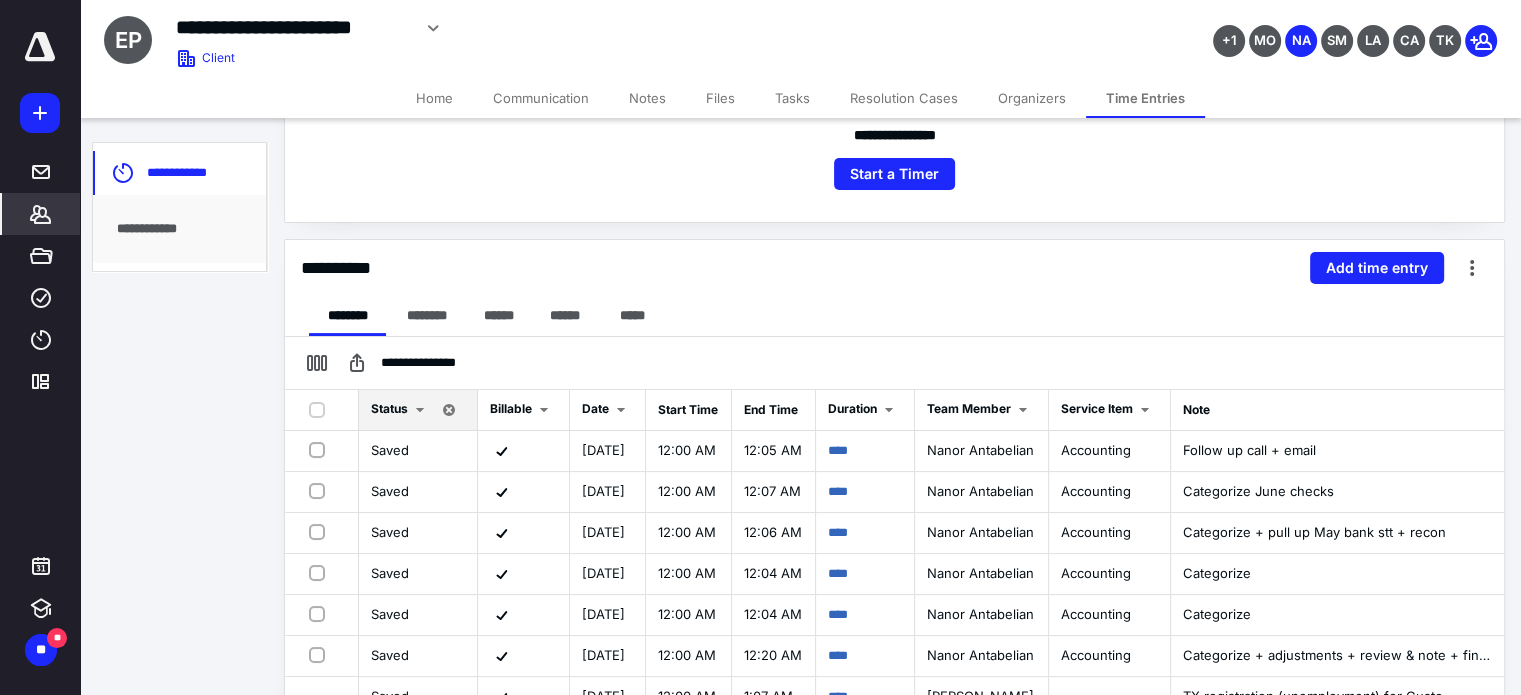 scroll, scrollTop: 400, scrollLeft: 0, axis: vertical 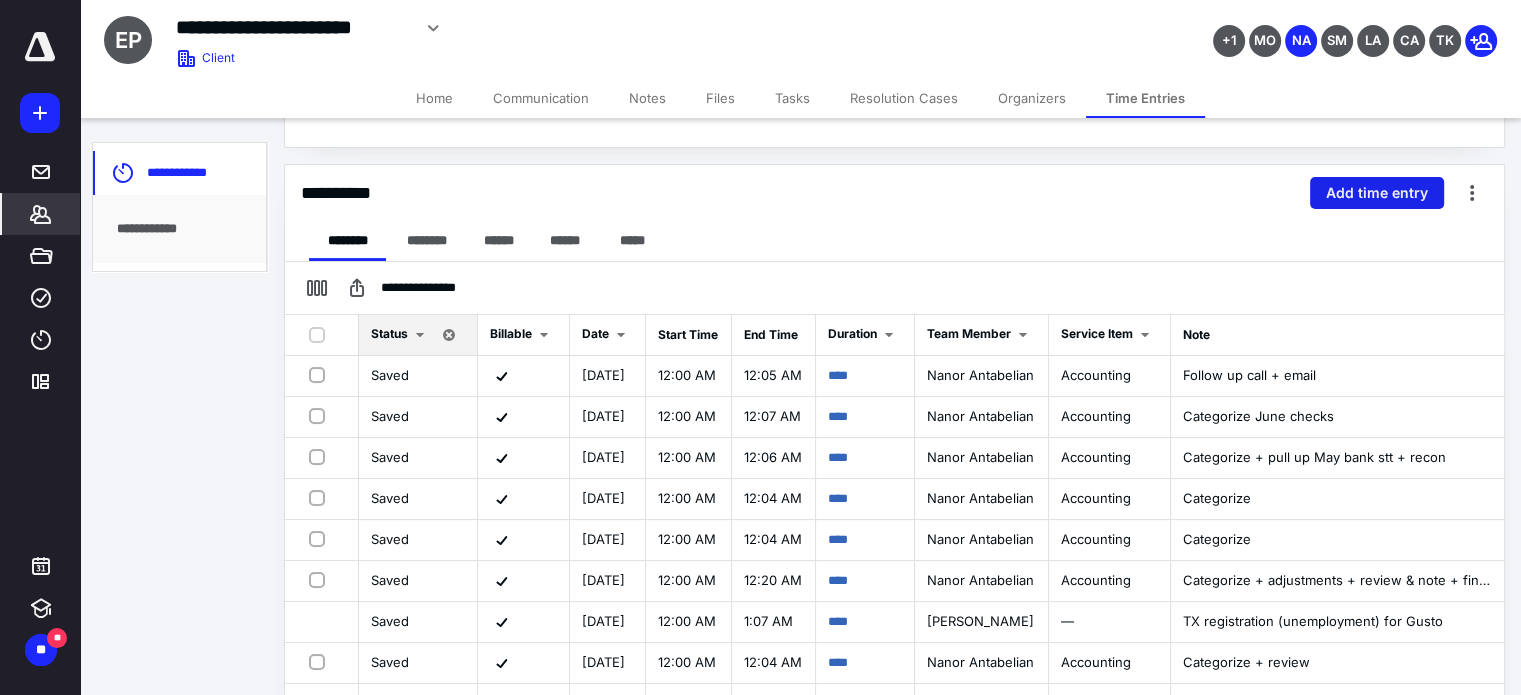 click on "Add time entry" at bounding box center [1377, 193] 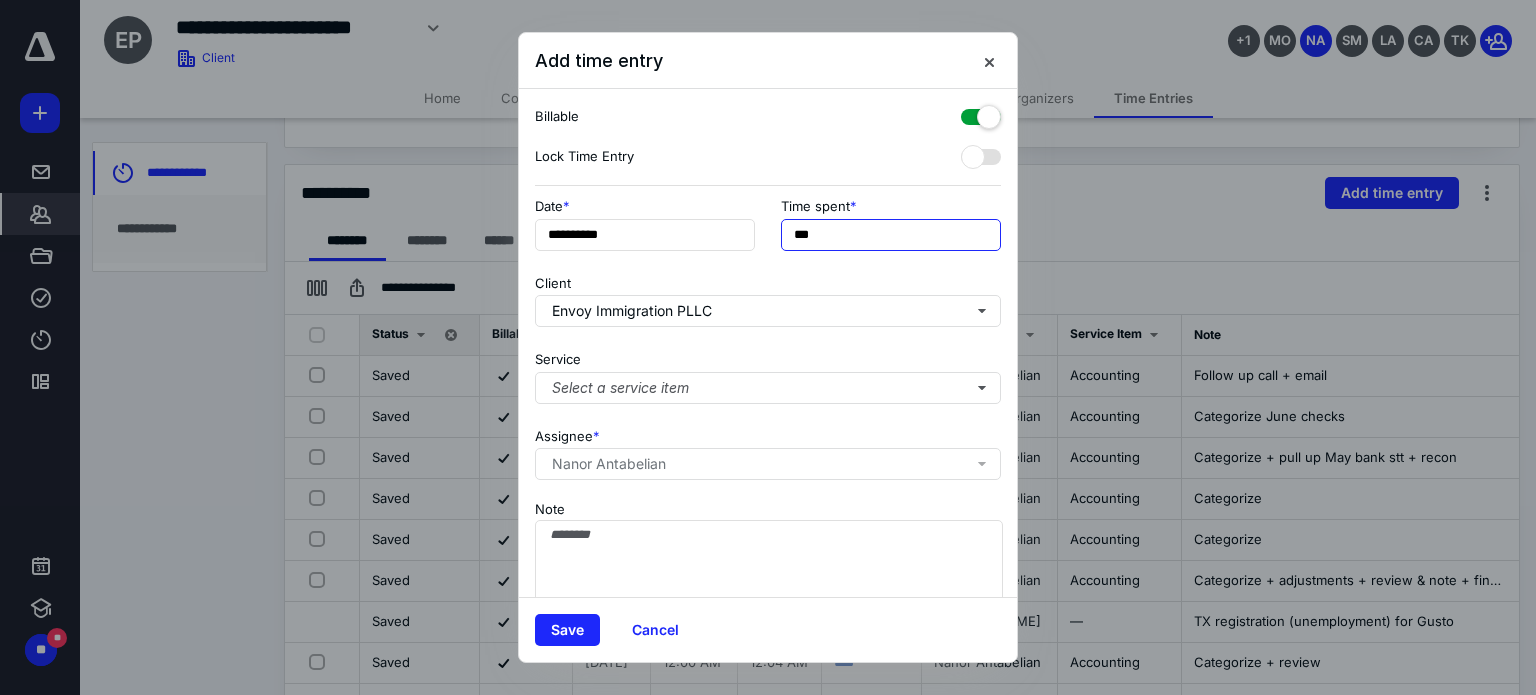 click on "***" at bounding box center [891, 235] 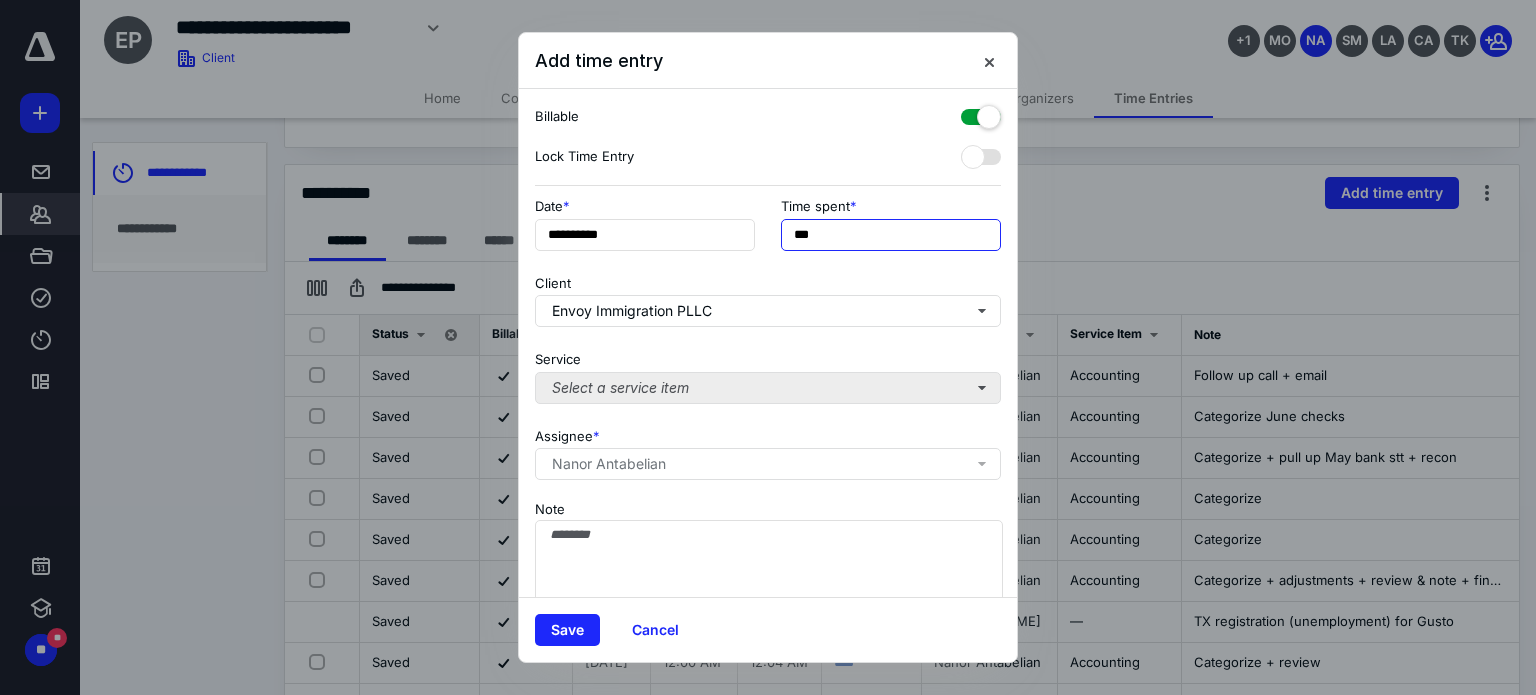 type on "***" 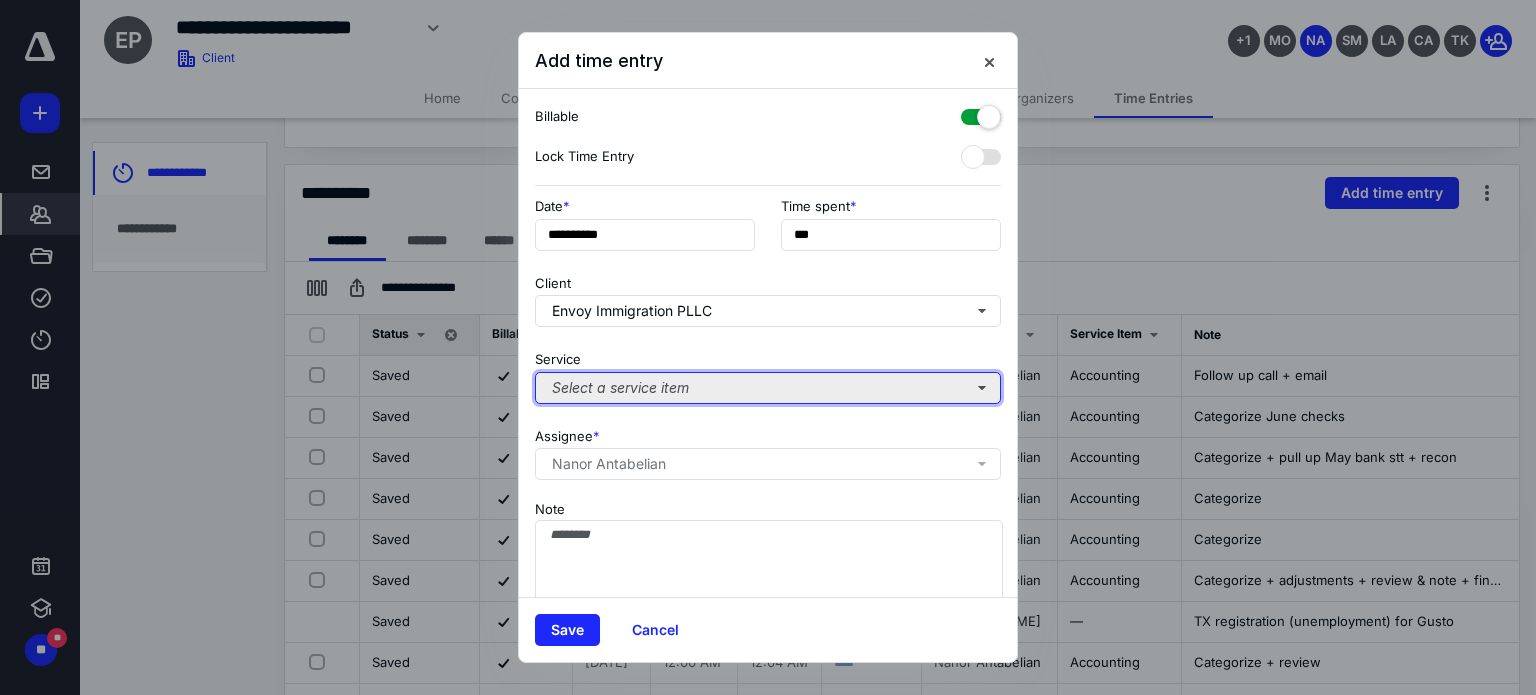 click on "Select a service item" at bounding box center (768, 388) 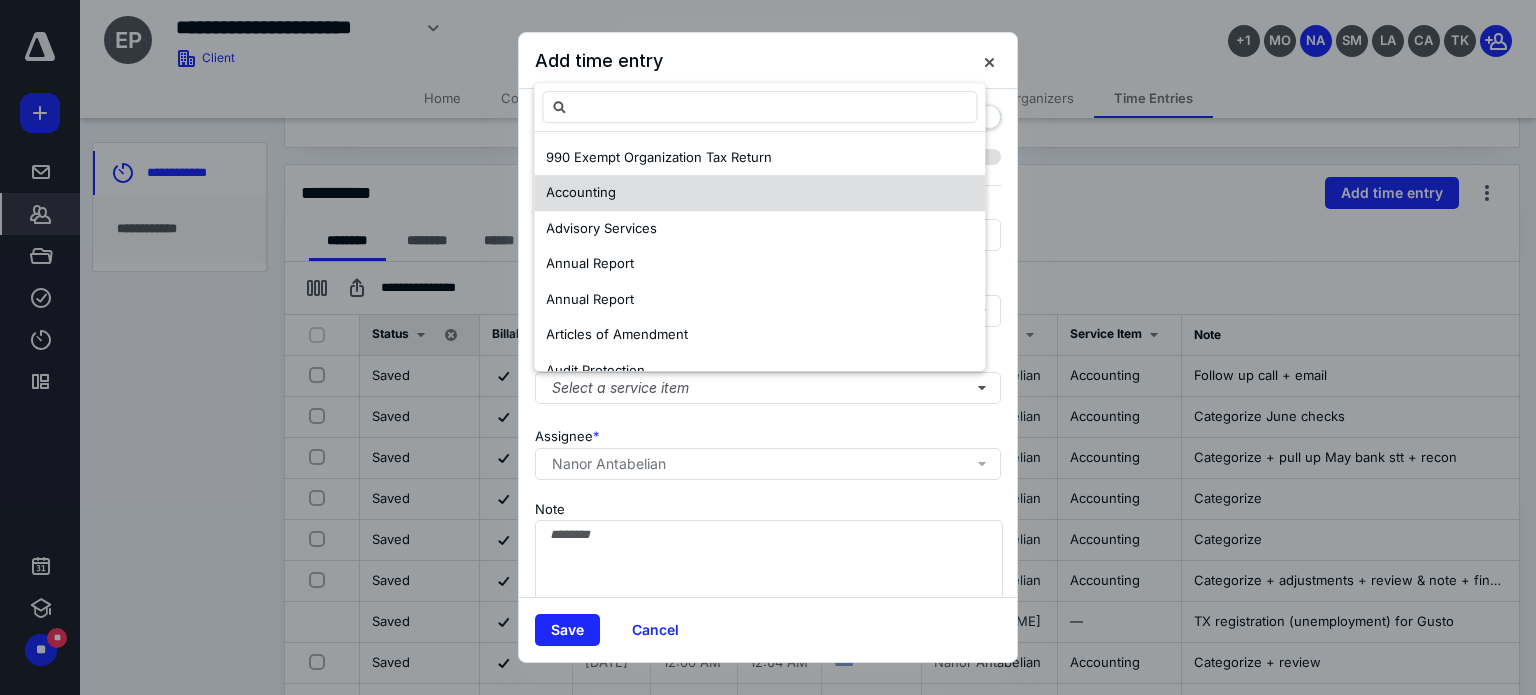 click on "Accounting" at bounding box center [581, 193] 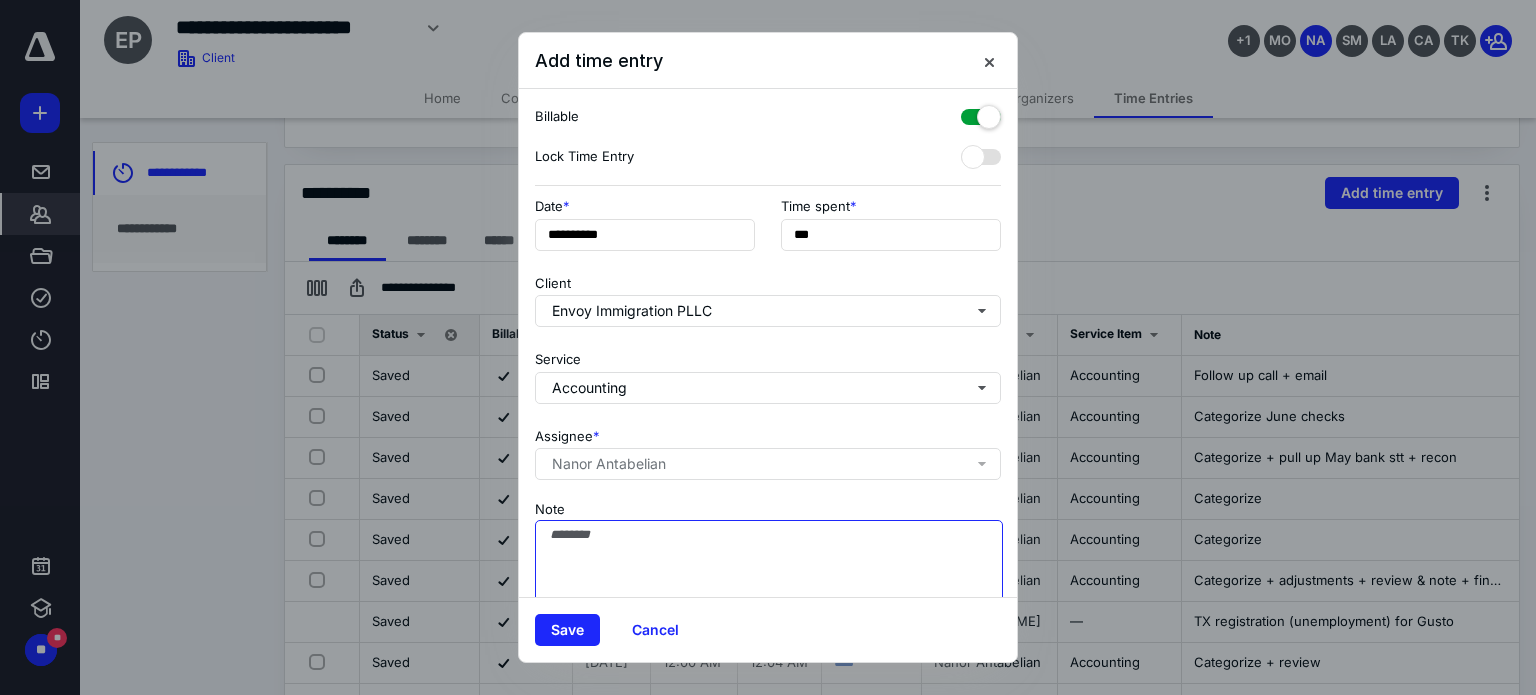 click on "Note" at bounding box center (769, 570) 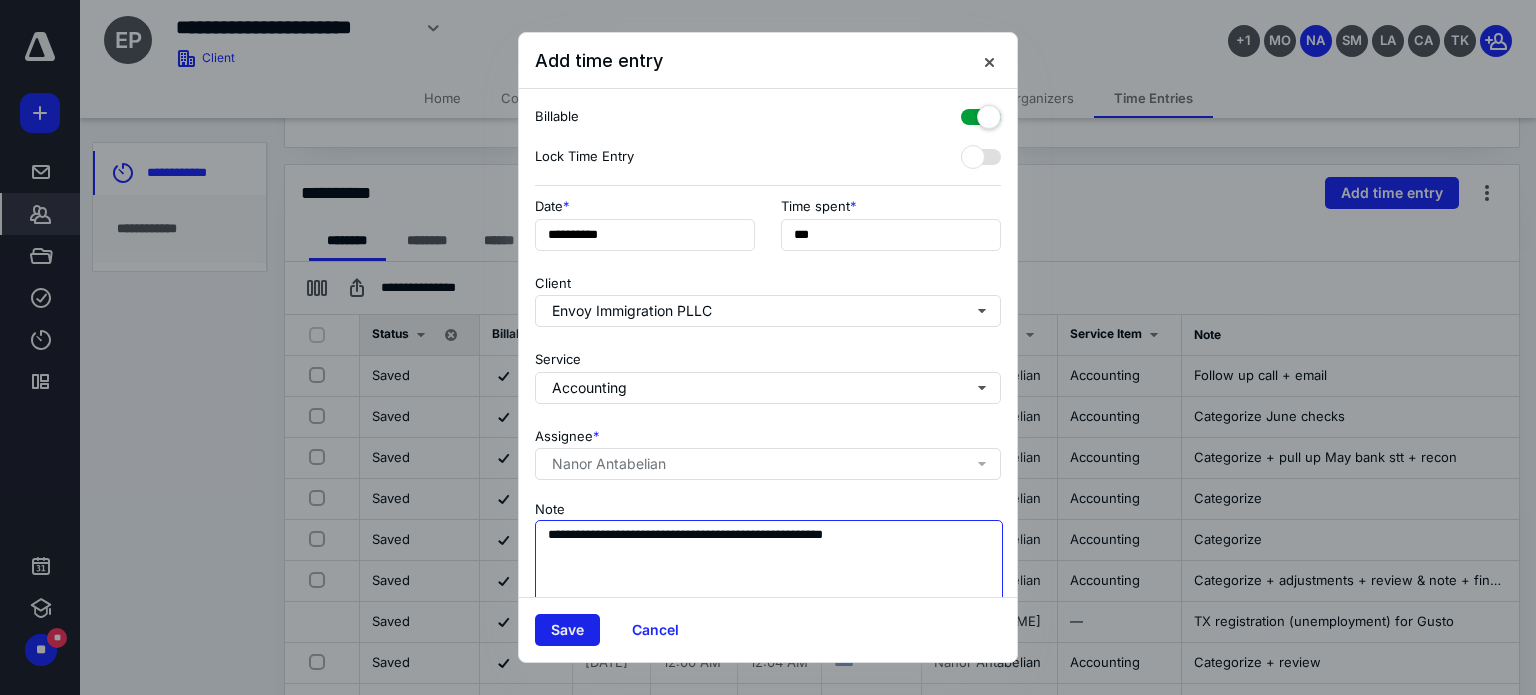 type on "**********" 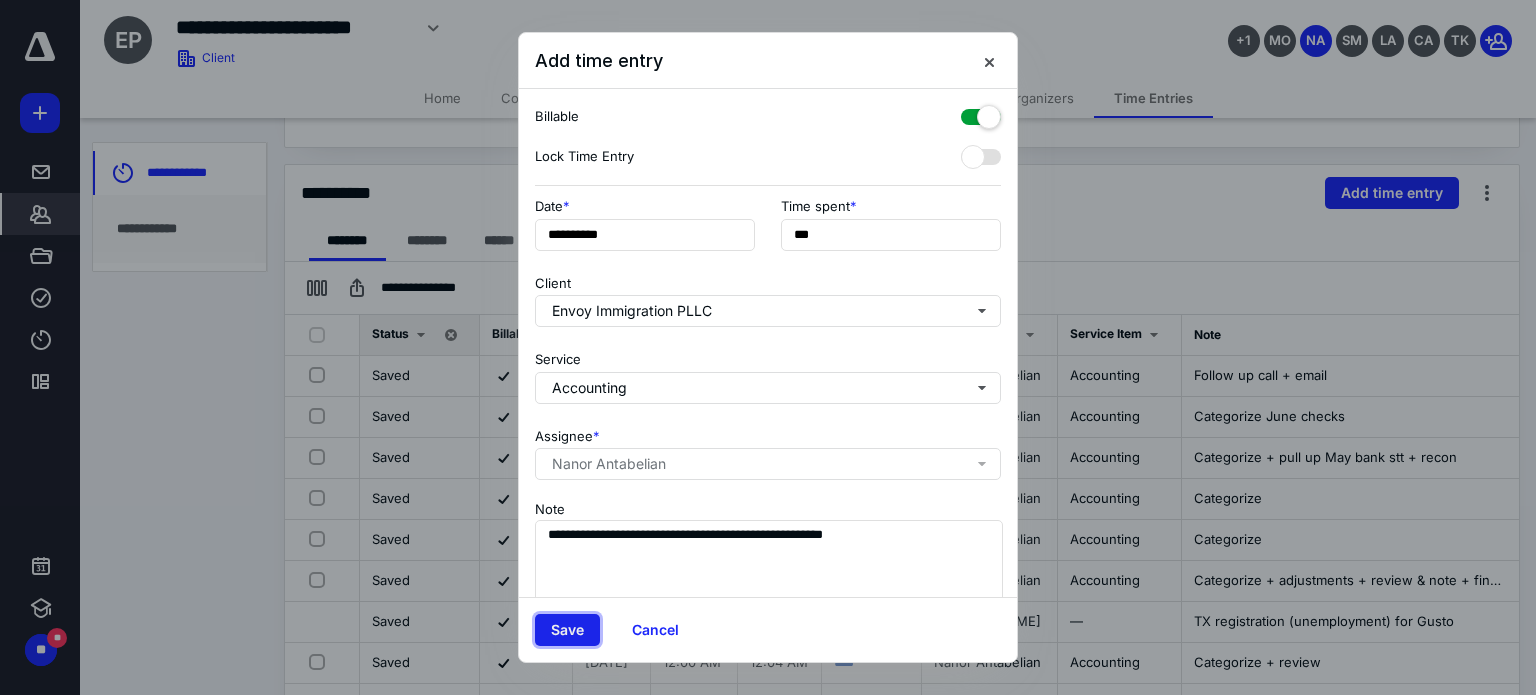 click on "Save" at bounding box center (567, 630) 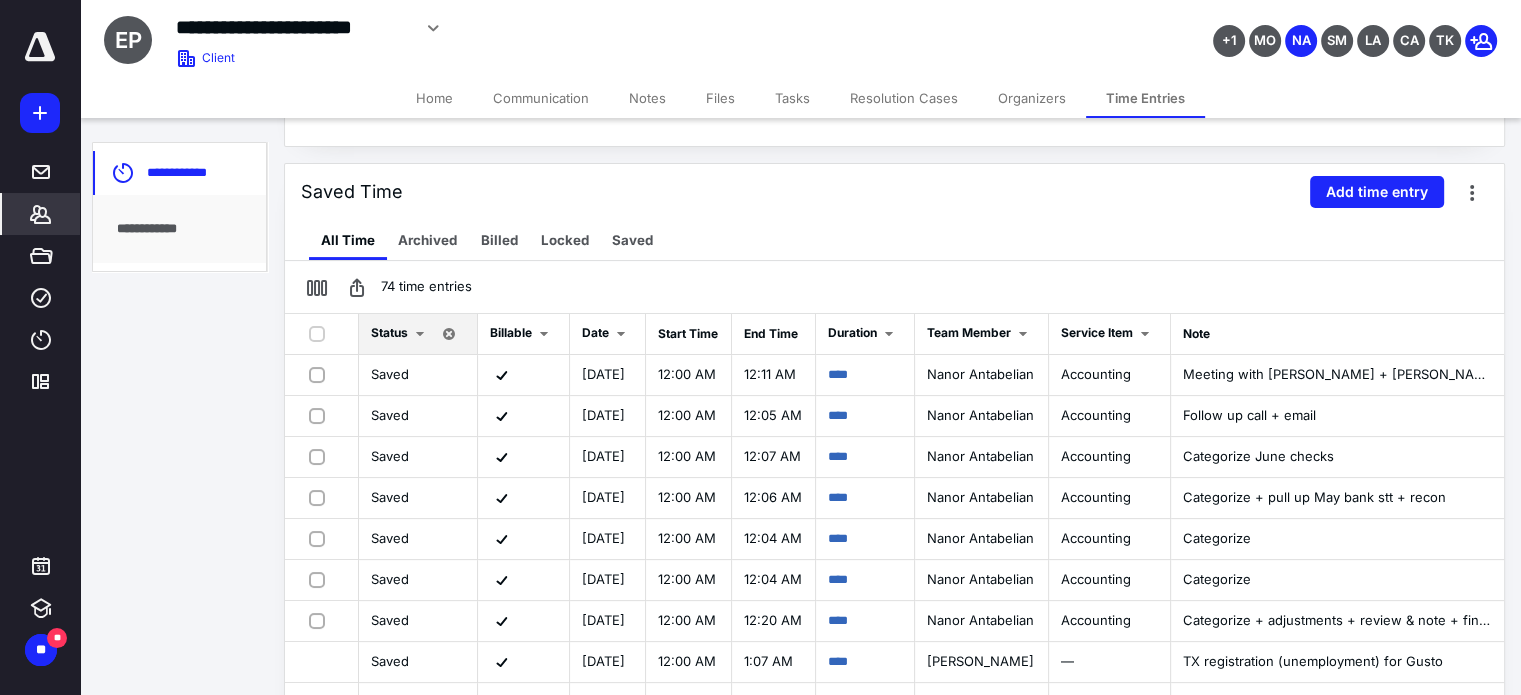 click on "*******" at bounding box center (41, 214) 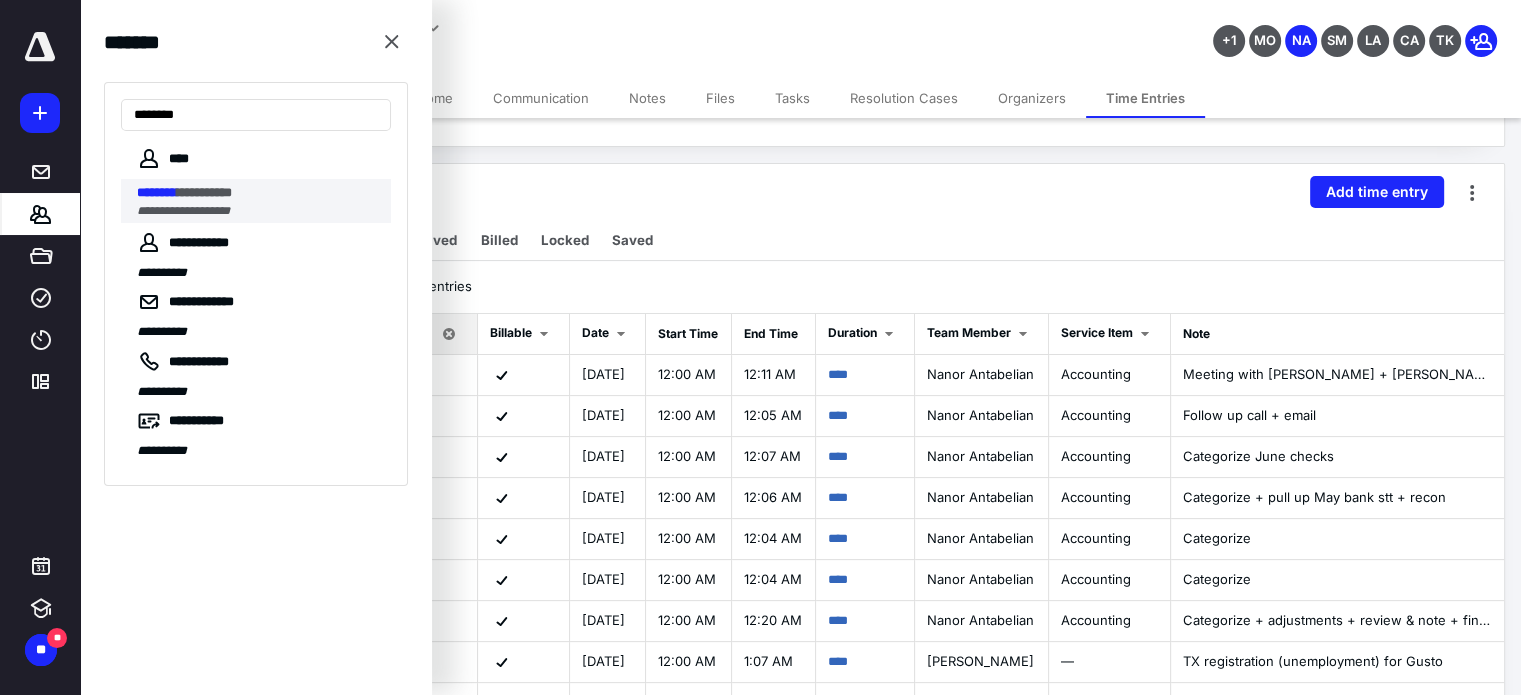 type on "********" 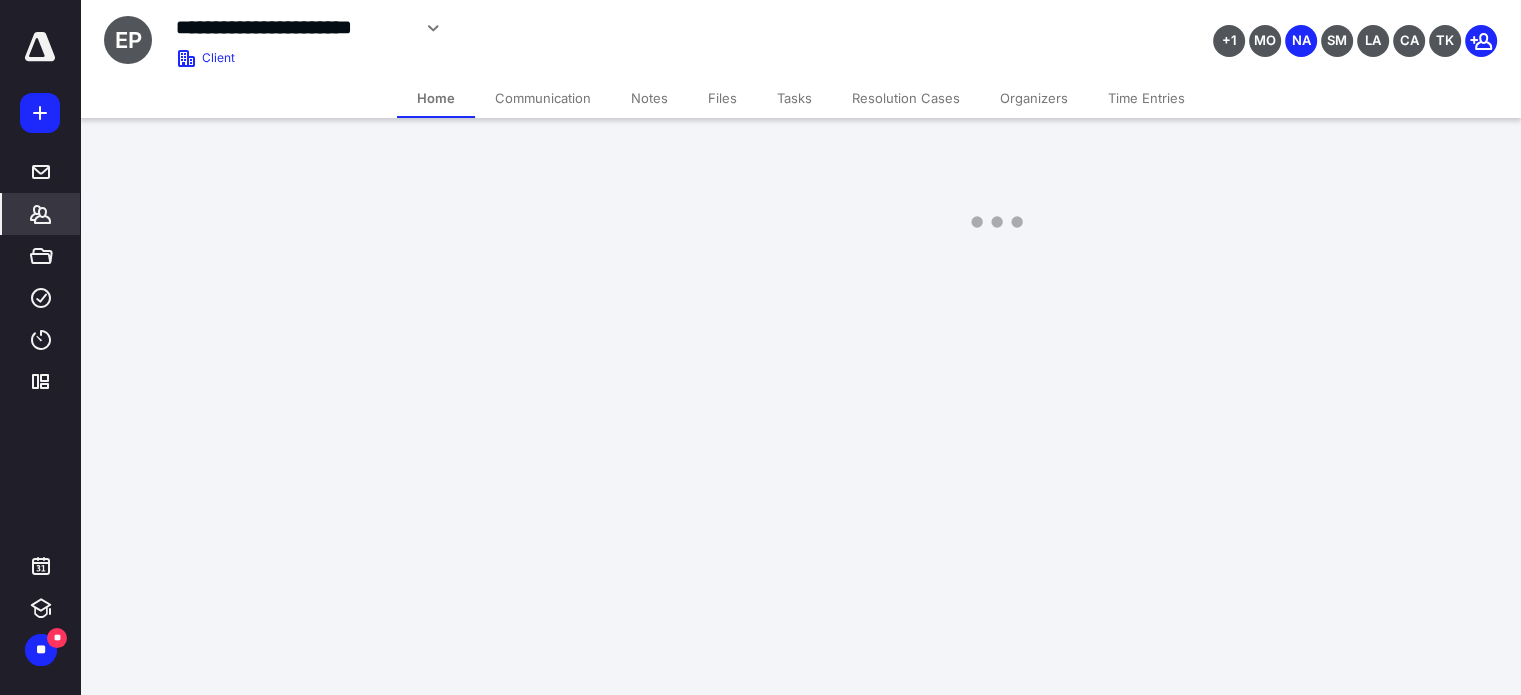 scroll, scrollTop: 0, scrollLeft: 0, axis: both 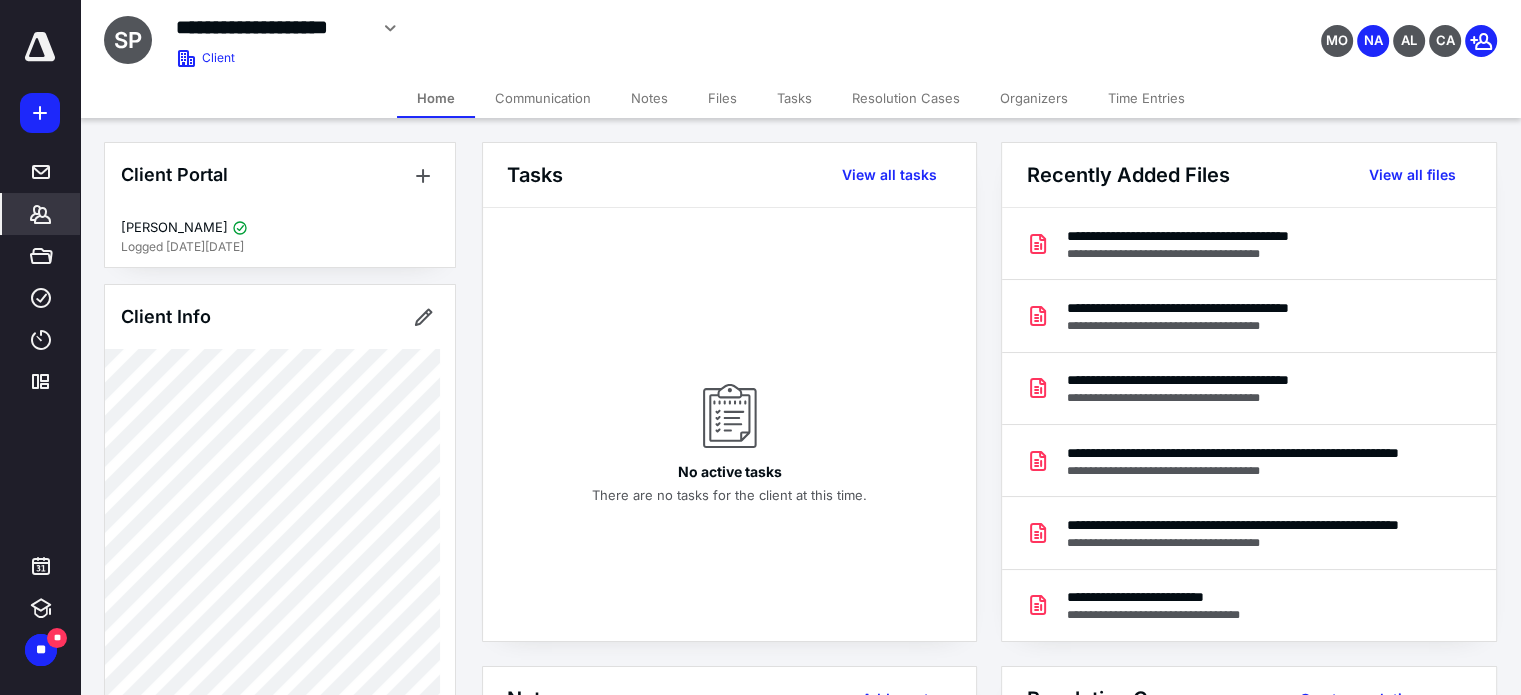 click on "Time Entries" at bounding box center (1146, 98) 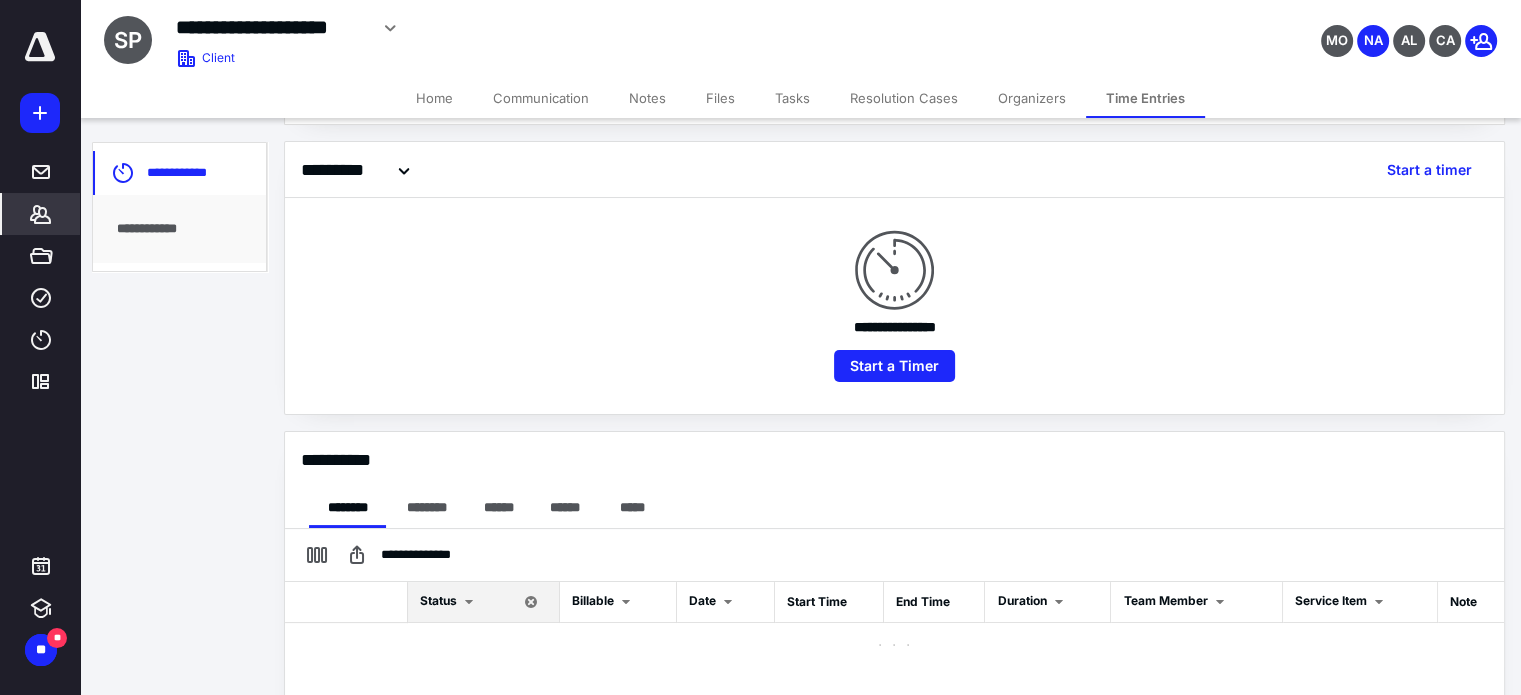 scroll, scrollTop: 400, scrollLeft: 0, axis: vertical 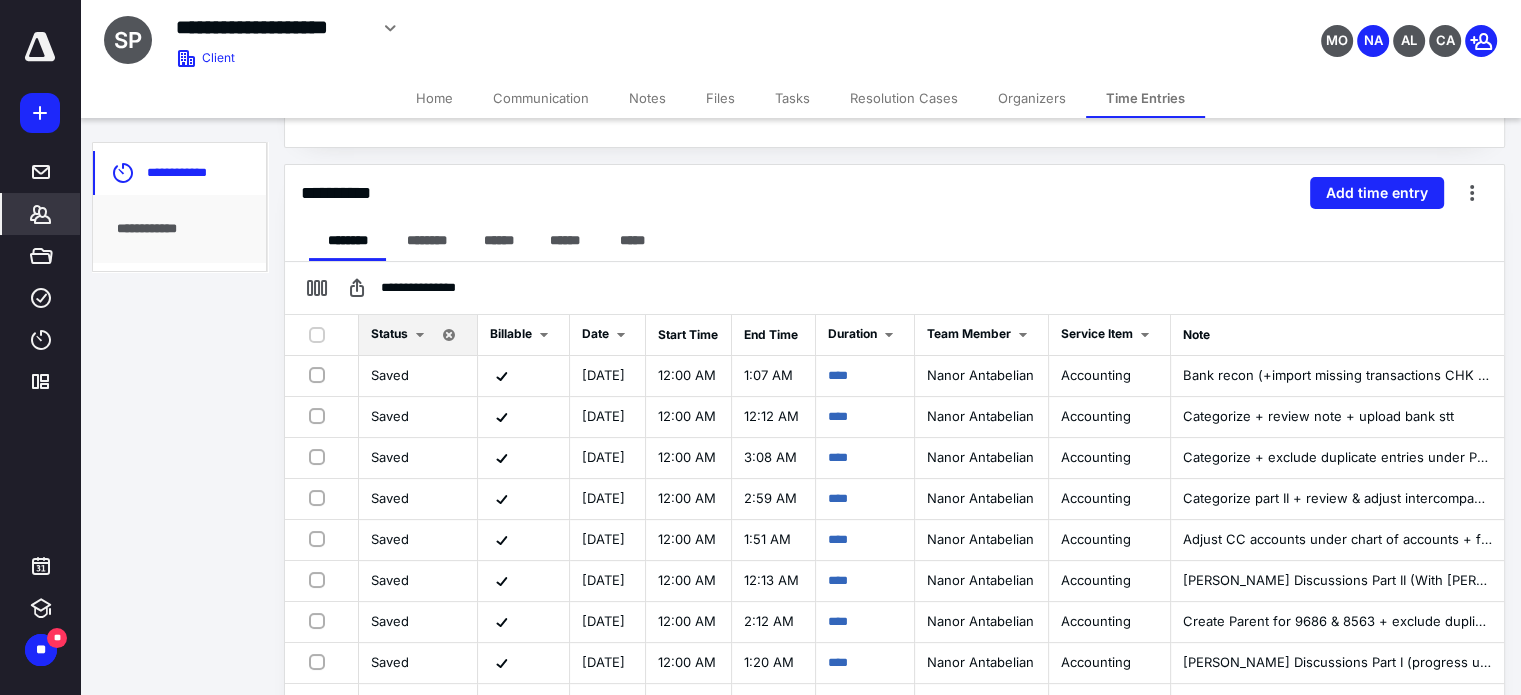 click on "Files" at bounding box center [720, 98] 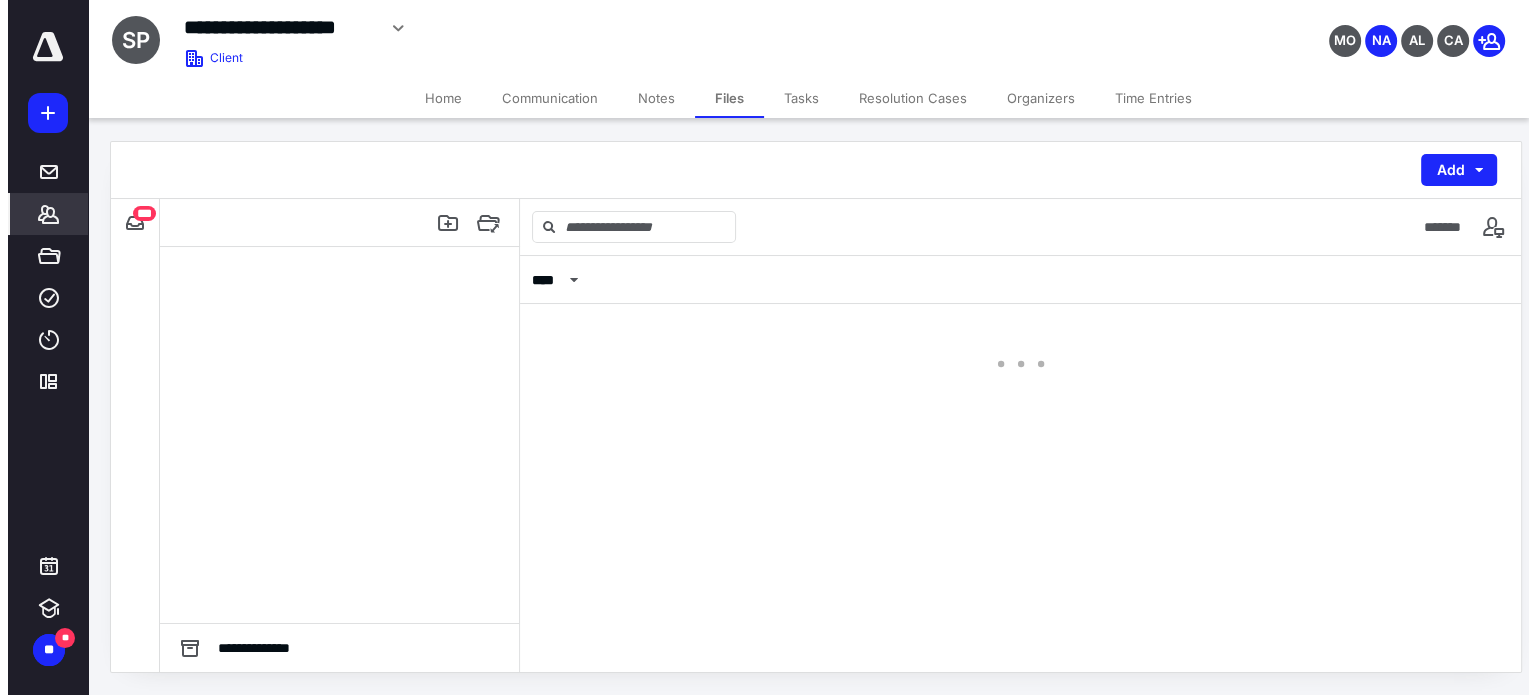 scroll, scrollTop: 0, scrollLeft: 0, axis: both 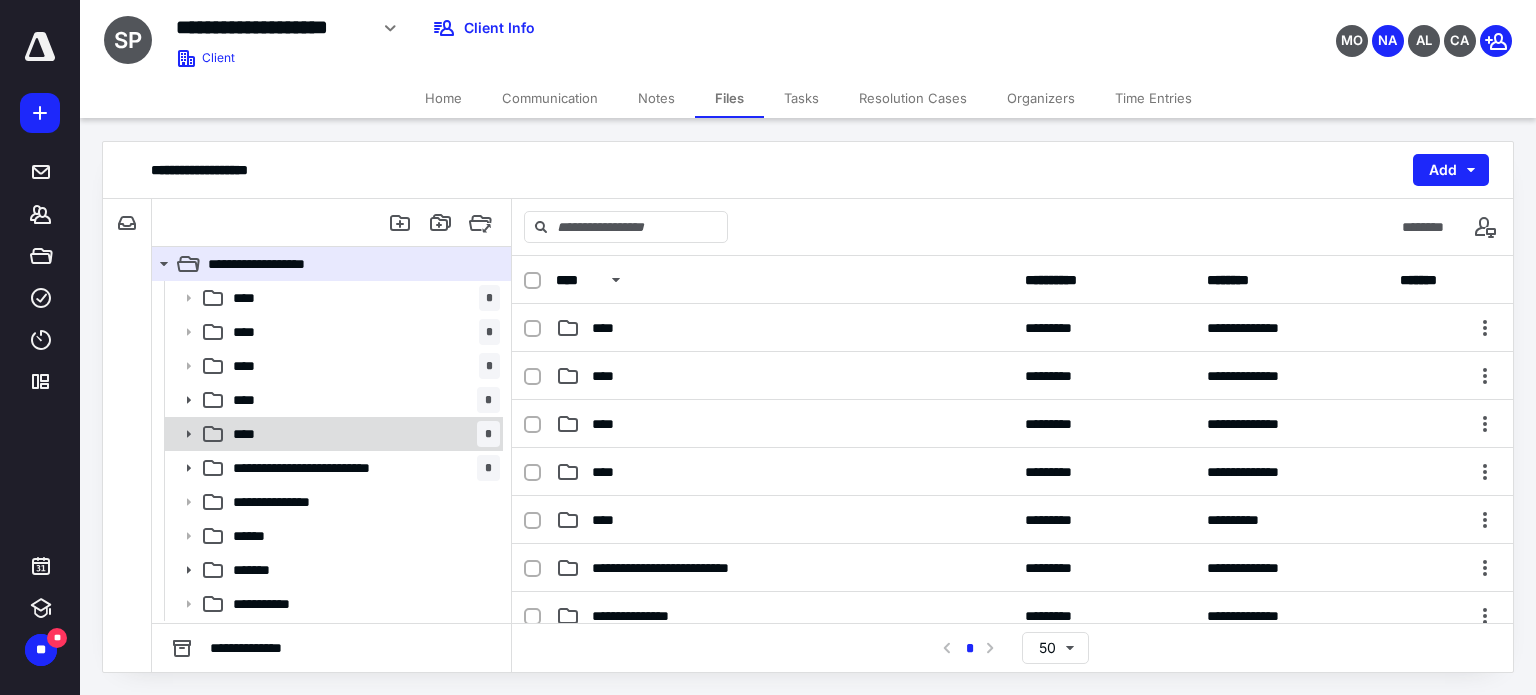 click on "**** *" at bounding box center (362, 434) 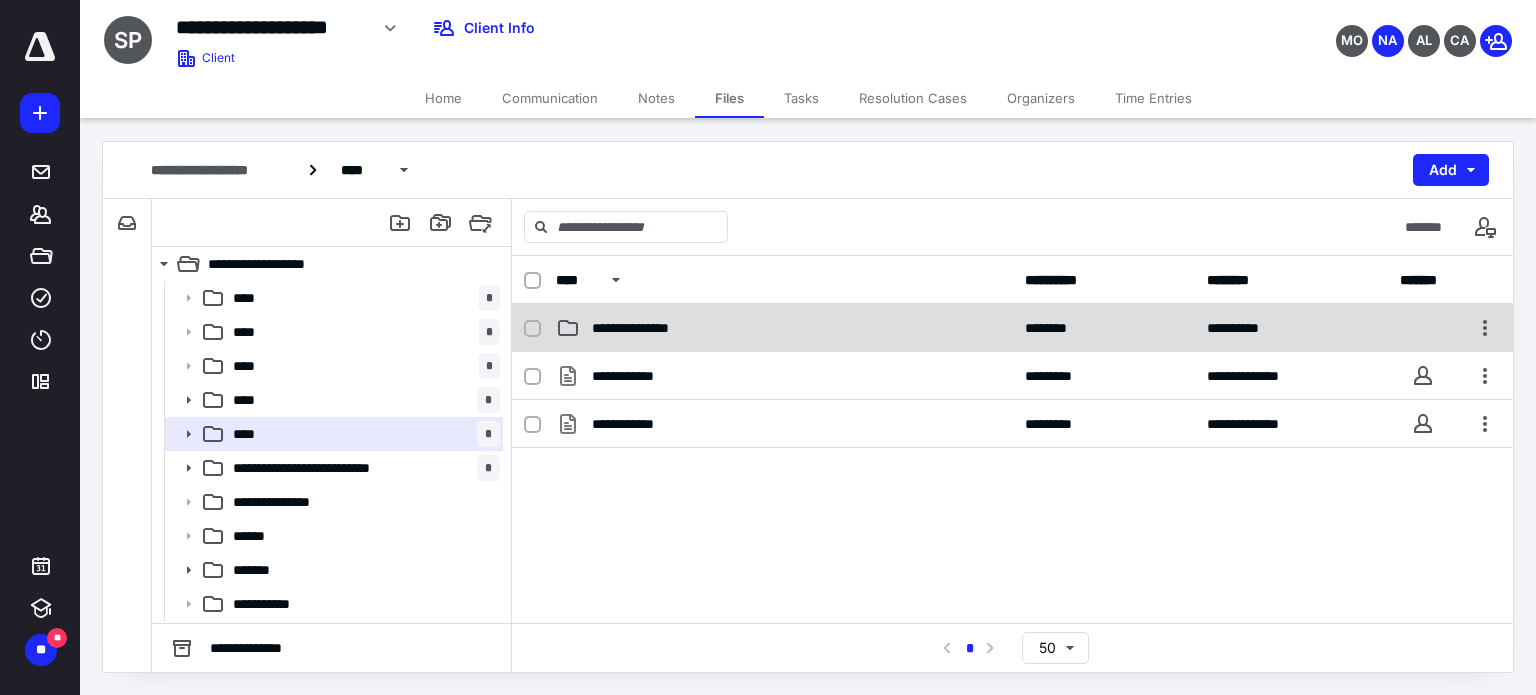 click on "**********" at bounding box center (648, 328) 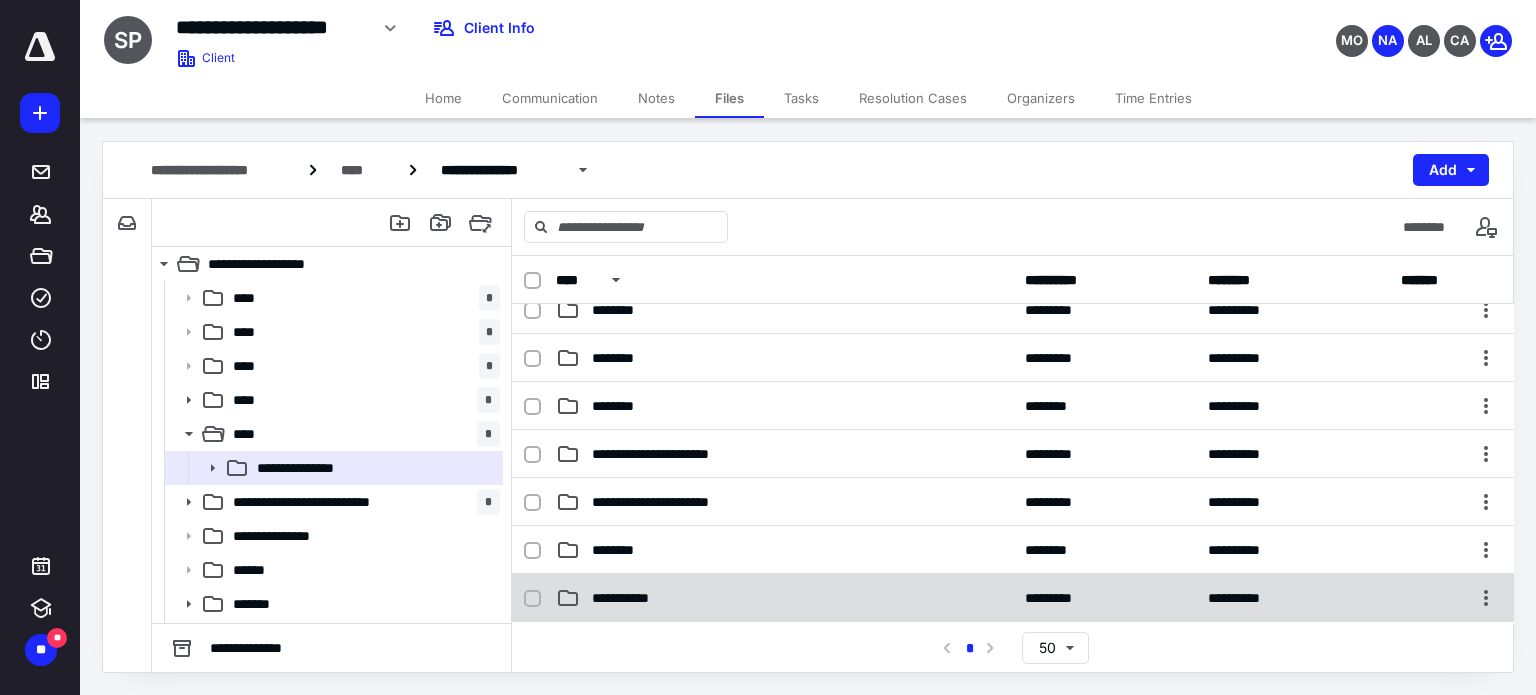 scroll, scrollTop: 100, scrollLeft: 0, axis: vertical 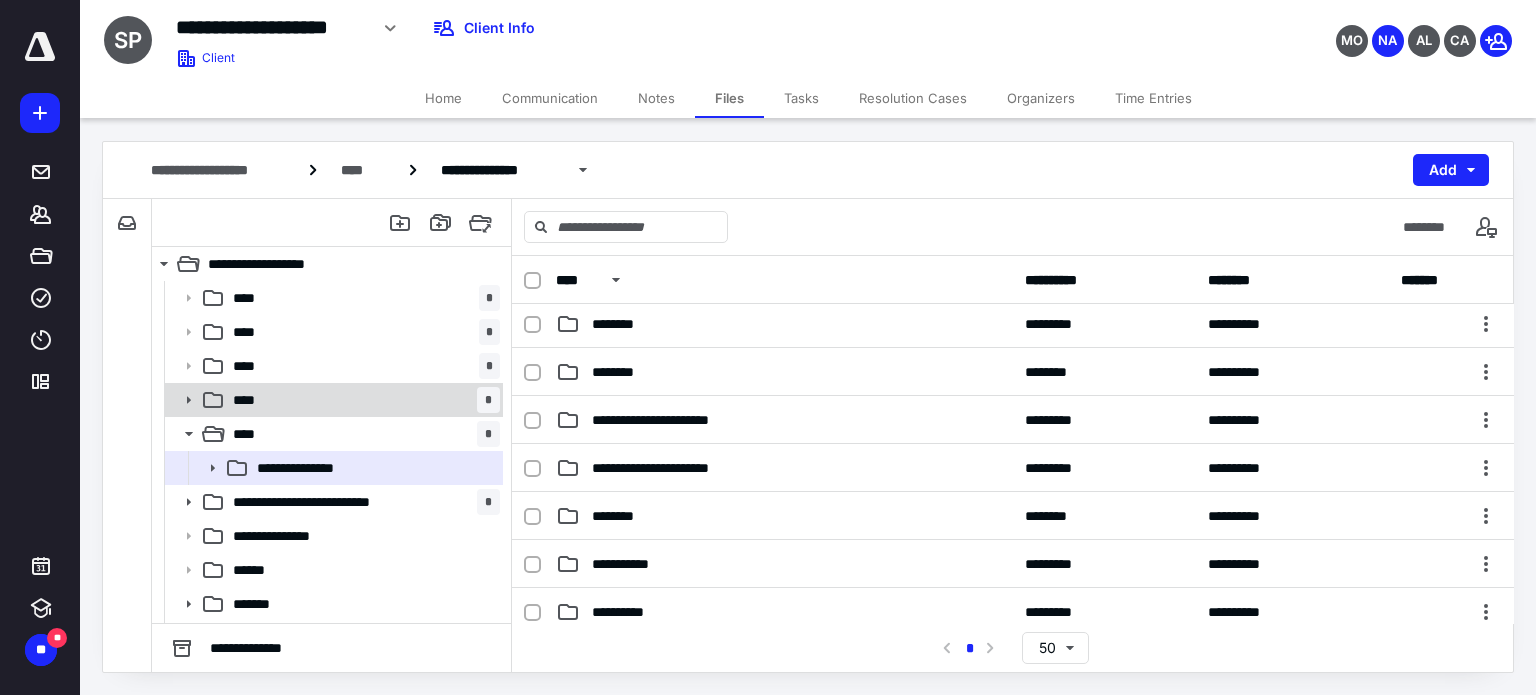 click on "**** *" at bounding box center (362, 400) 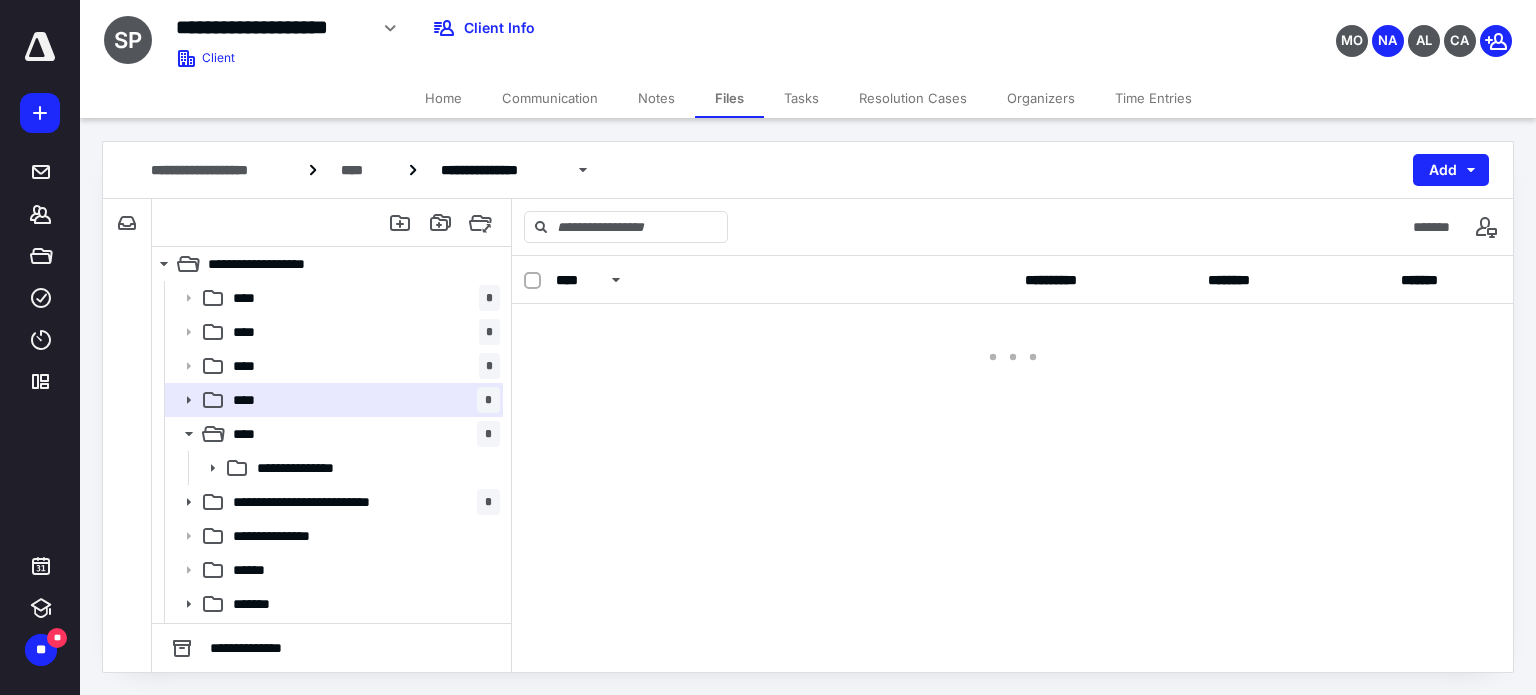 scroll, scrollTop: 0, scrollLeft: 0, axis: both 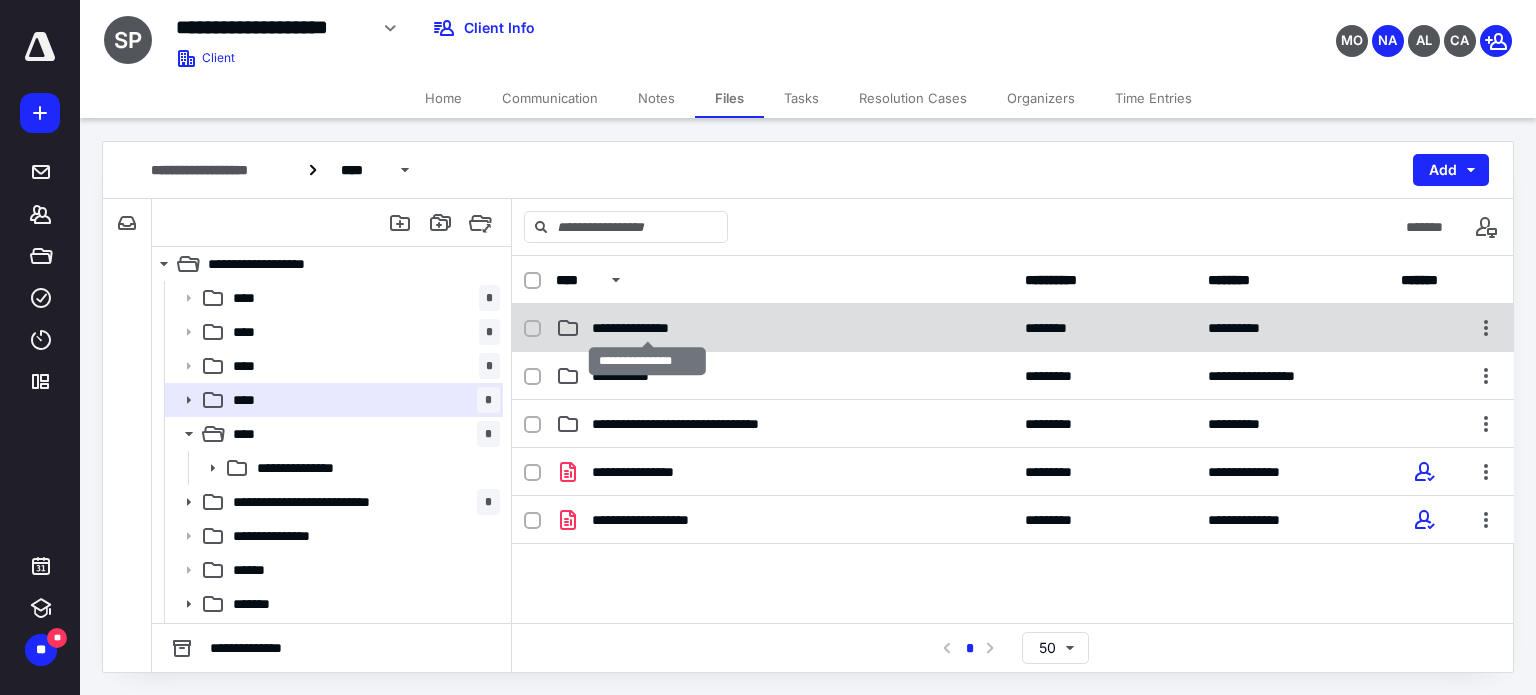 click on "**********" at bounding box center [648, 328] 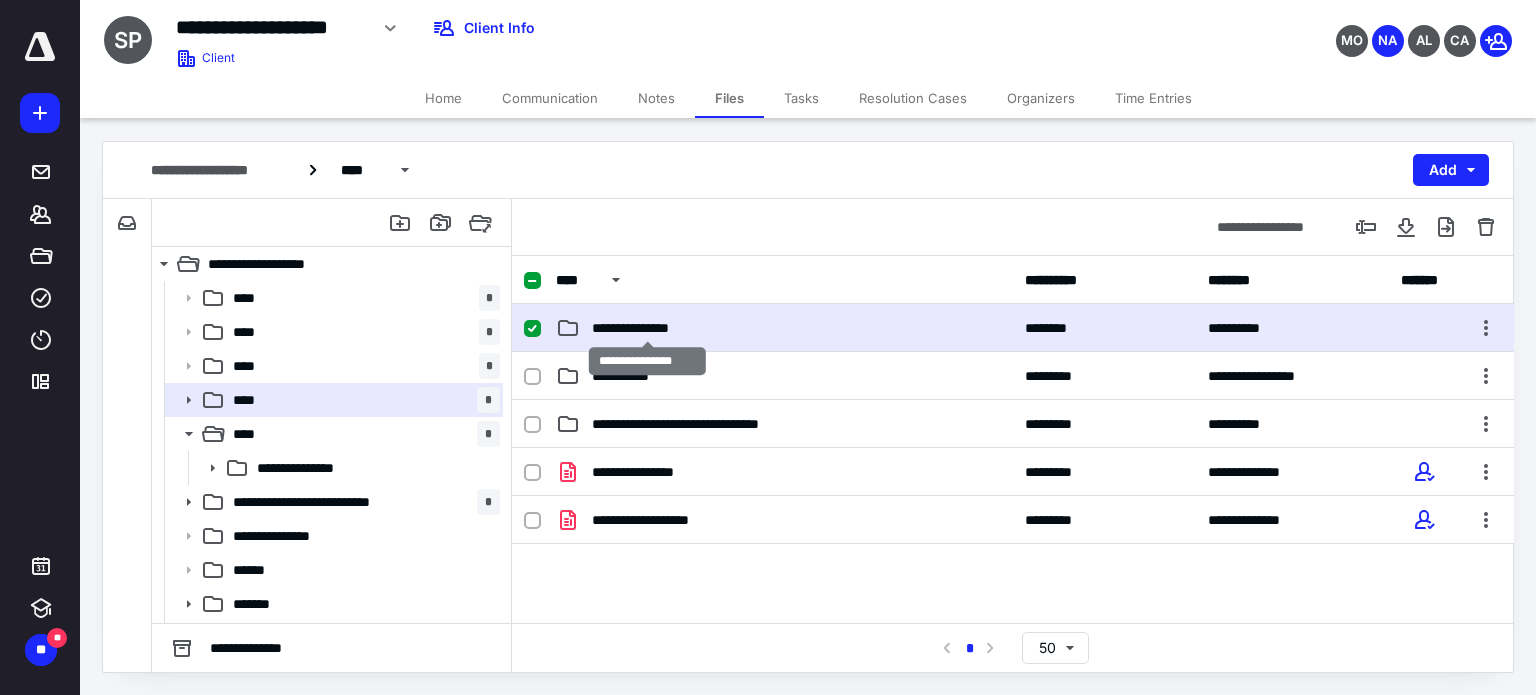 click on "**********" at bounding box center (648, 328) 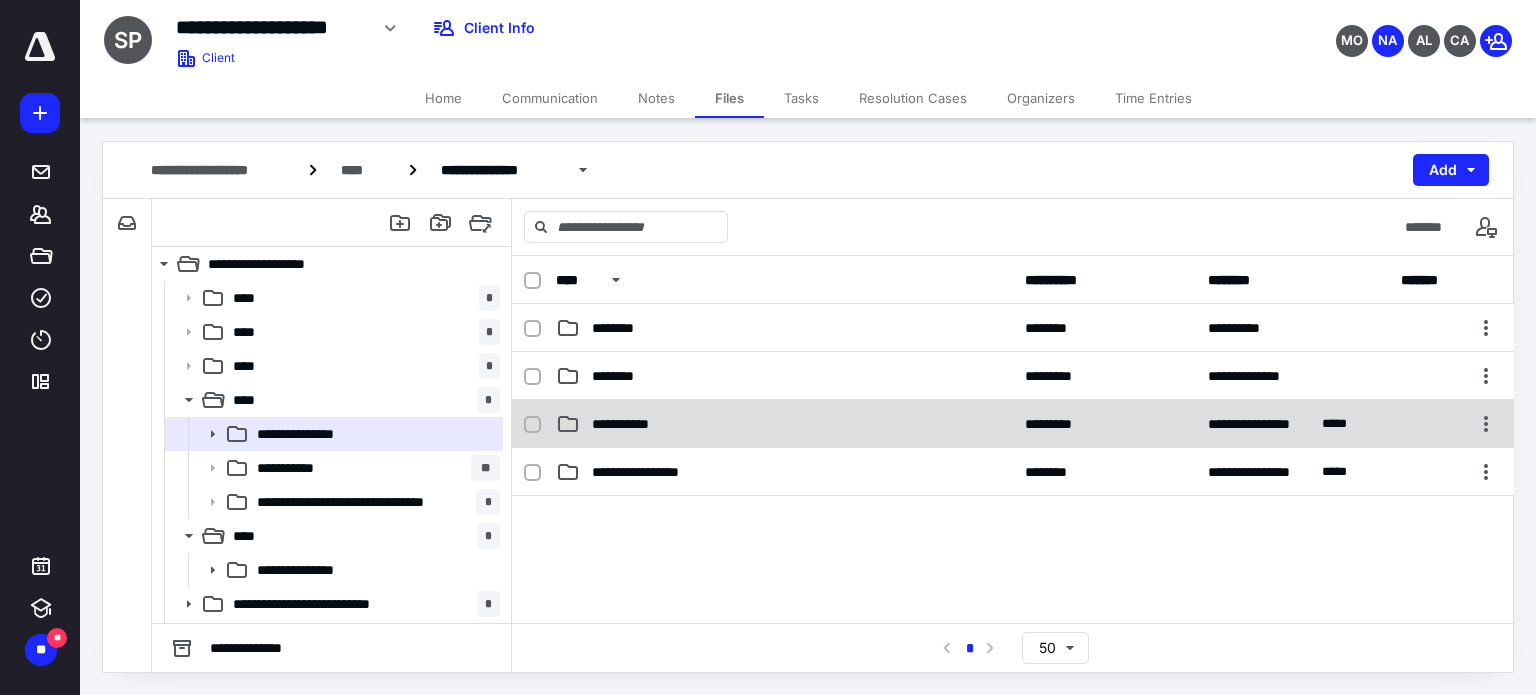 click on "**********" at bounding box center [638, 424] 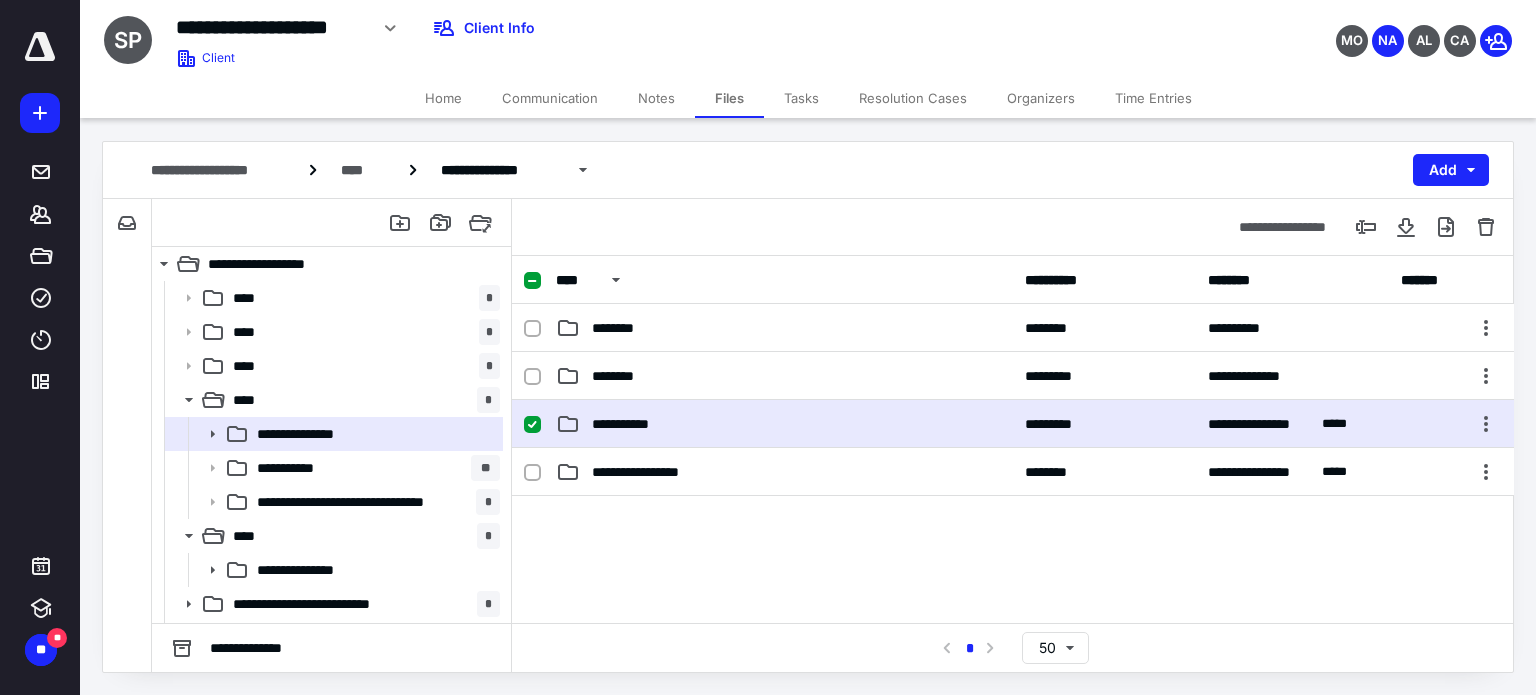 click on "**********" at bounding box center [638, 424] 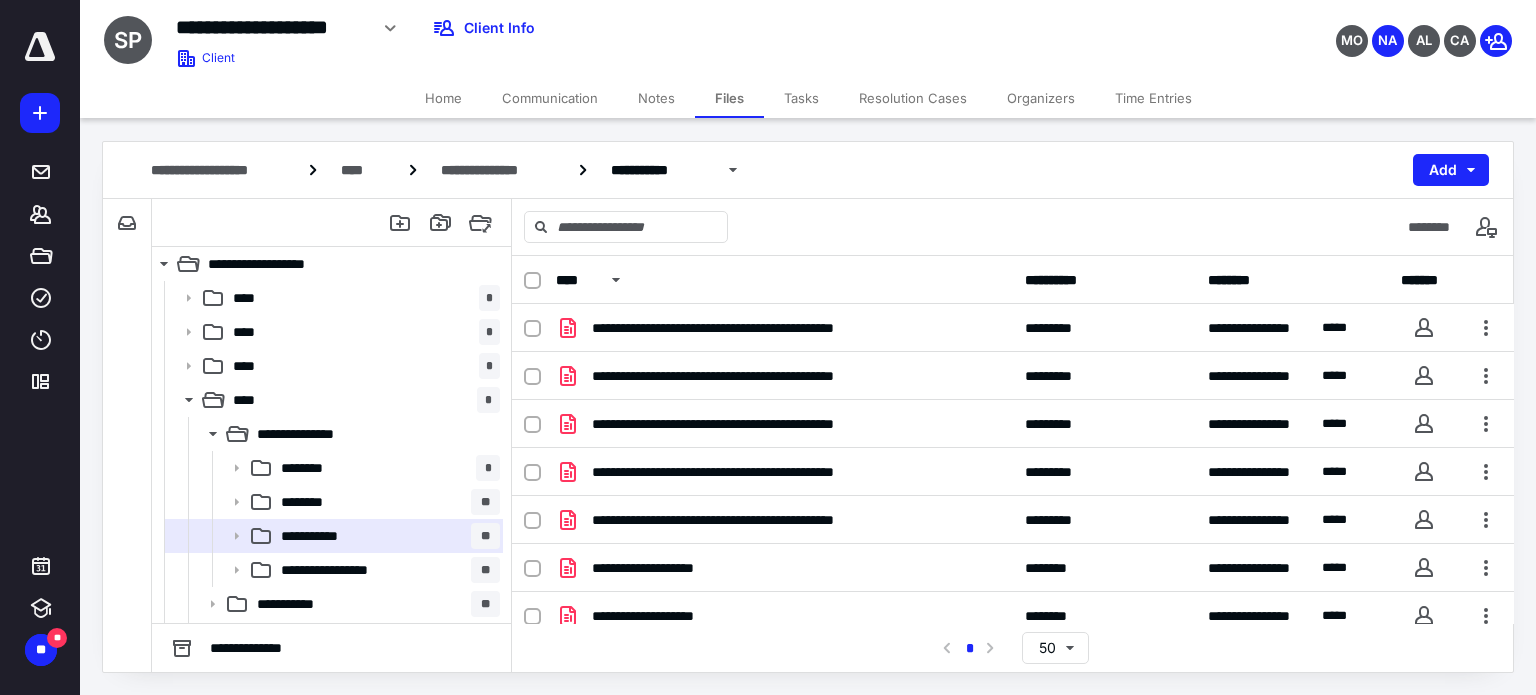 scroll, scrollTop: 253, scrollLeft: 0, axis: vertical 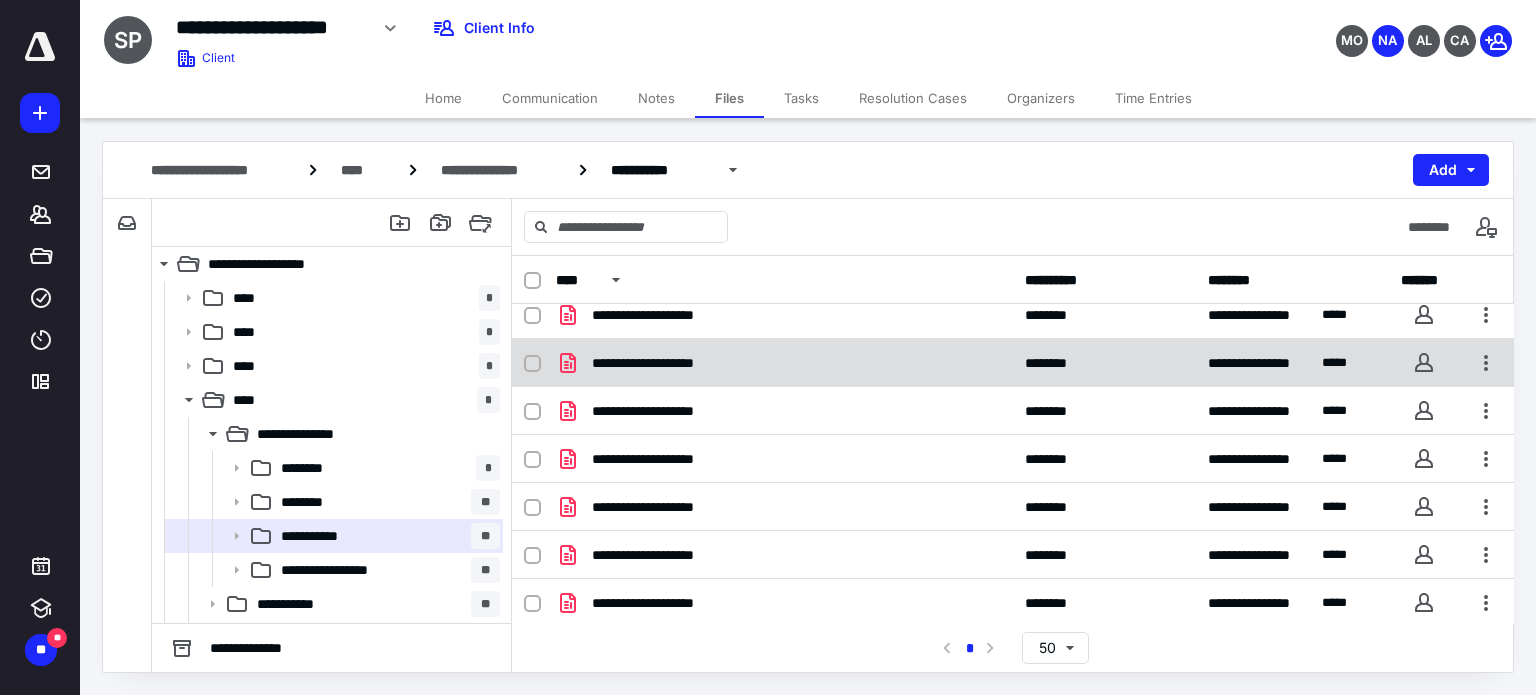 click on "**********" at bounding box center (667, 363) 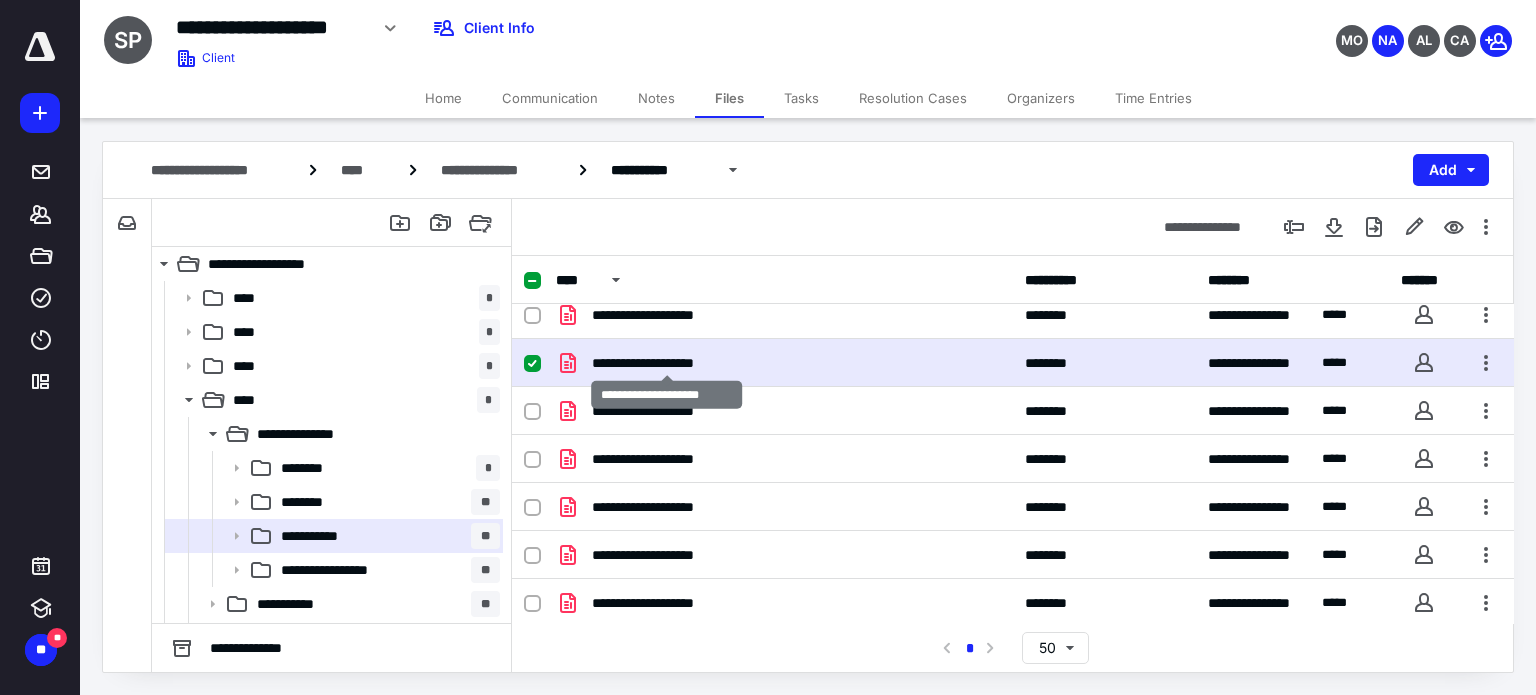 click on "**********" at bounding box center [667, 363] 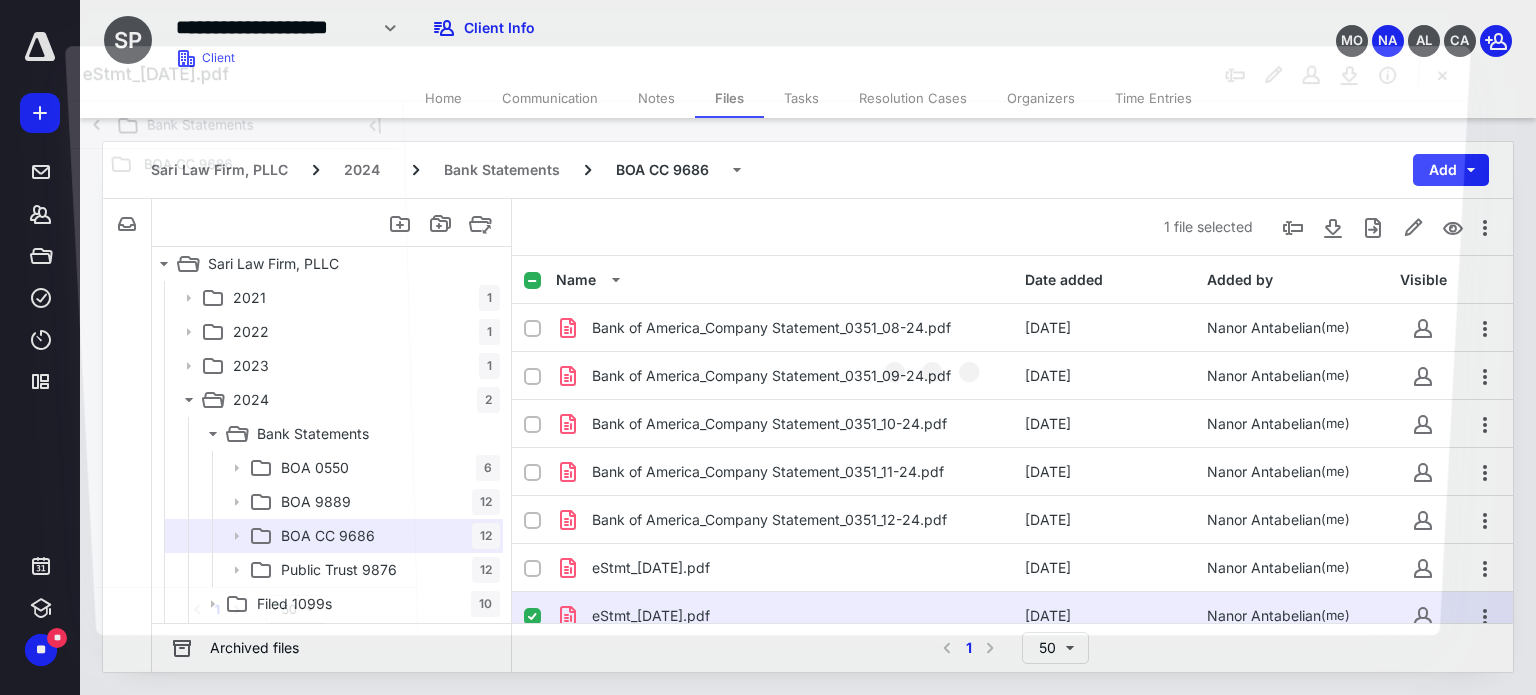 scroll, scrollTop: 253, scrollLeft: 0, axis: vertical 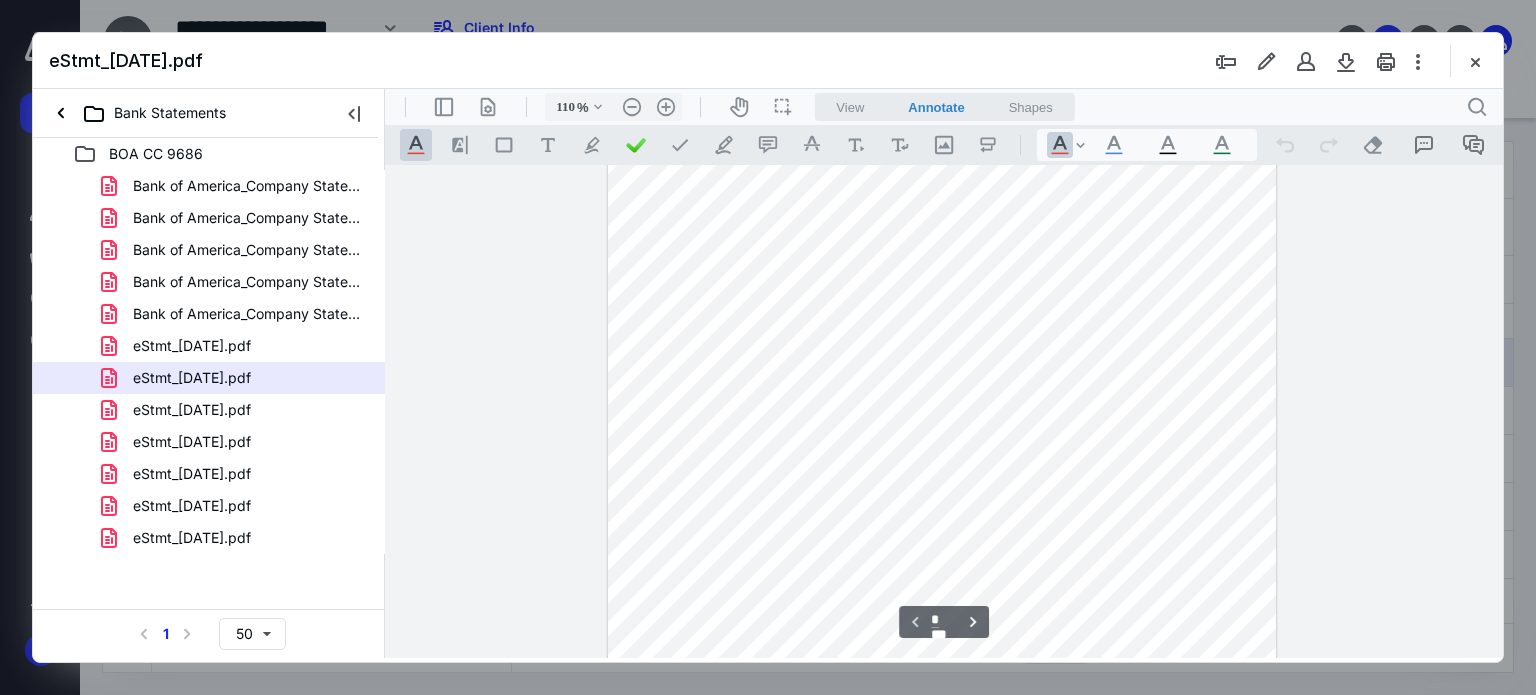 type on "210" 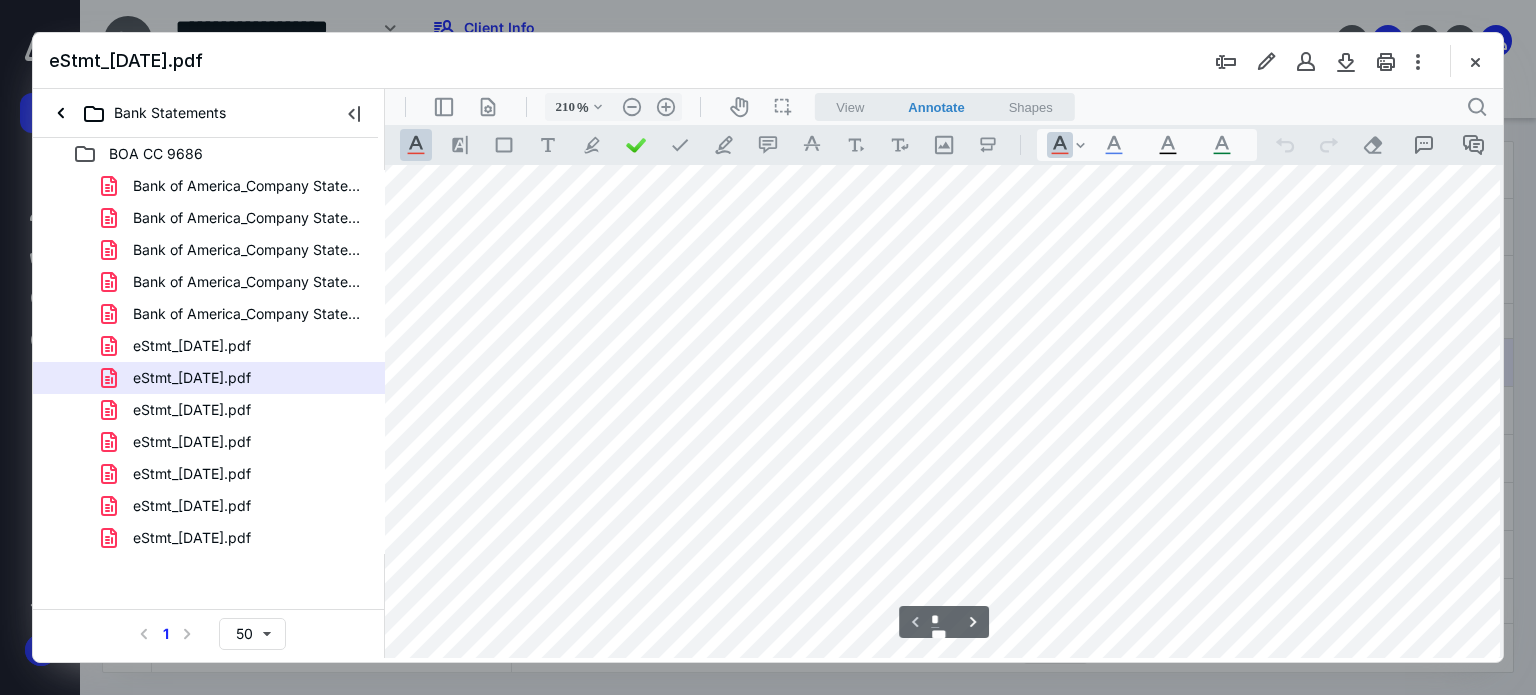 scroll, scrollTop: 92, scrollLeft: 98, axis: both 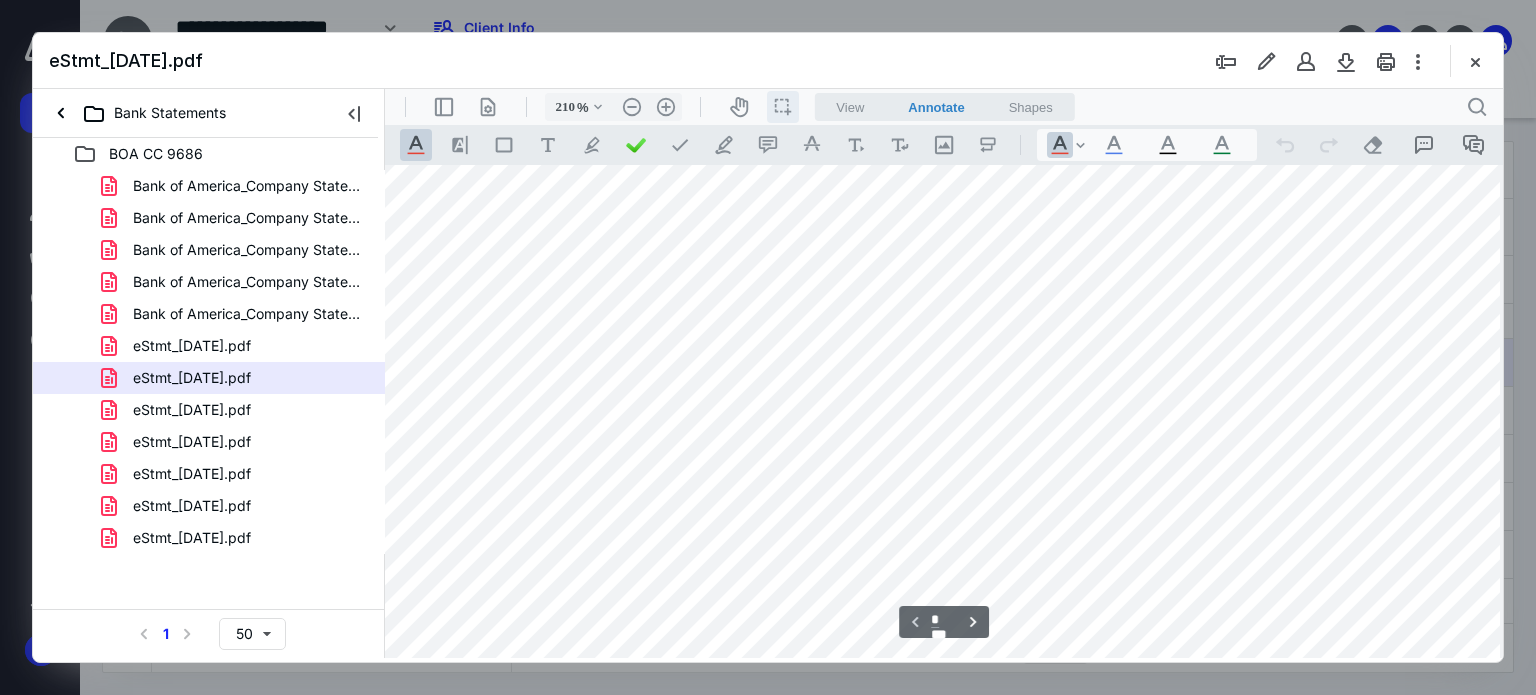 click on "icon / operation / multi select" at bounding box center (783, 107) 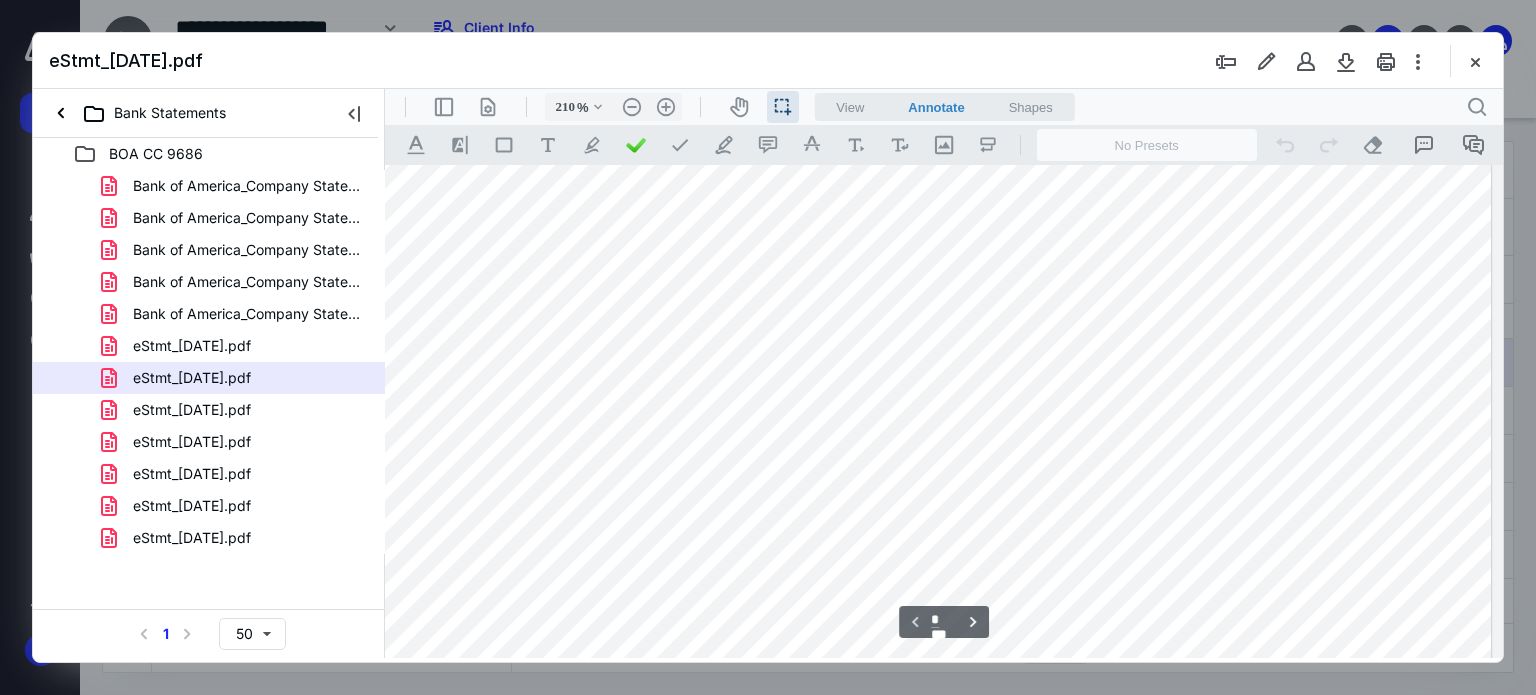 scroll, scrollTop: 292, scrollLeft: 187, axis: both 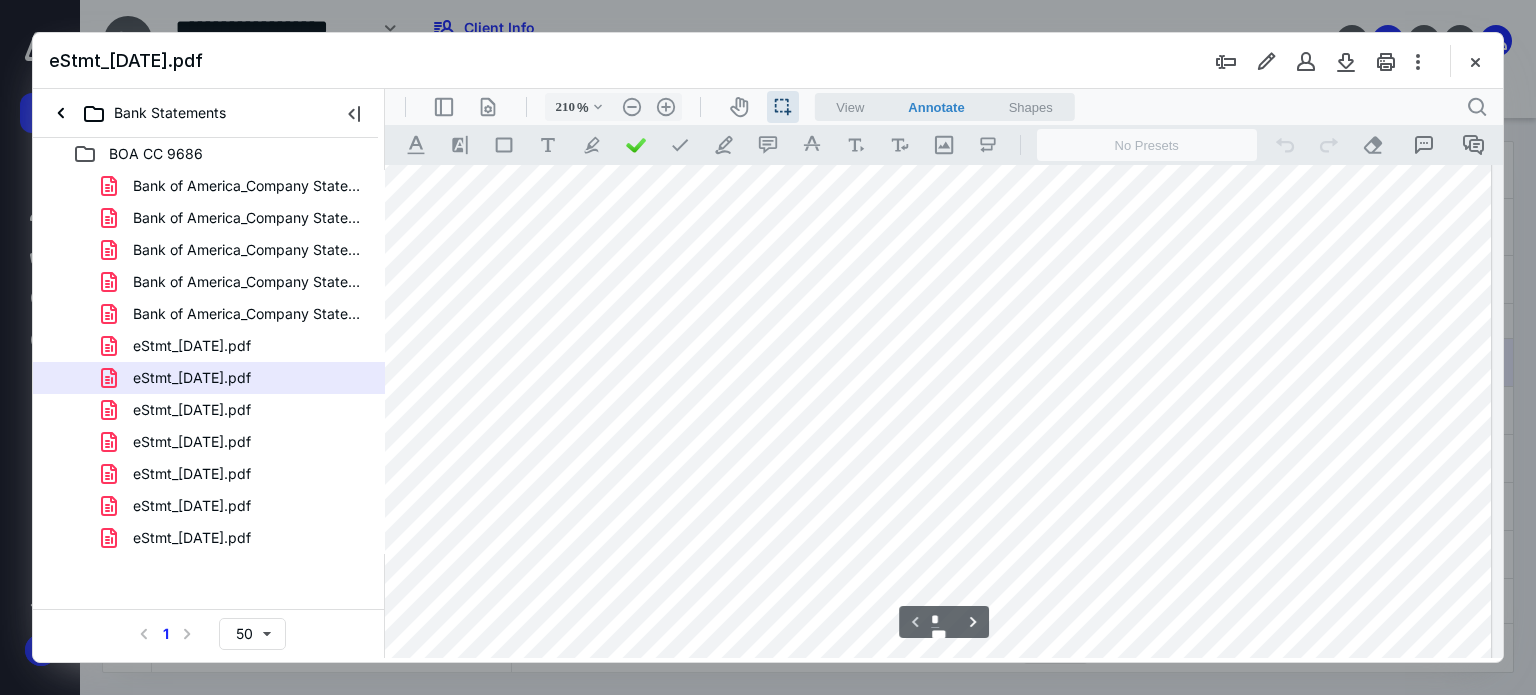 drag, startPoint x: 1377, startPoint y: 460, endPoint x: 1453, endPoint y: 460, distance: 76 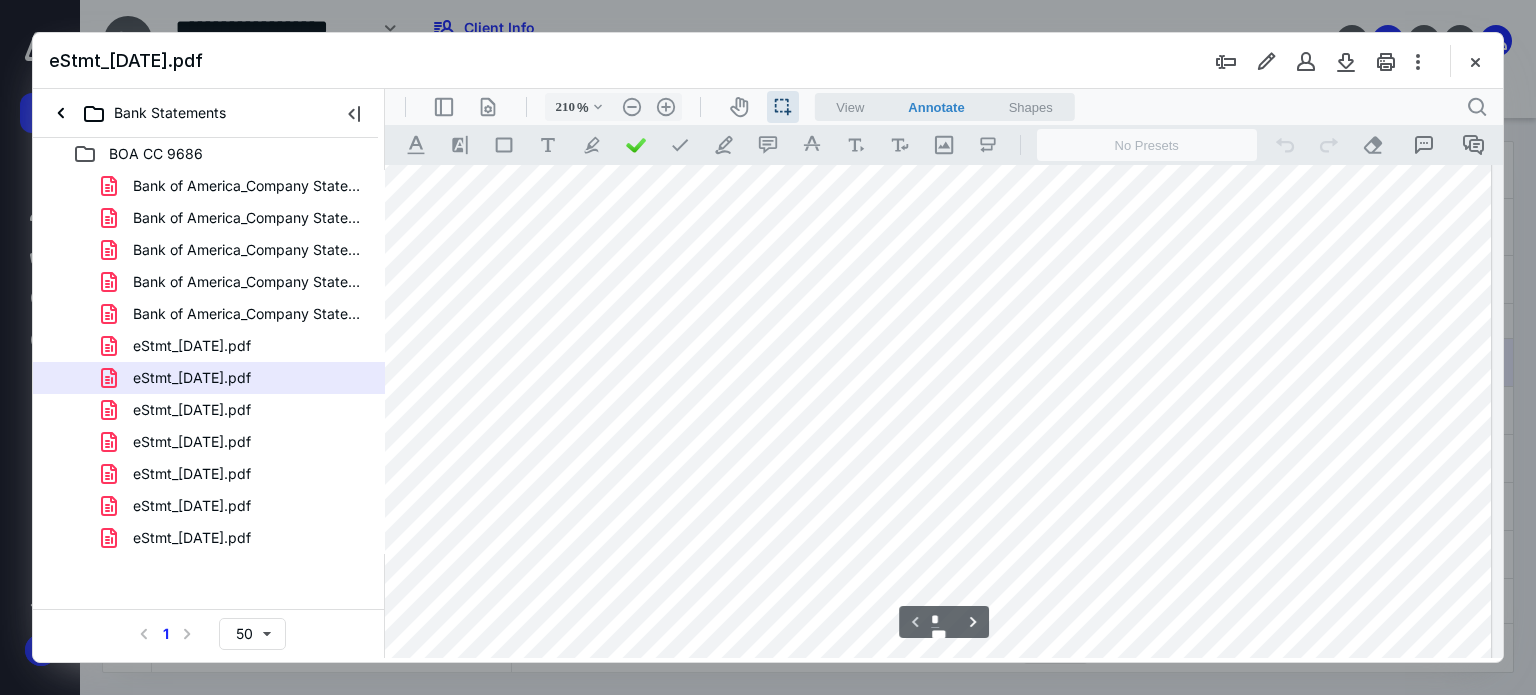 scroll, scrollTop: 192, scrollLeft: 187, axis: both 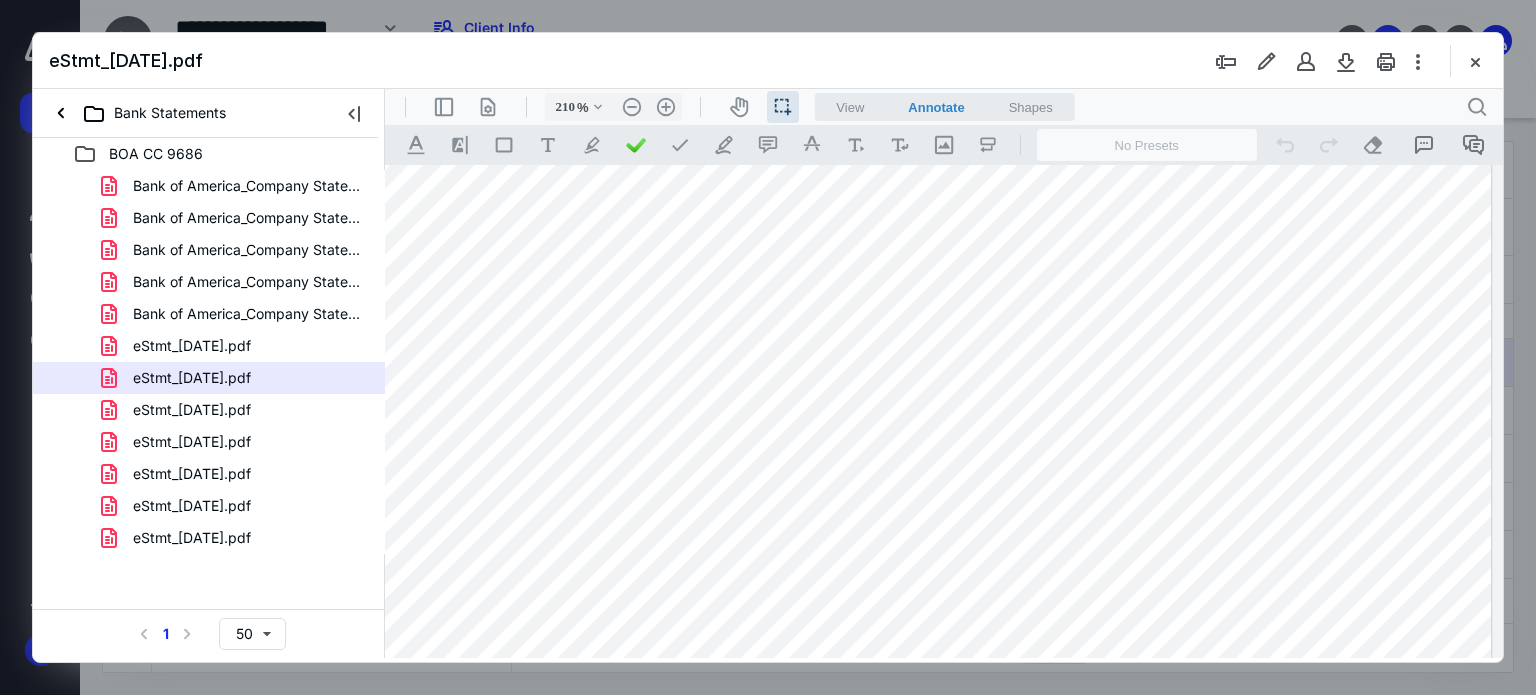click on "eStmt_[DATE].pdf" at bounding box center [192, 410] 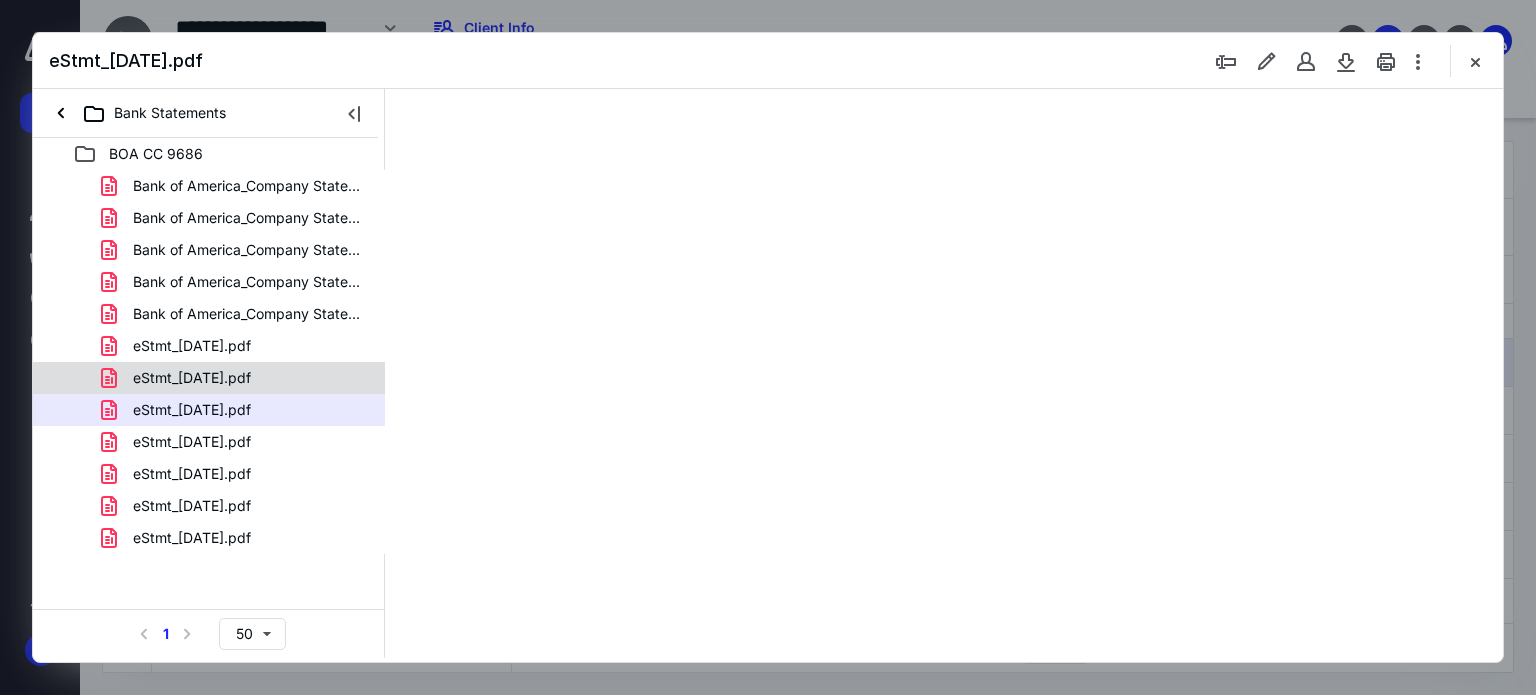 click on "eStmt_[DATE].pdf" at bounding box center (192, 378) 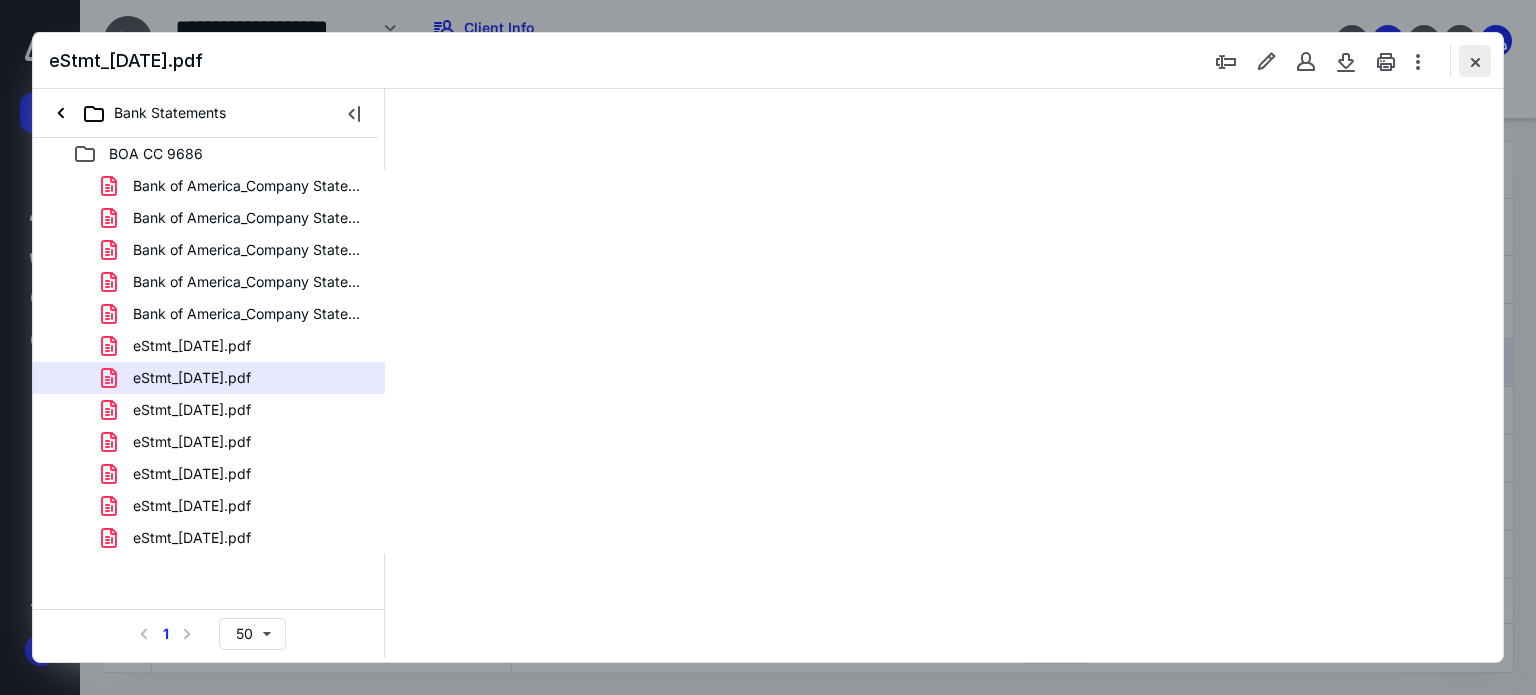 click at bounding box center (1475, 61) 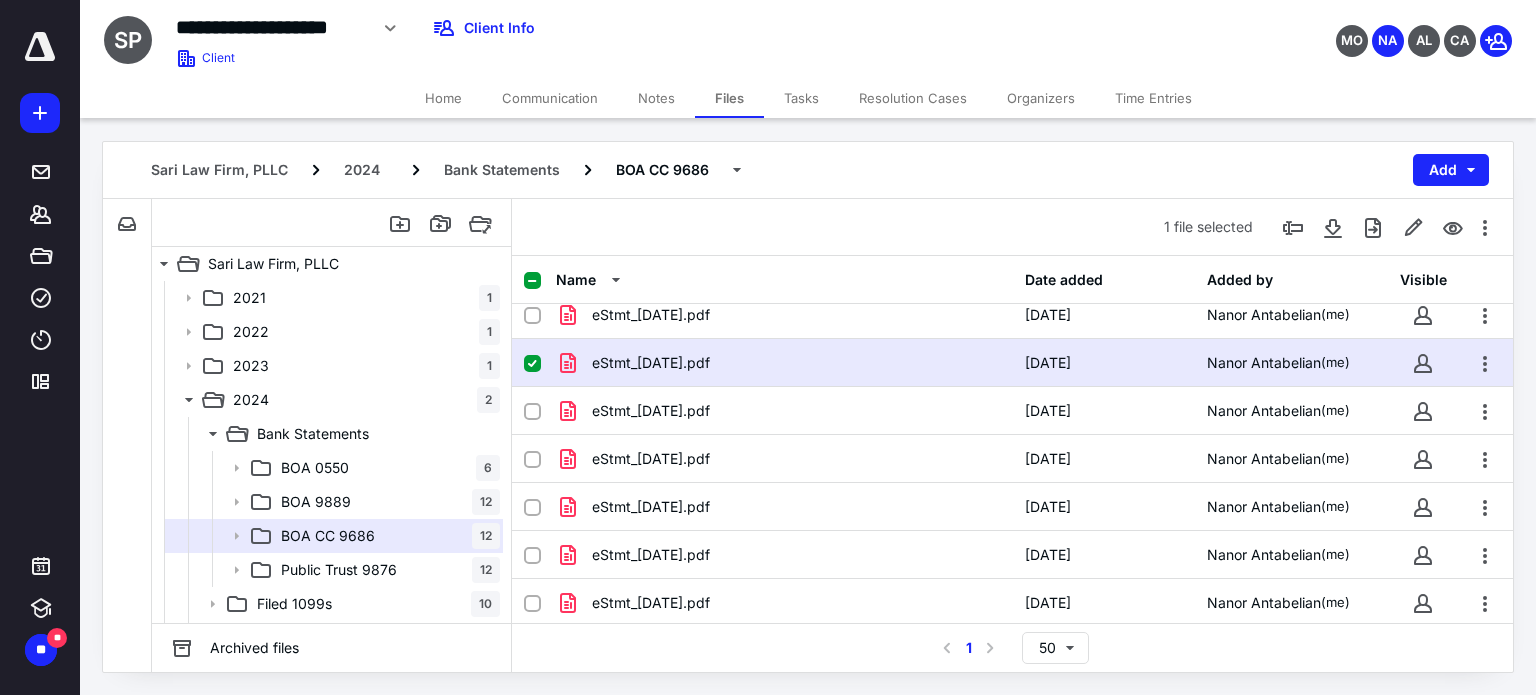 click on "eStmt_[DATE].pdf" at bounding box center [784, 363] 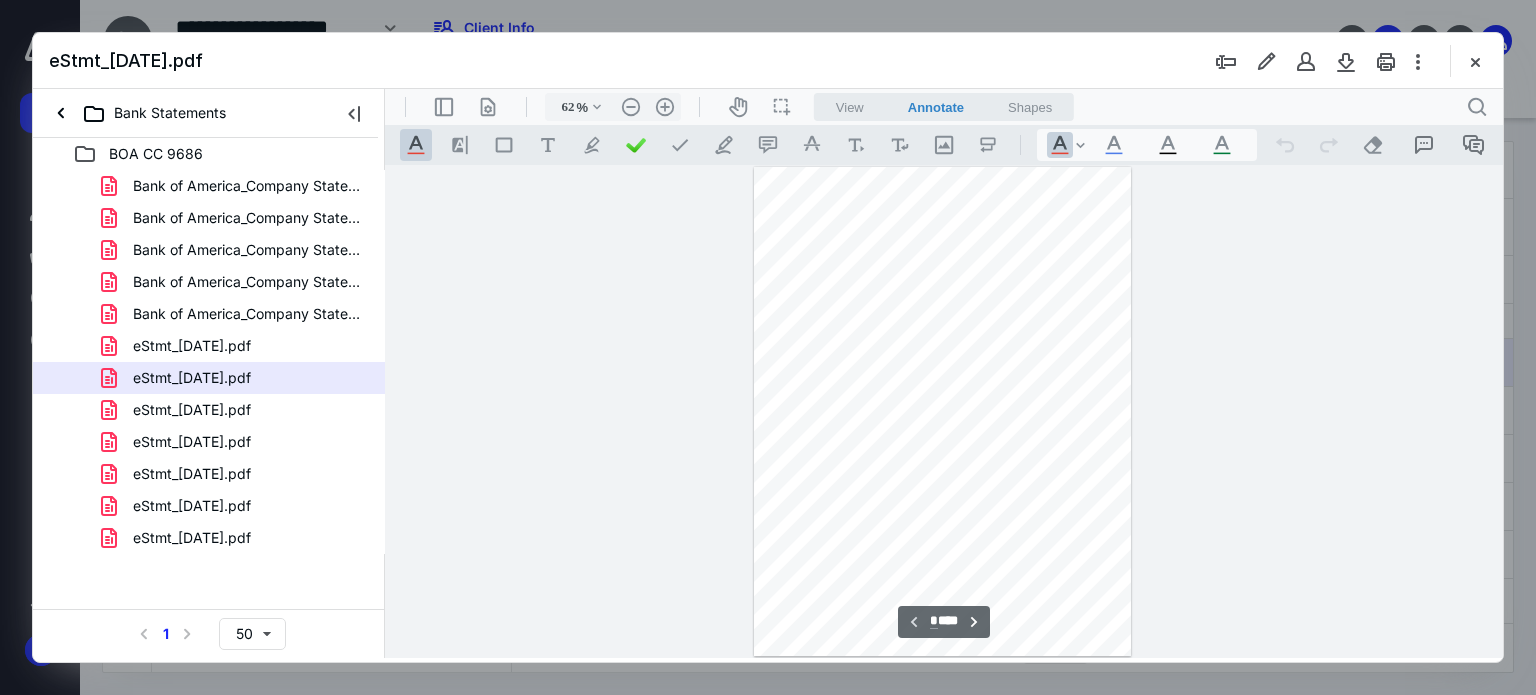 scroll, scrollTop: 0, scrollLeft: 0, axis: both 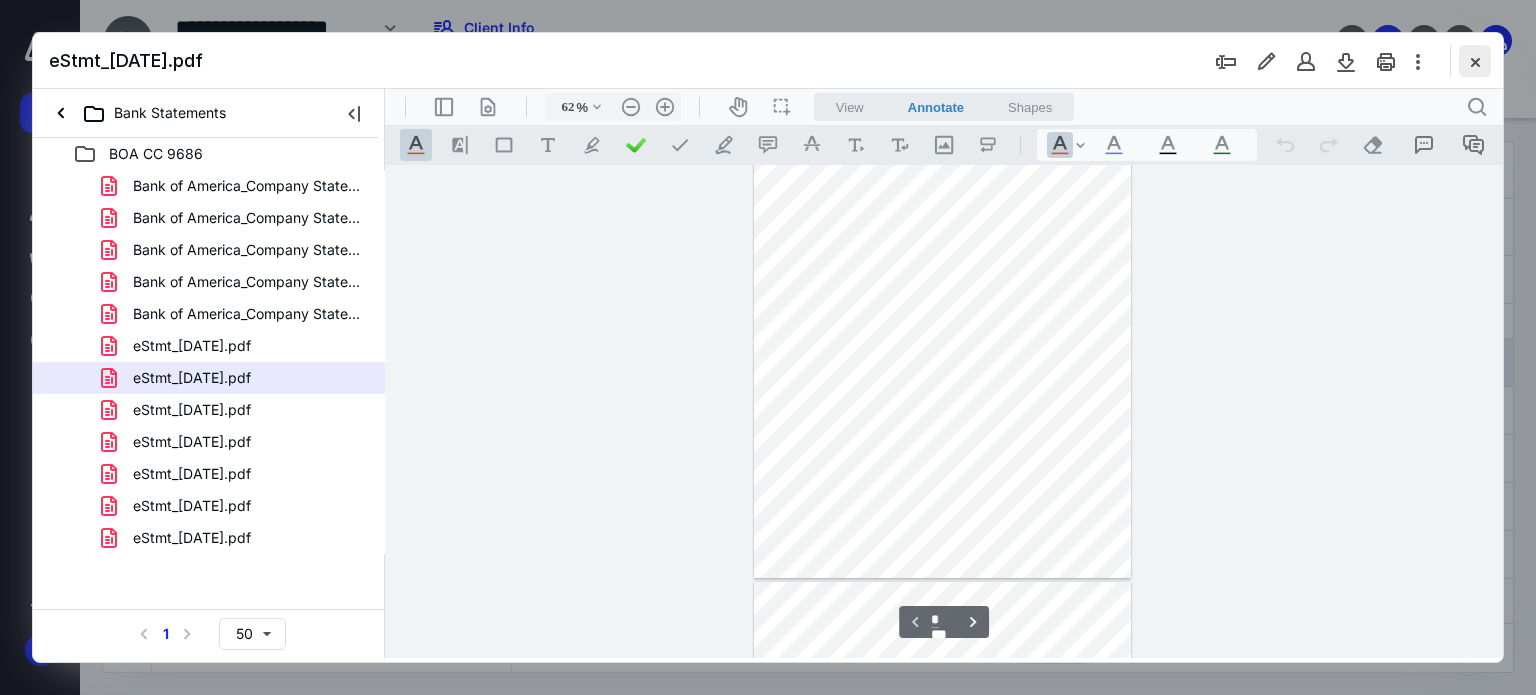 click at bounding box center [1475, 61] 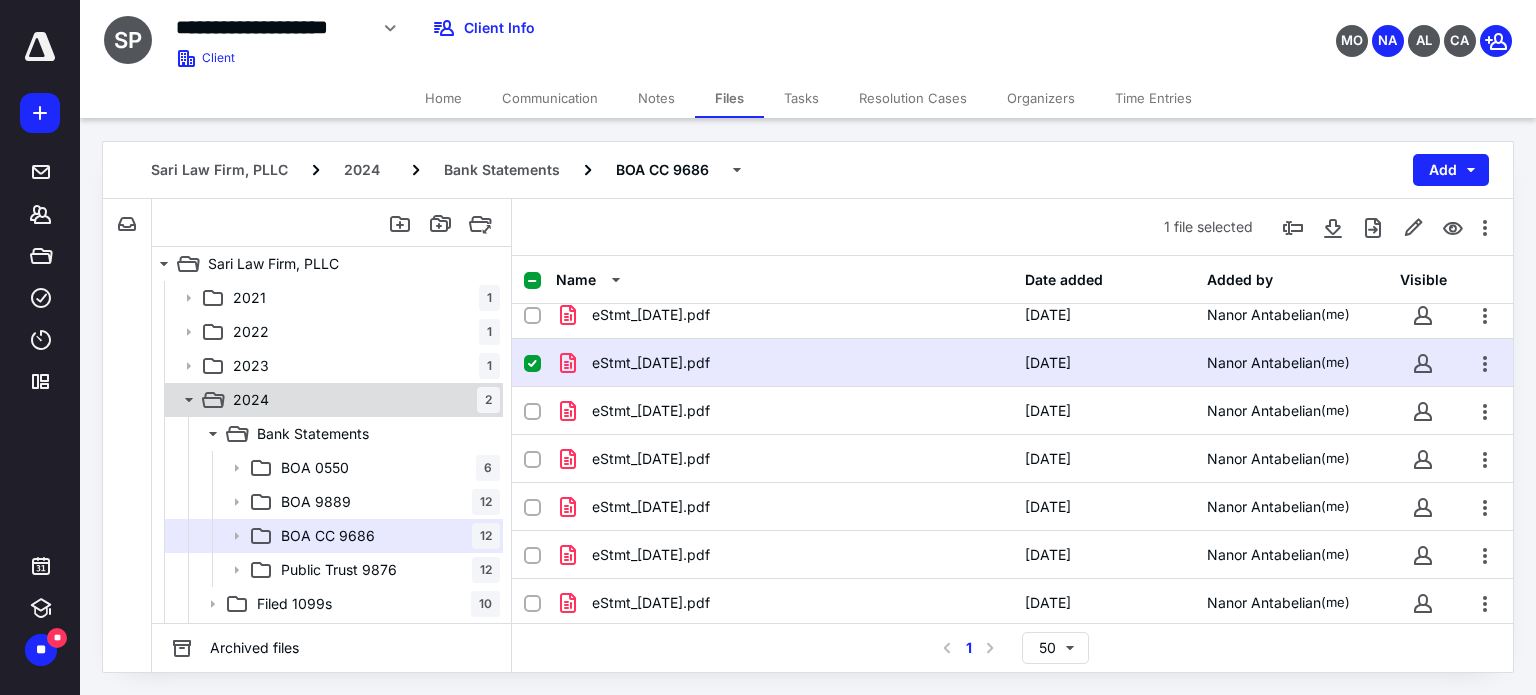 click on "2024 2" at bounding box center (362, 400) 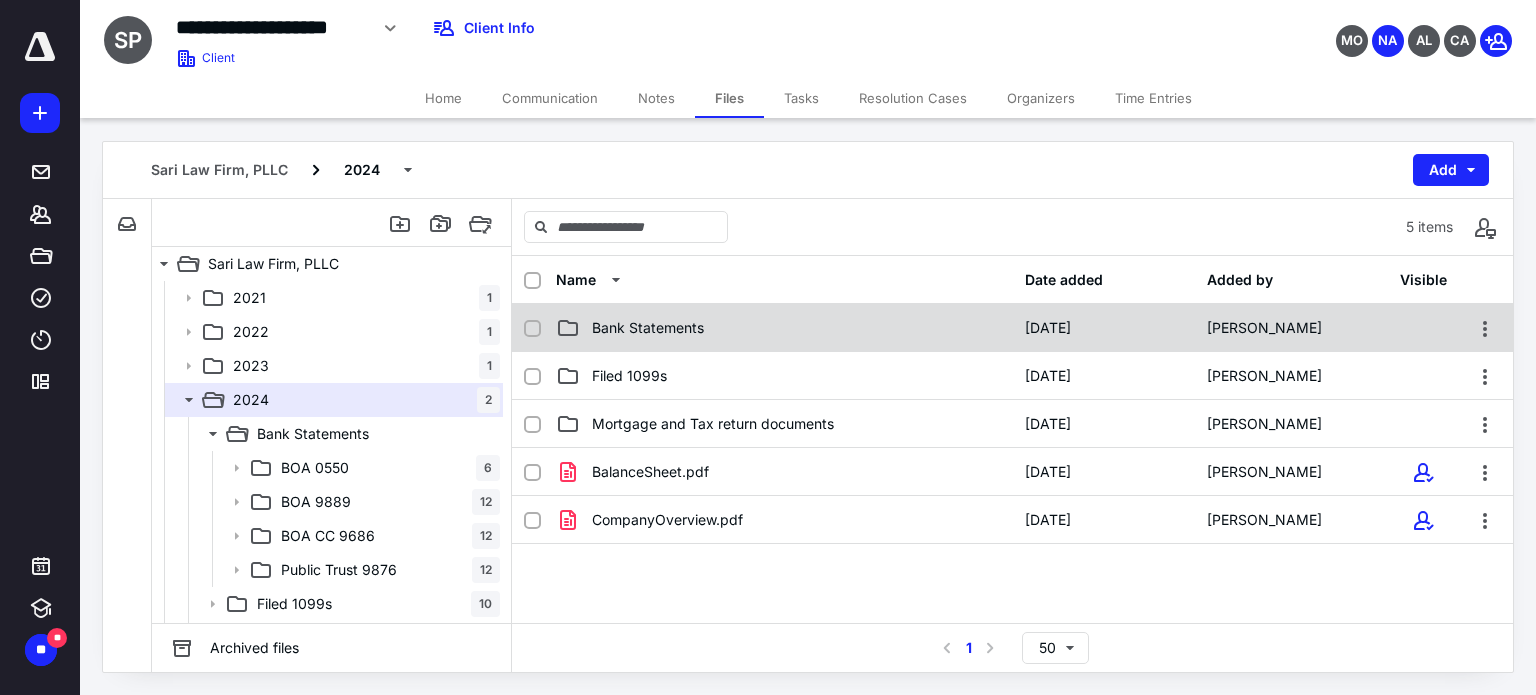 click on "Bank Statements [DATE] [PERSON_NAME]" at bounding box center (1012, 328) 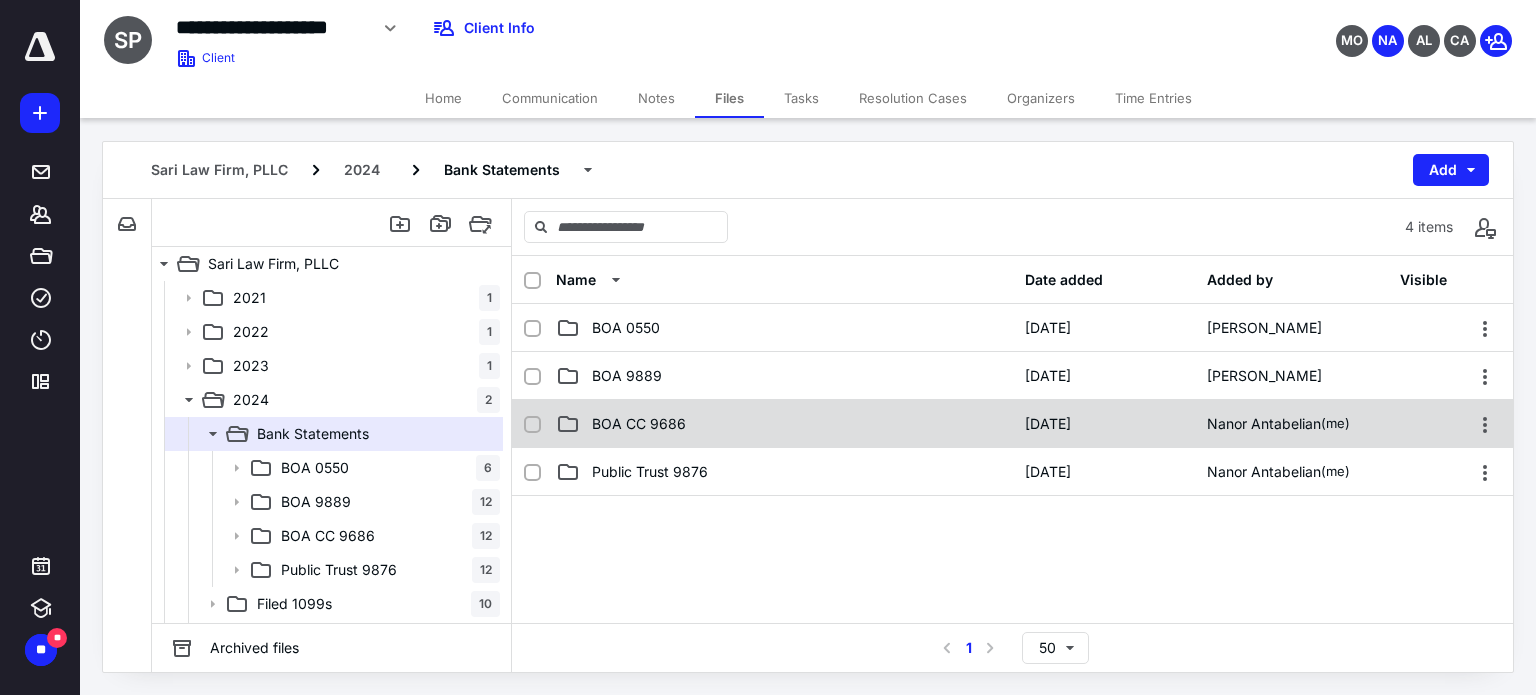 click on "BOA CC 9686" at bounding box center (639, 424) 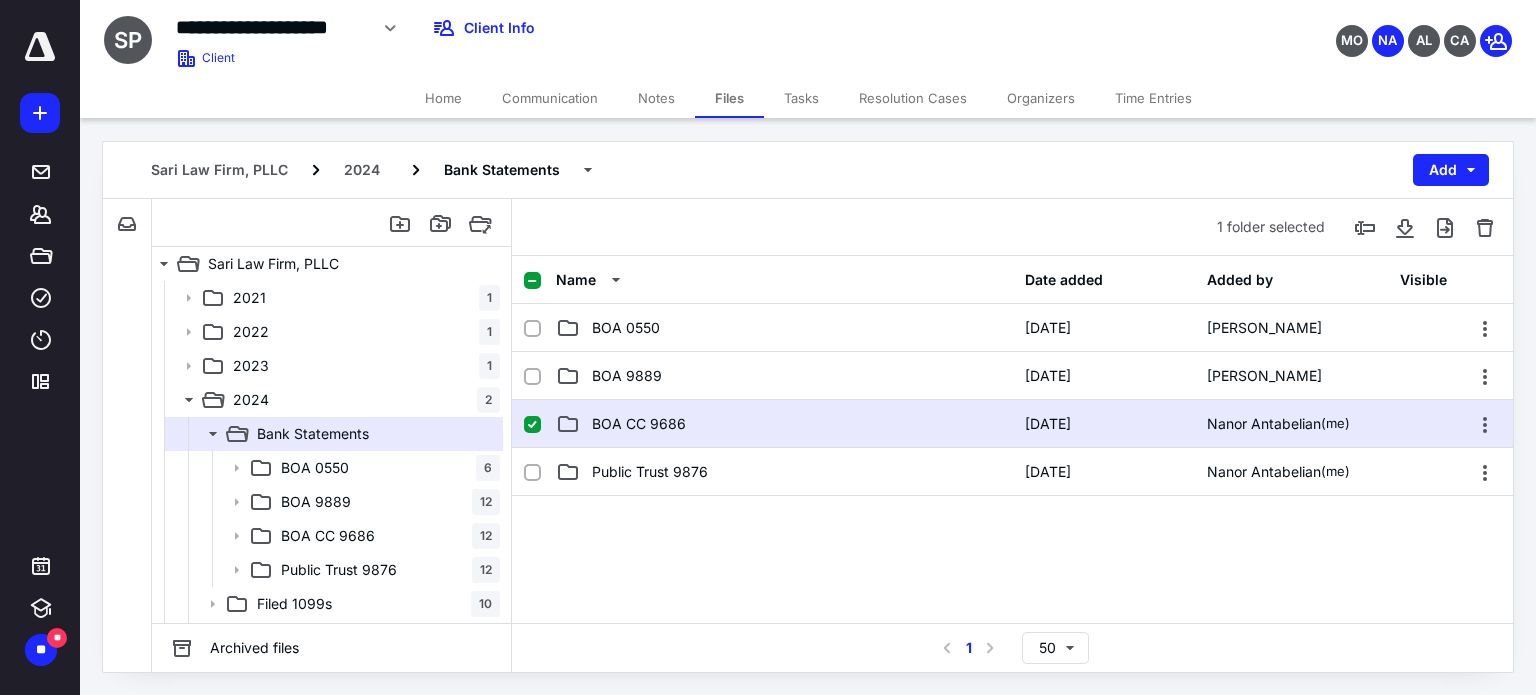 click on "BOA CC 9686" at bounding box center (639, 424) 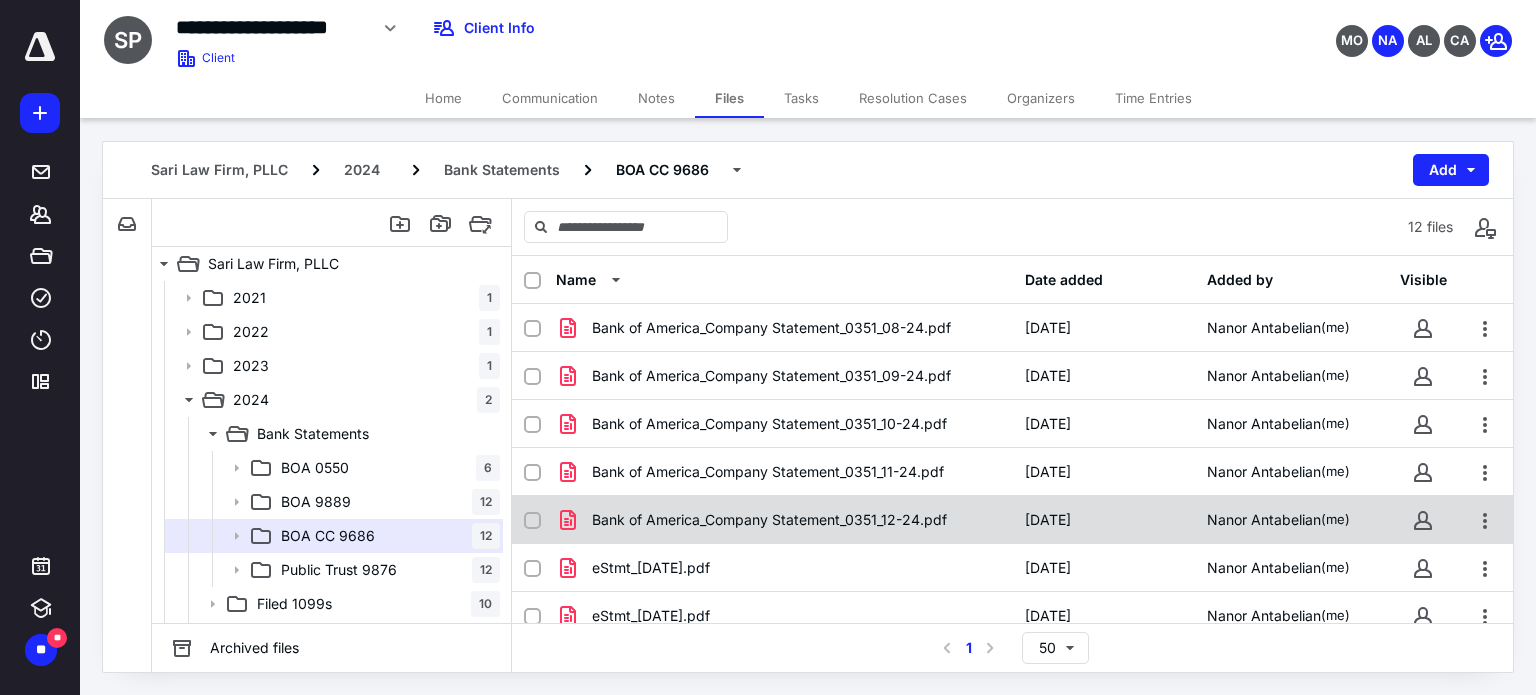 click on "Bank of America_Company Statement_0351_12-24.pdf" at bounding box center [769, 520] 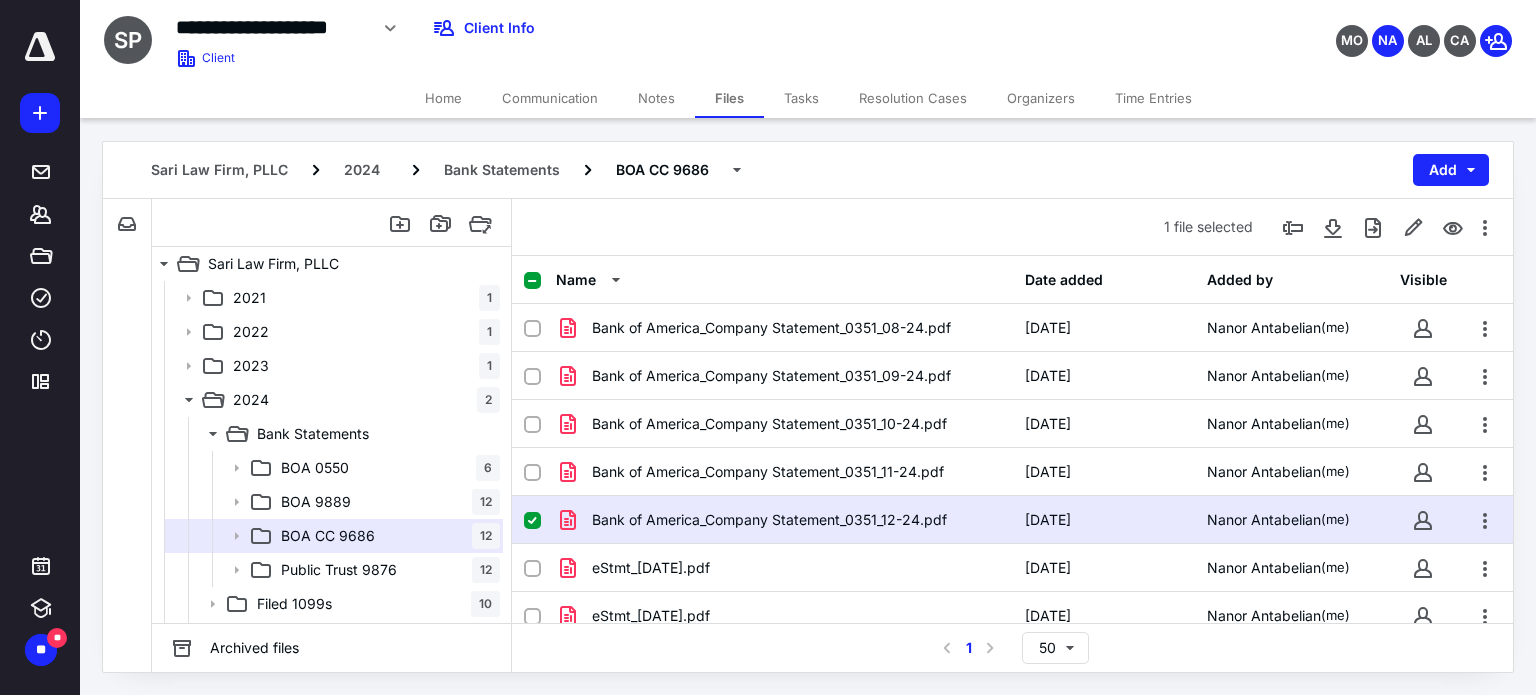 click on "Bank of America_Company Statement_0351_12-24.pdf" at bounding box center [769, 520] 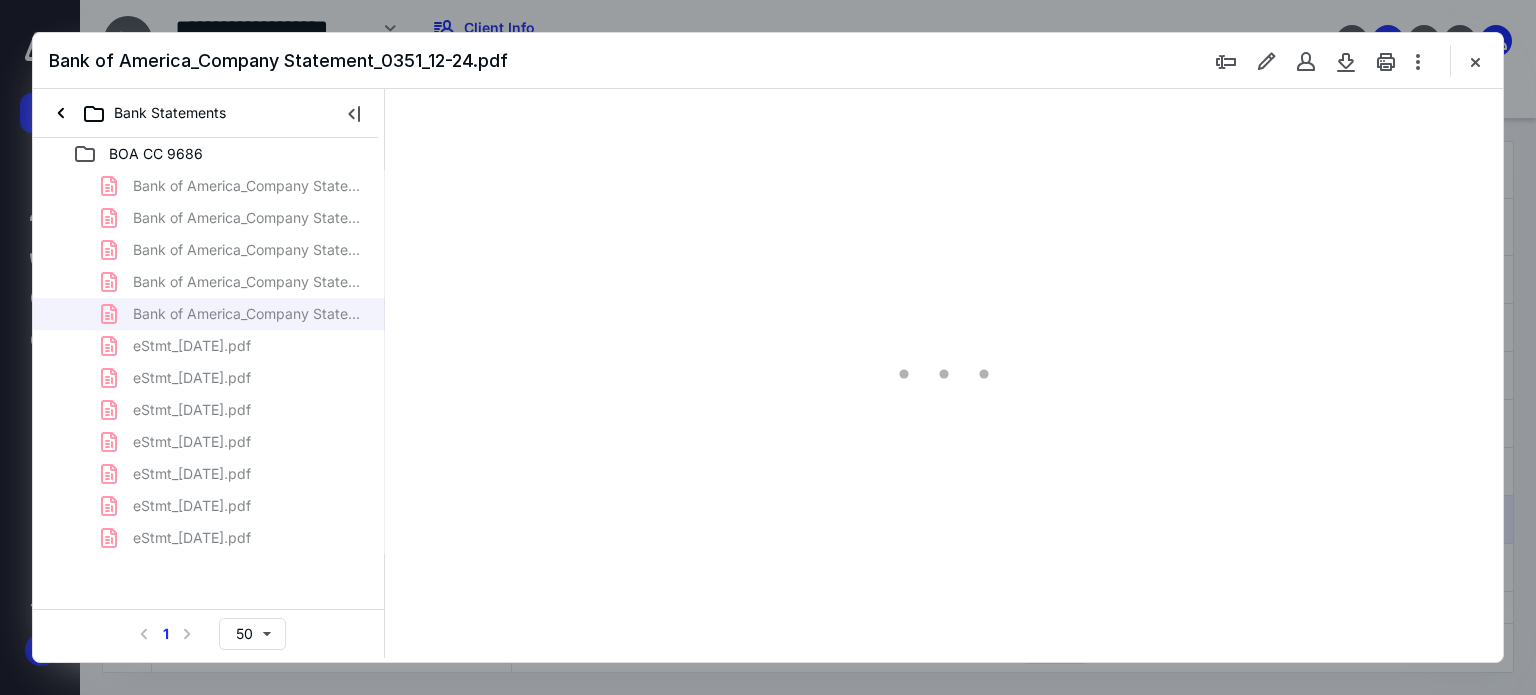 scroll, scrollTop: 0, scrollLeft: 0, axis: both 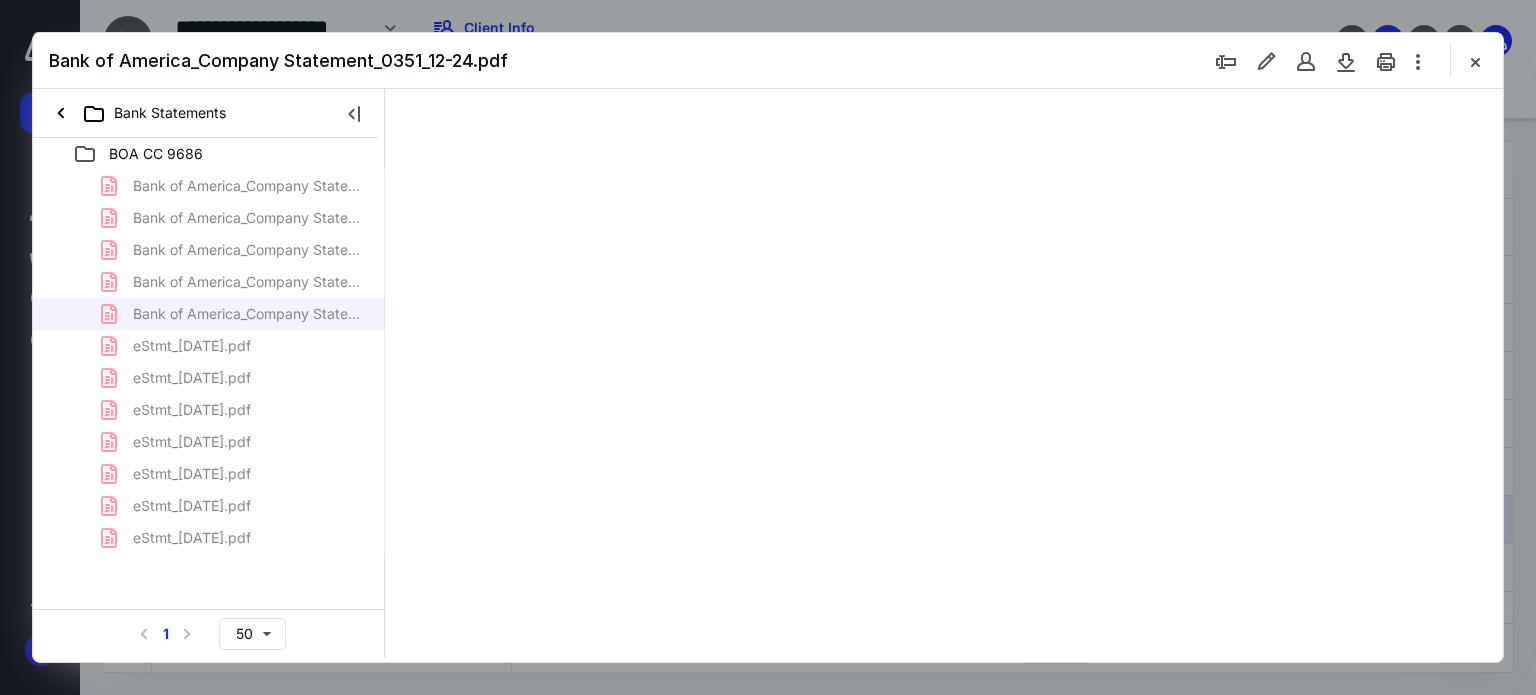 type on "62" 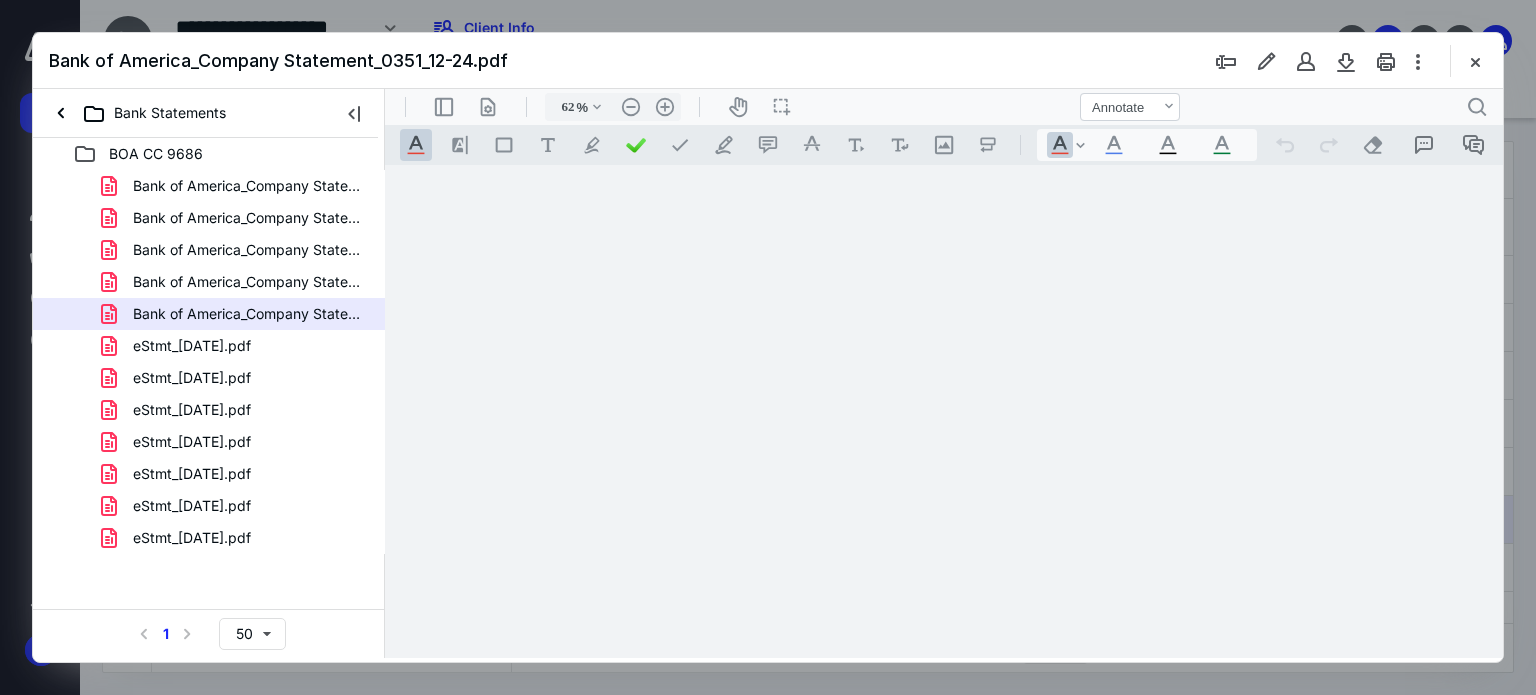 scroll, scrollTop: 78, scrollLeft: 0, axis: vertical 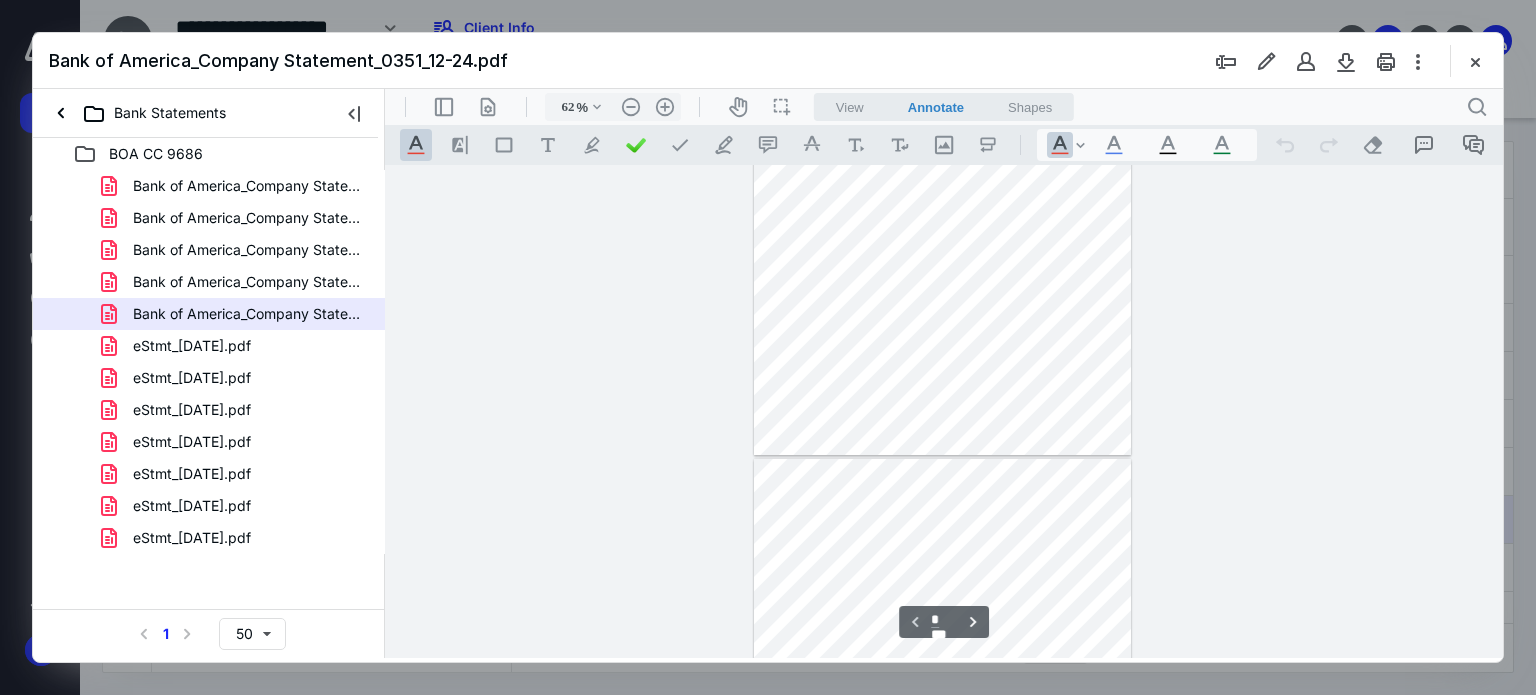 type on "*" 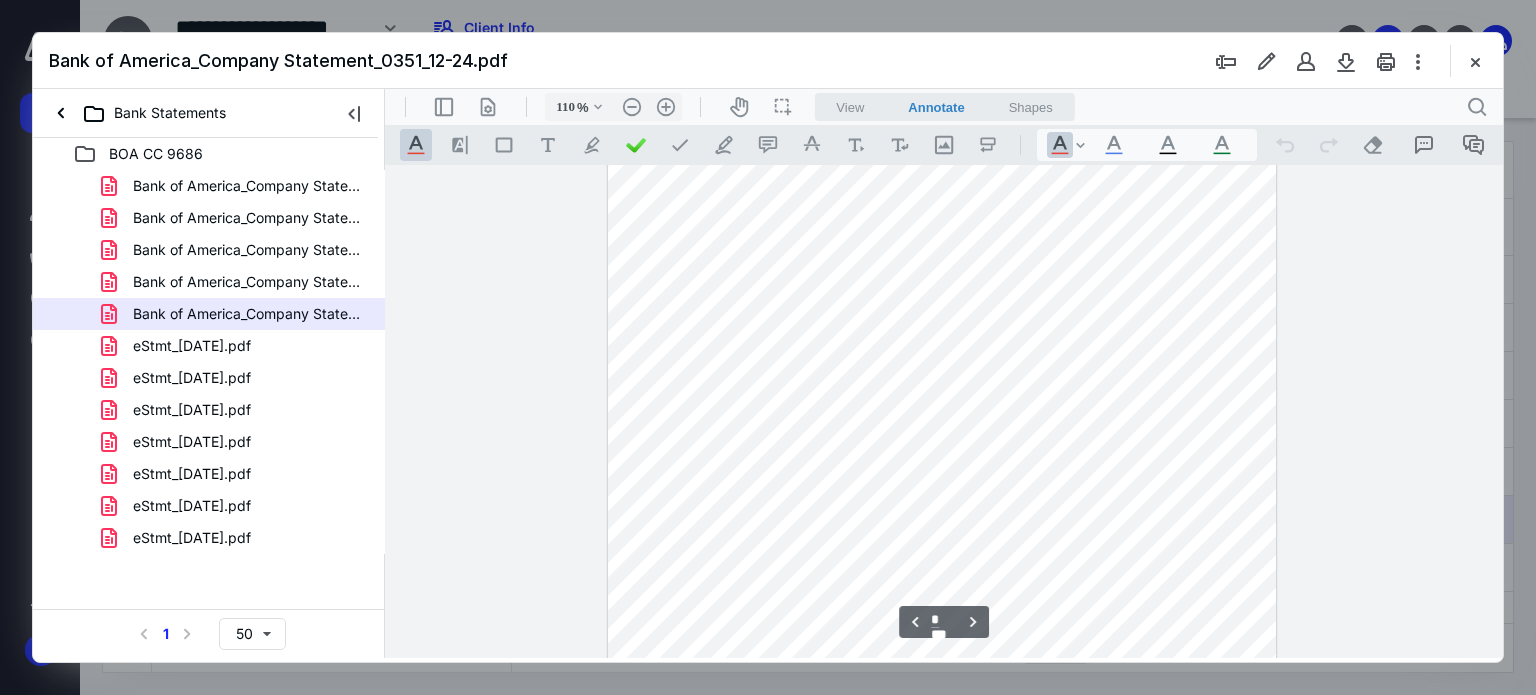 scroll, scrollTop: 1872, scrollLeft: 0, axis: vertical 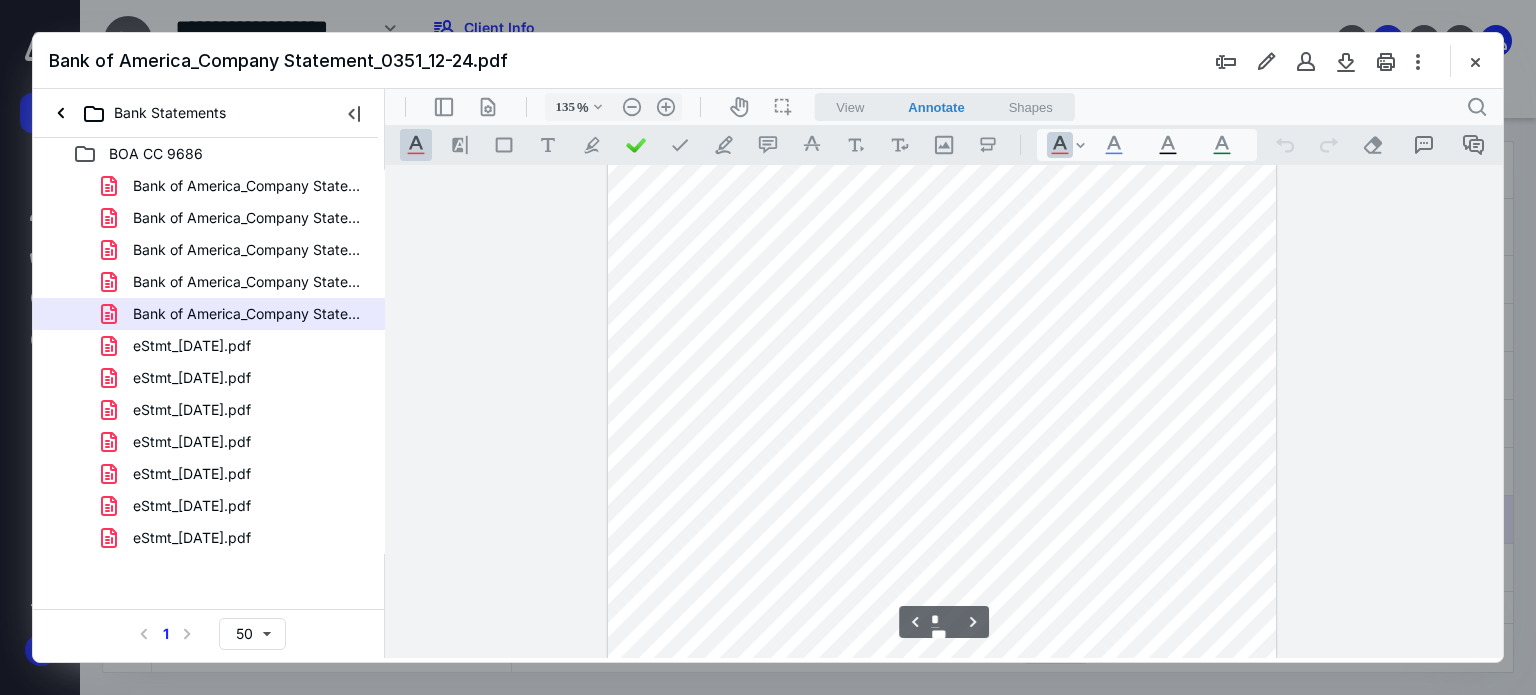 type on "160" 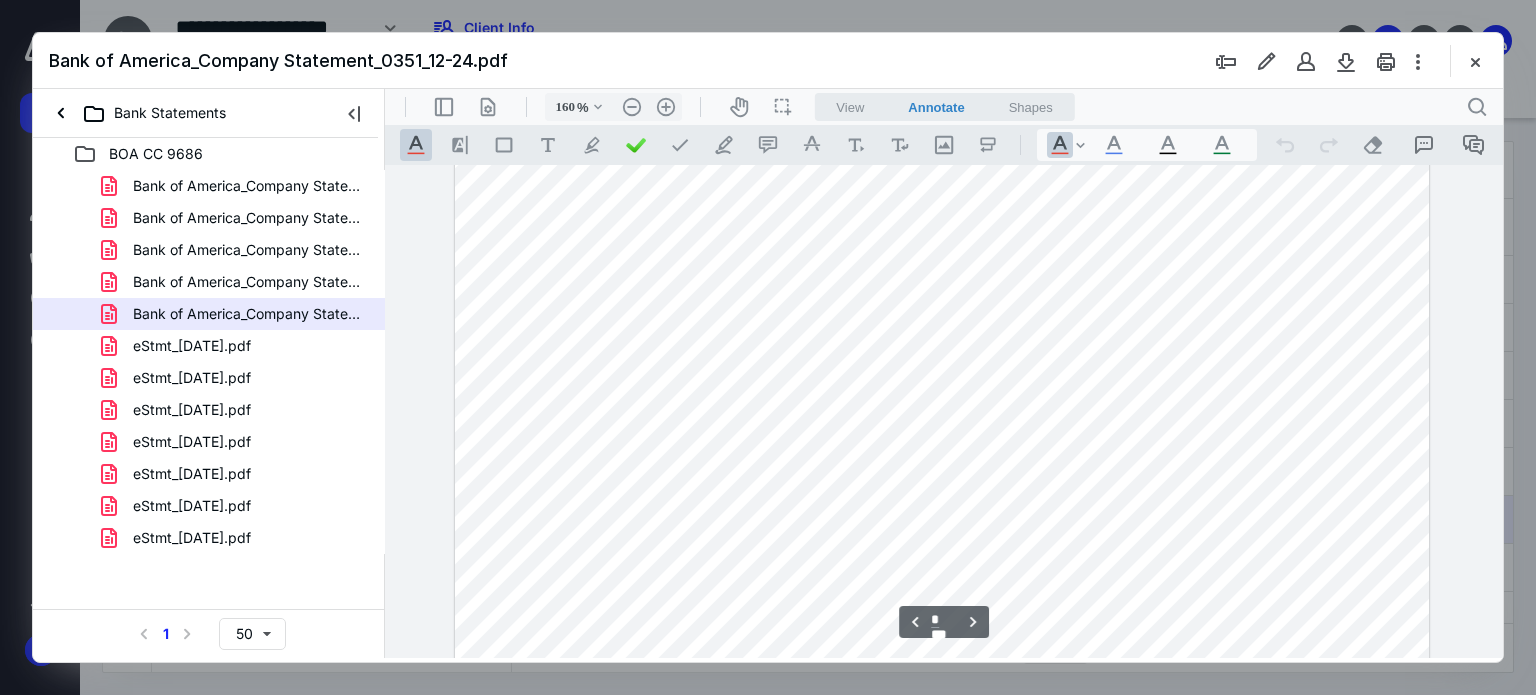 scroll, scrollTop: 2768, scrollLeft: 0, axis: vertical 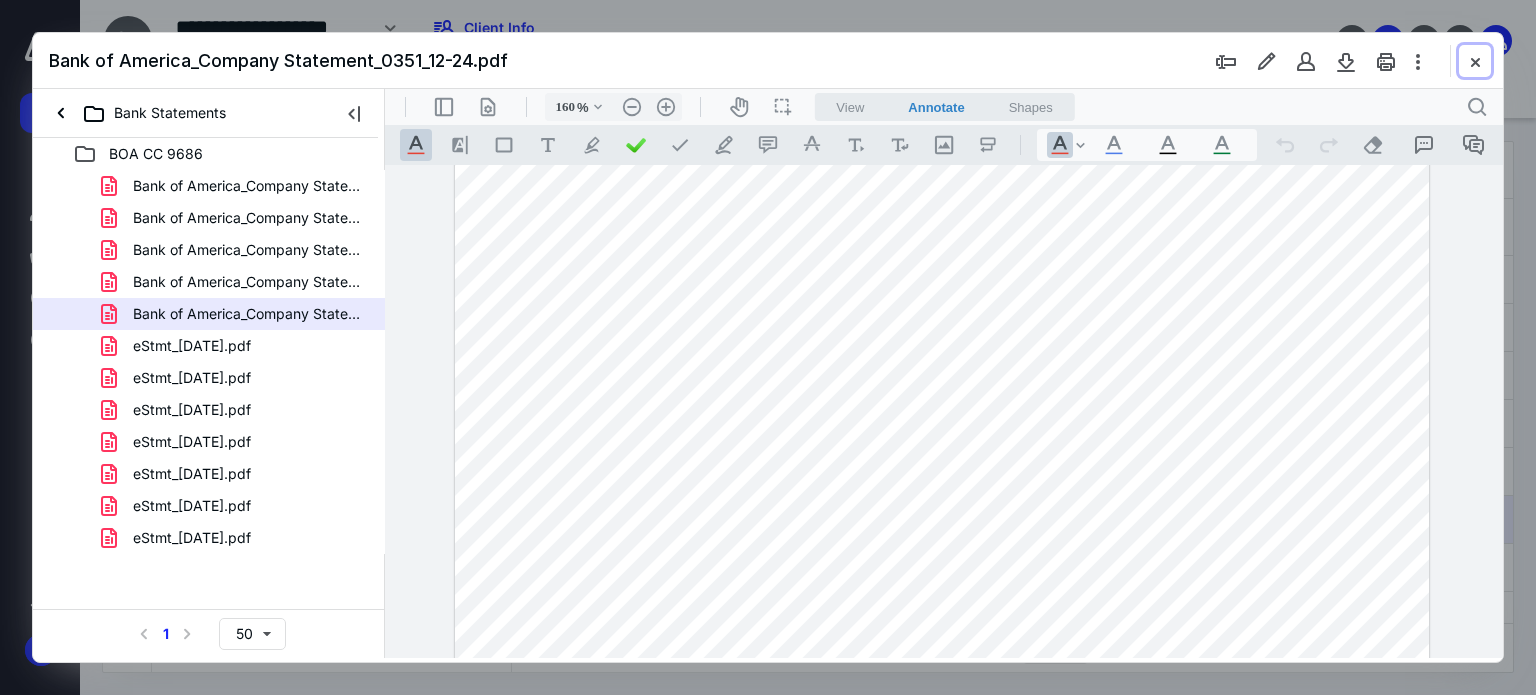 drag, startPoint x: 1461, startPoint y: 45, endPoint x: 1461, endPoint y: 58, distance: 13 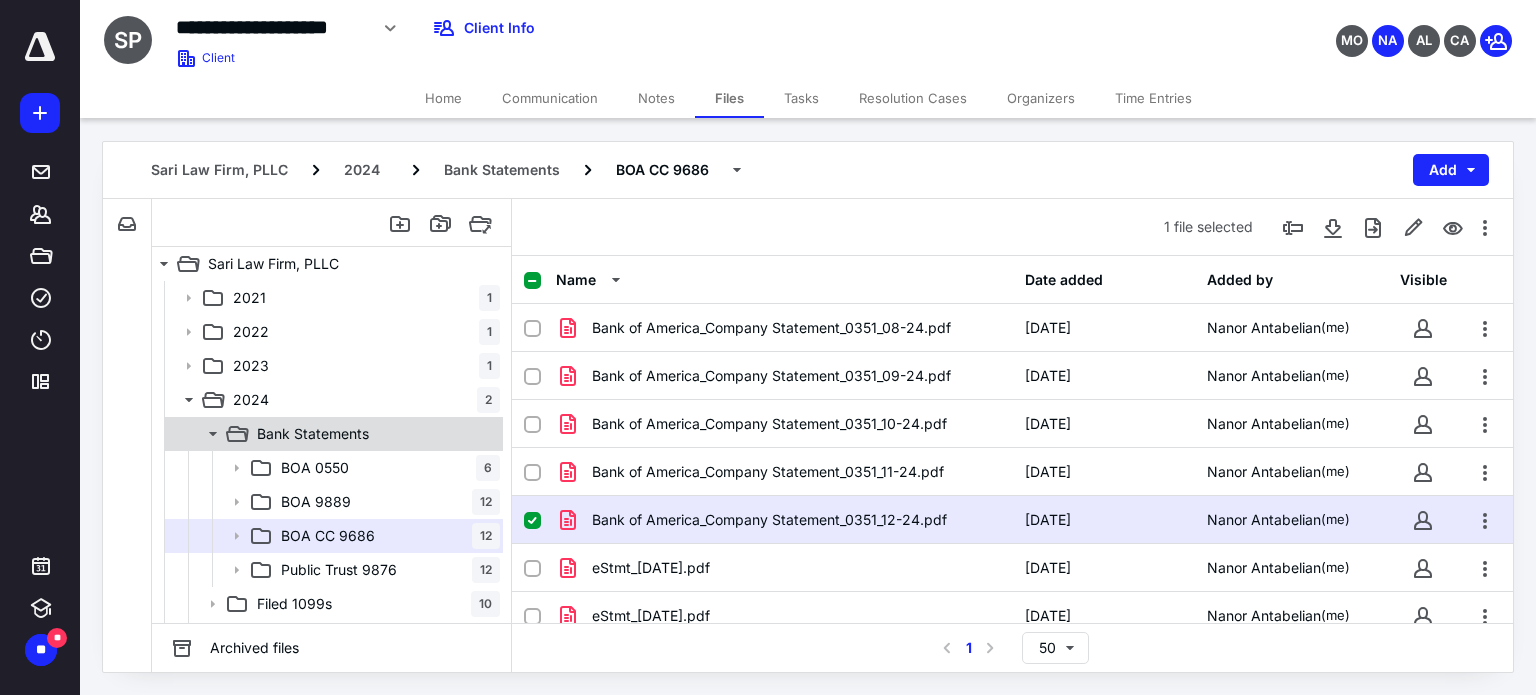 click 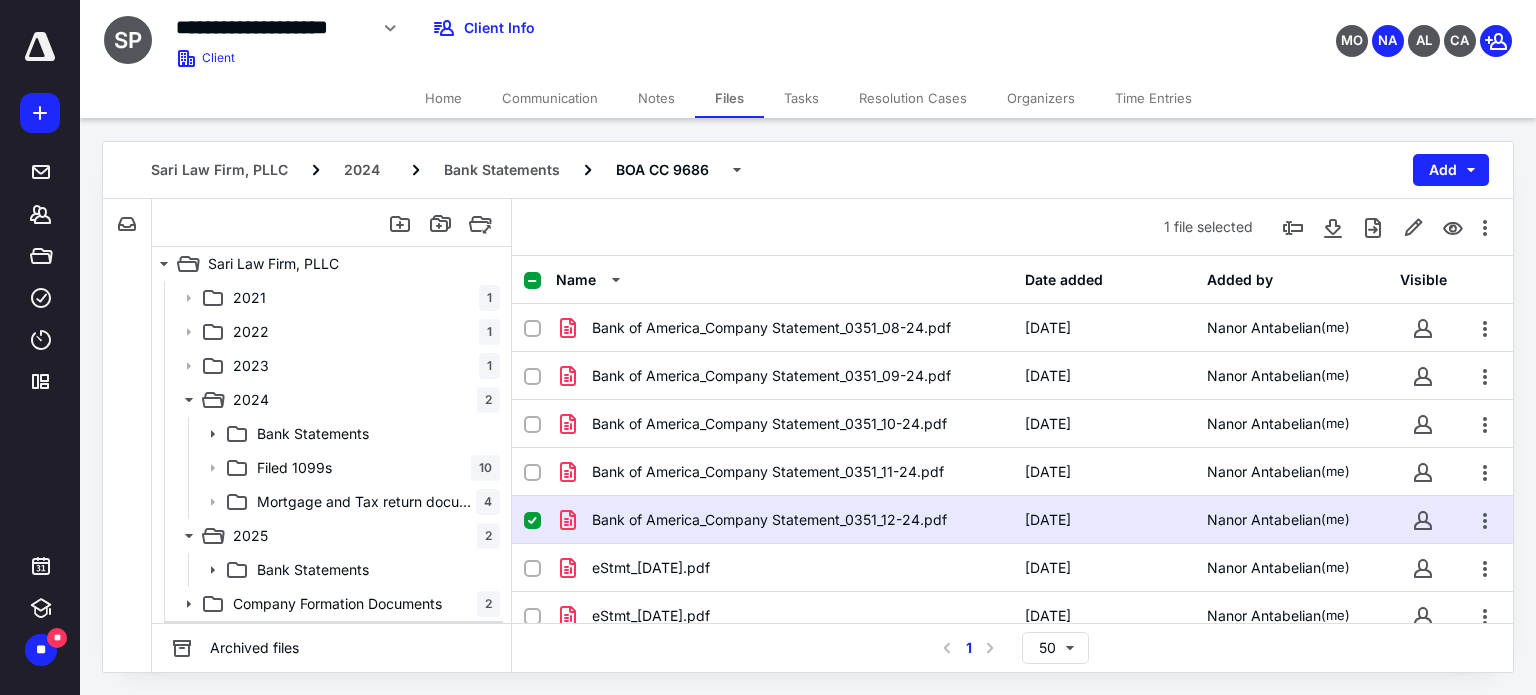 scroll, scrollTop: 100, scrollLeft: 0, axis: vertical 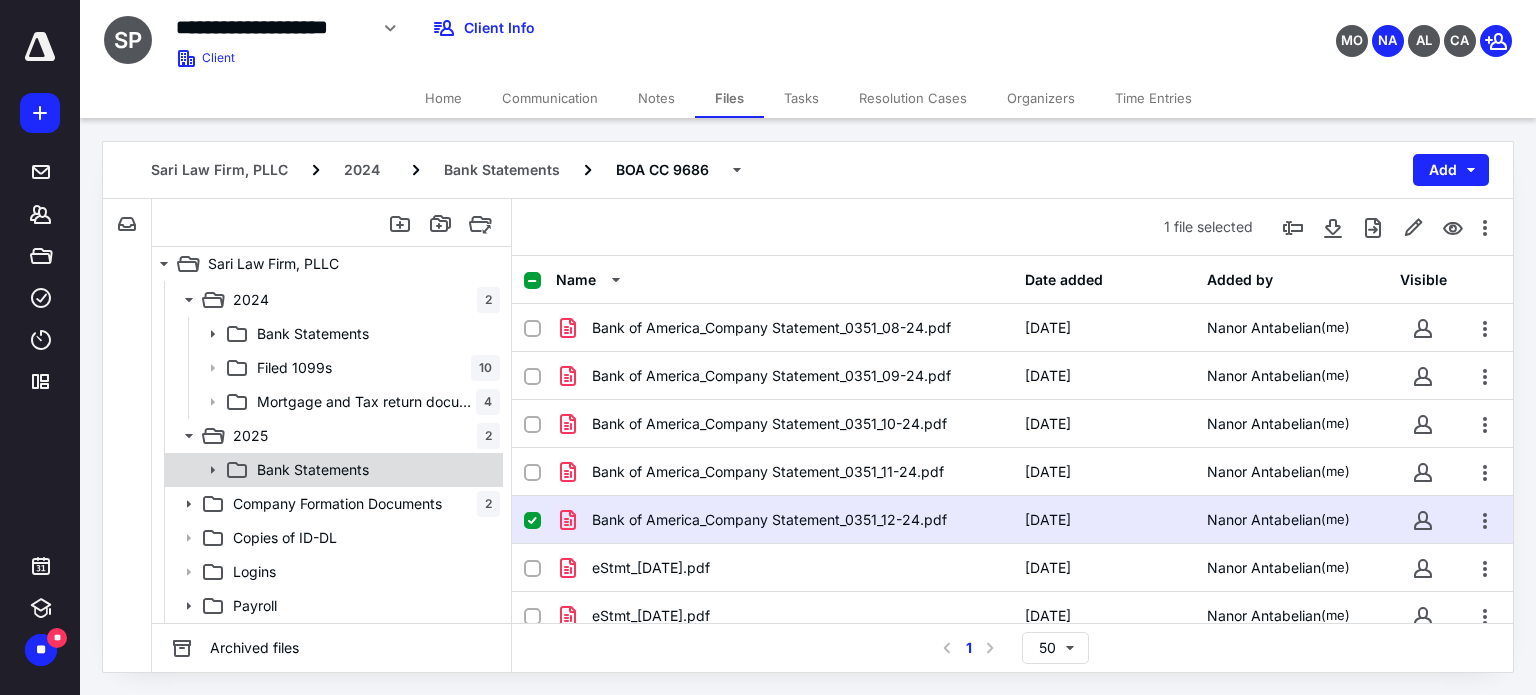 click on "Bank Statements" at bounding box center [313, 470] 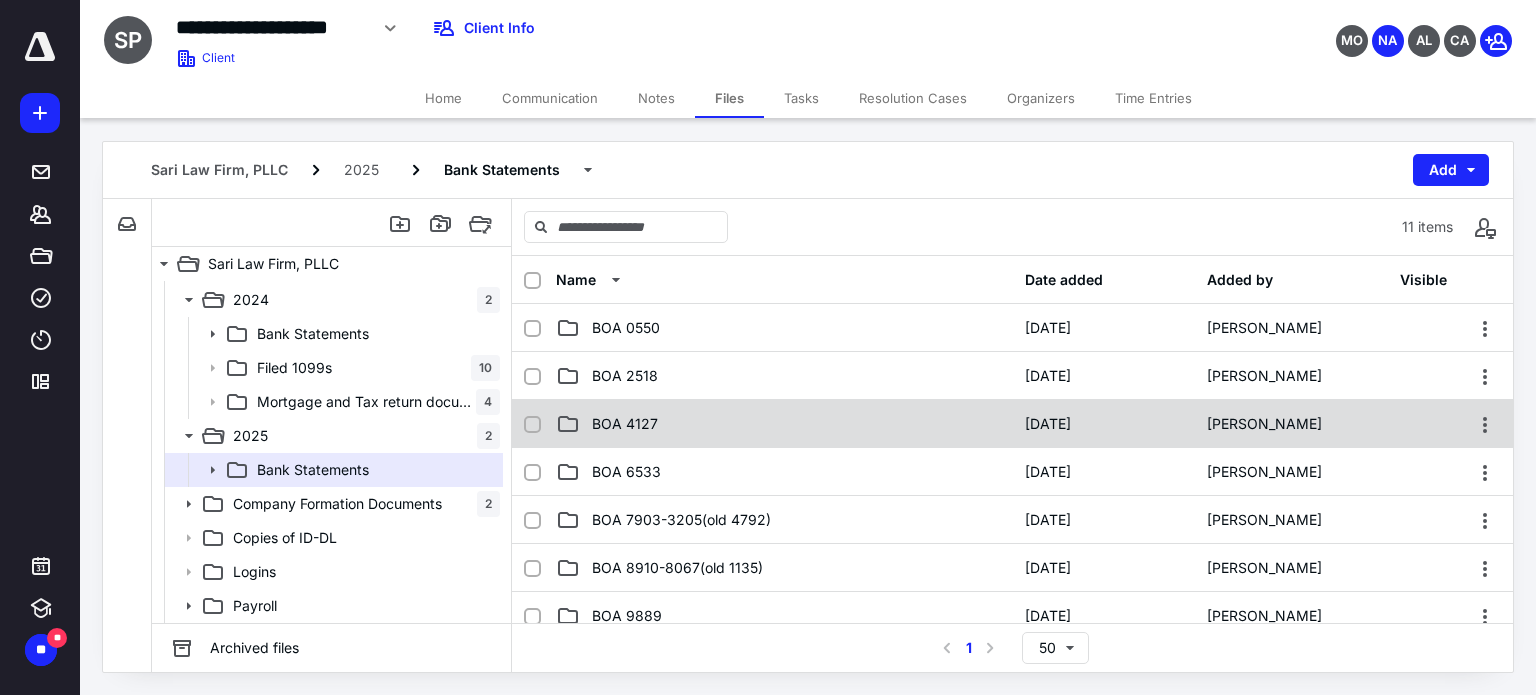 scroll, scrollTop: 100, scrollLeft: 0, axis: vertical 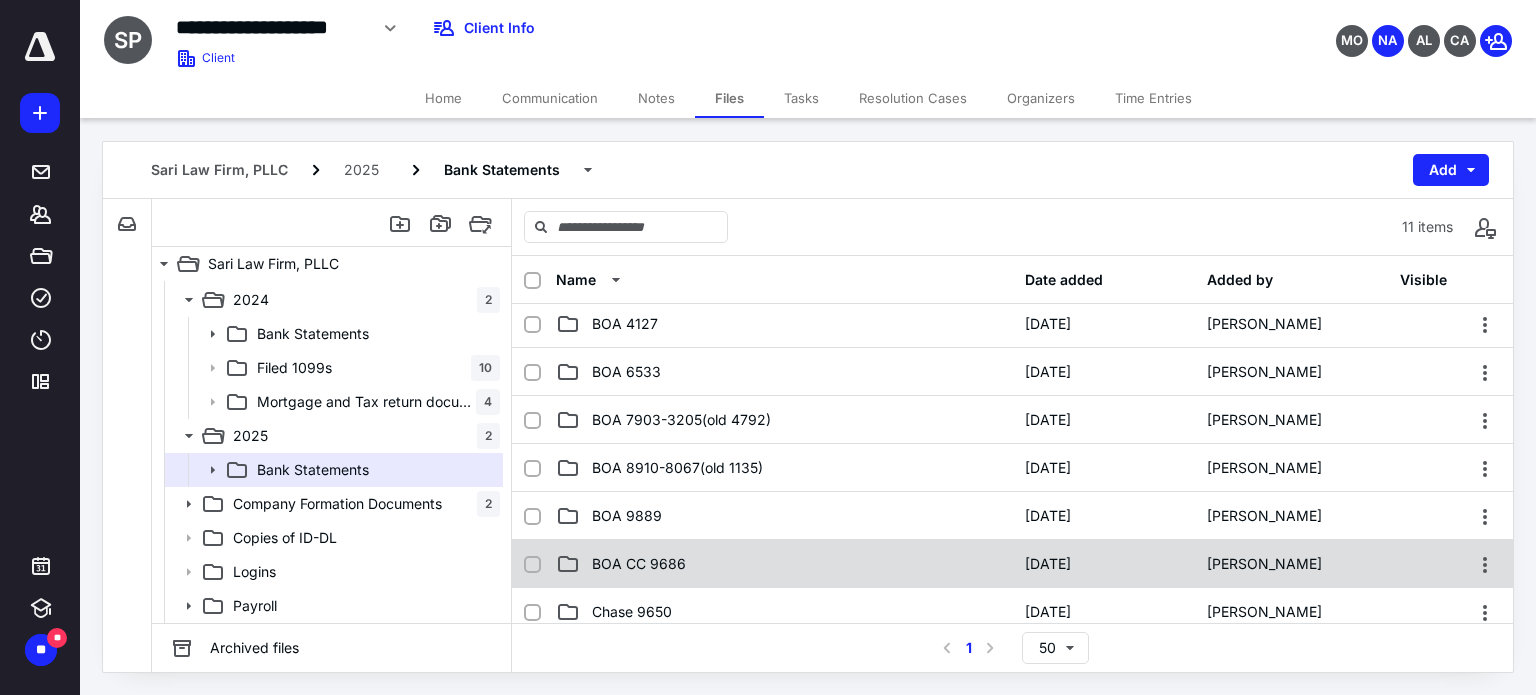 click on "BOA CC 9686" at bounding box center [639, 564] 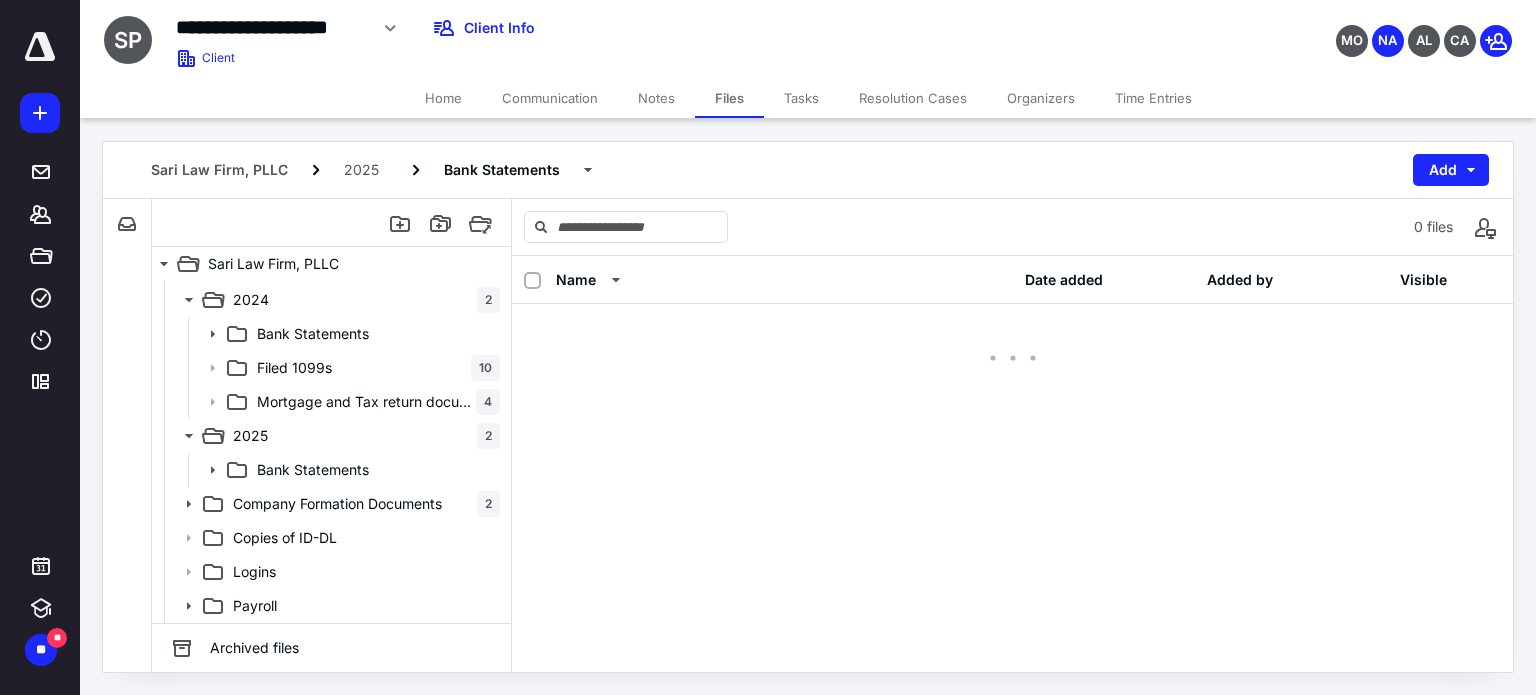 scroll, scrollTop: 0, scrollLeft: 0, axis: both 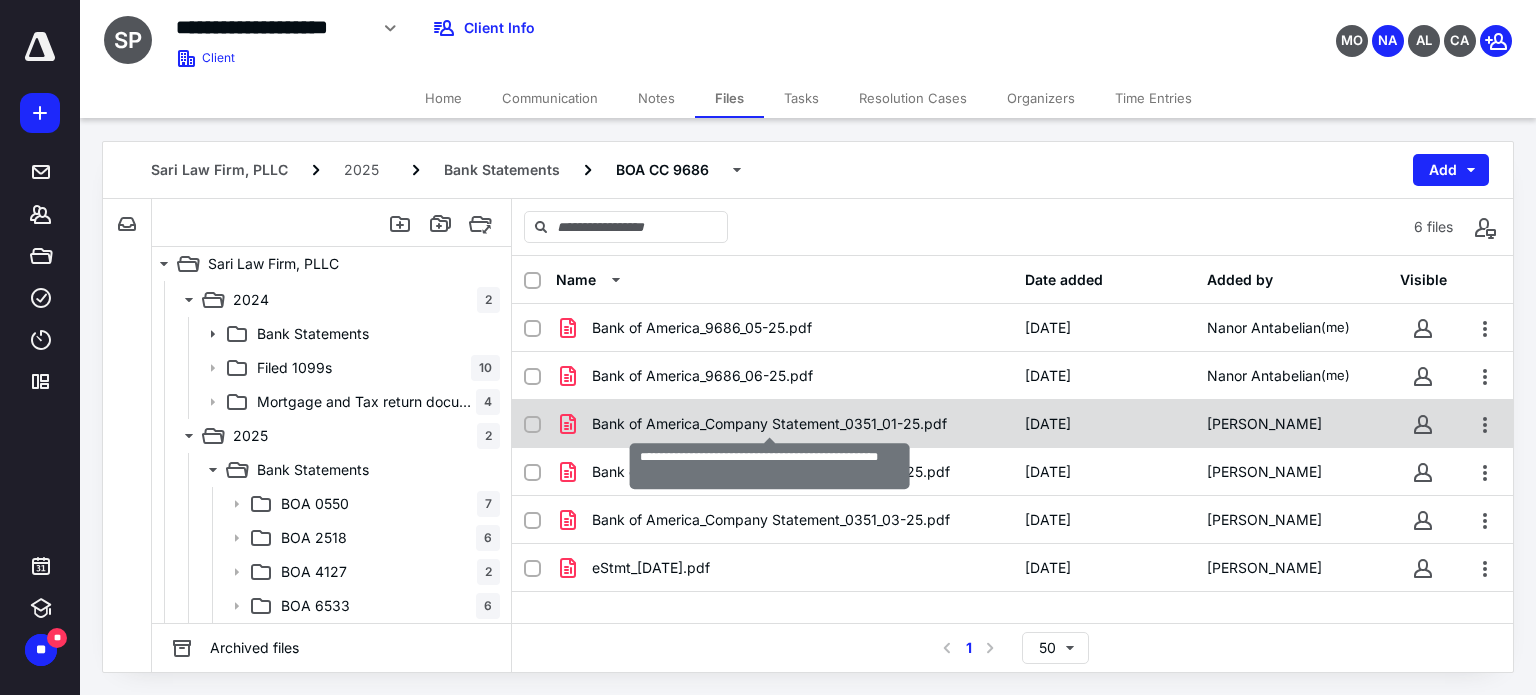 click on "Bank of America_Company Statement_0351_01-25.pdf" at bounding box center [769, 424] 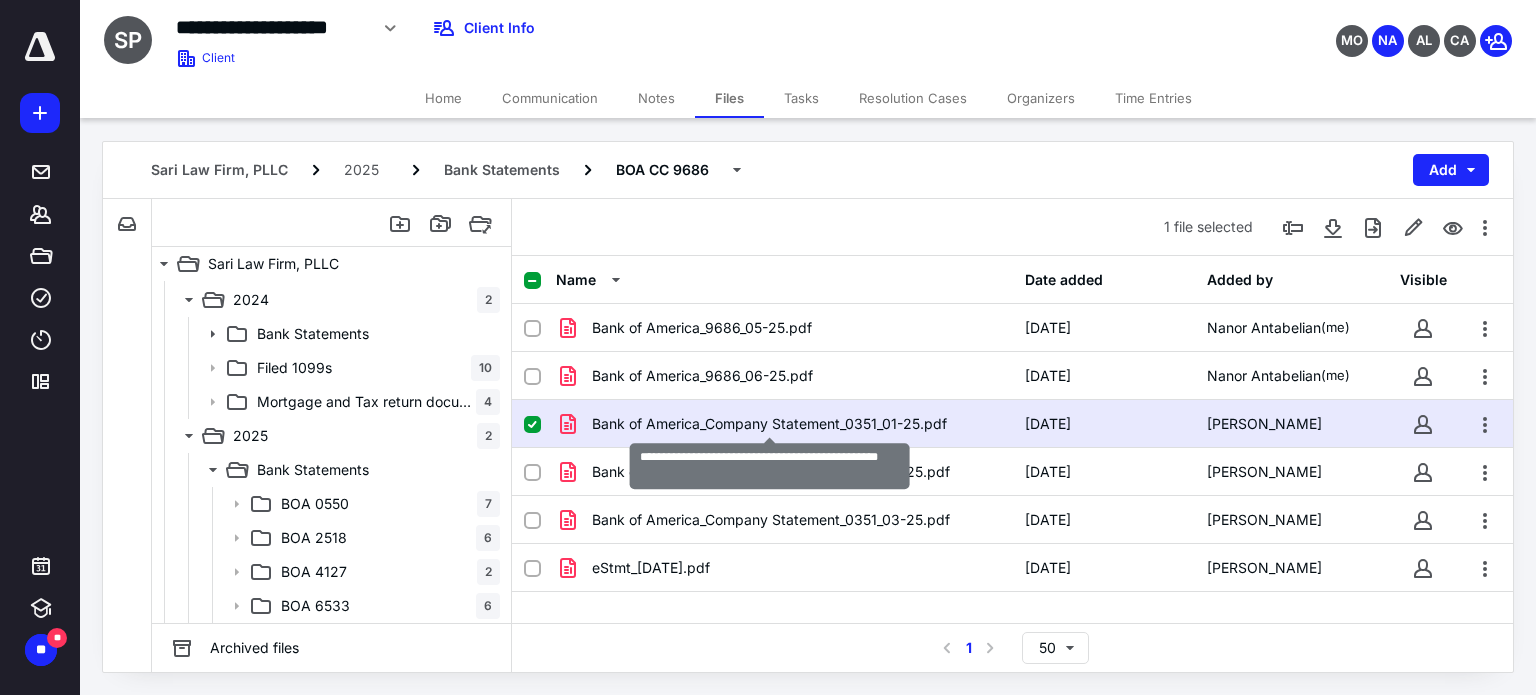 click on "Bank of America_Company Statement_0351_01-25.pdf" at bounding box center [769, 424] 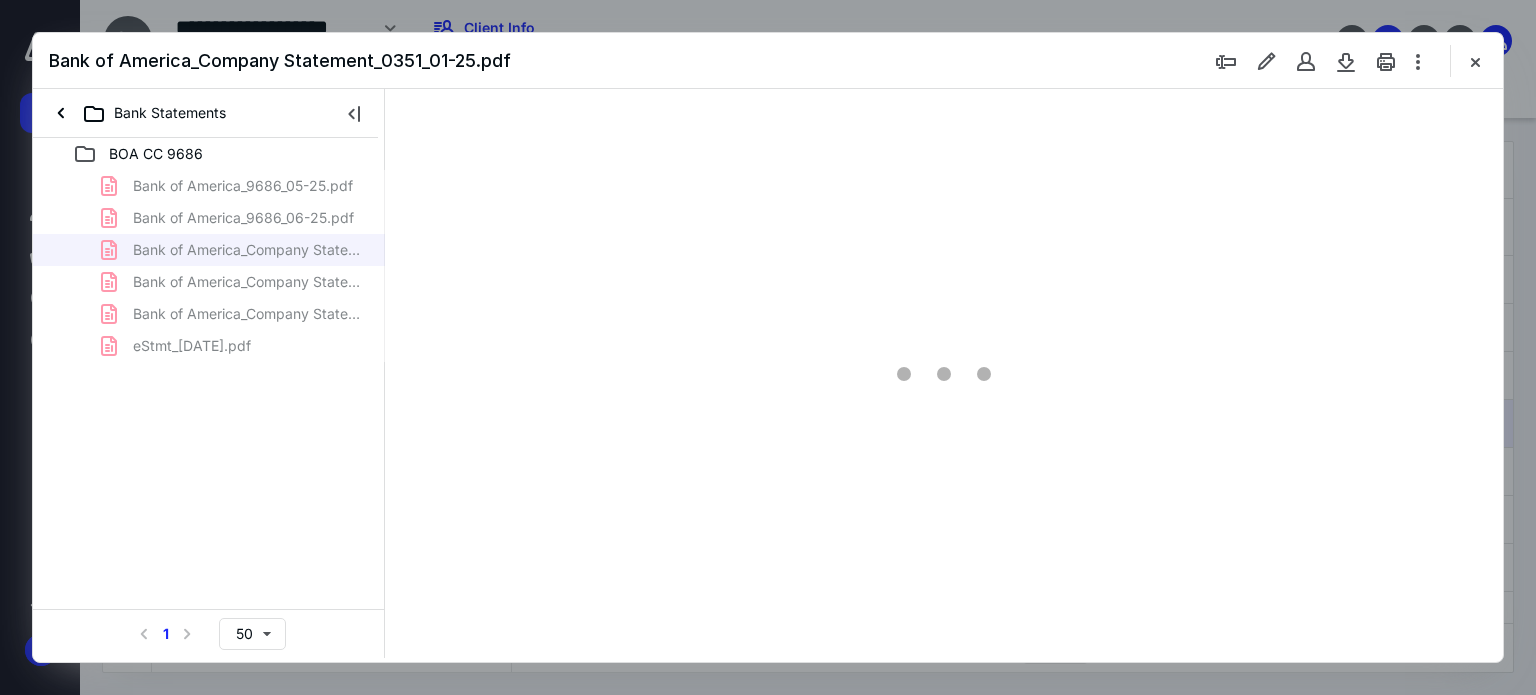 scroll, scrollTop: 0, scrollLeft: 0, axis: both 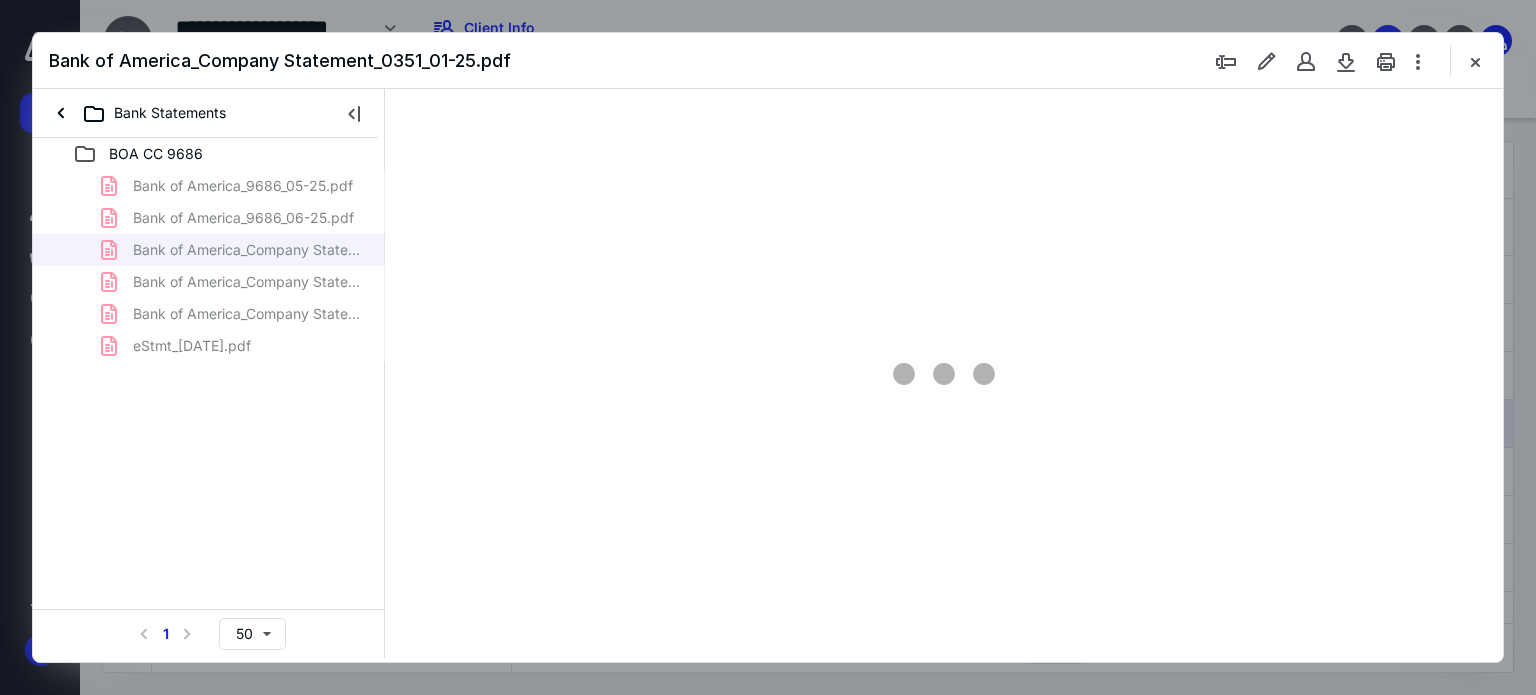 type on "62" 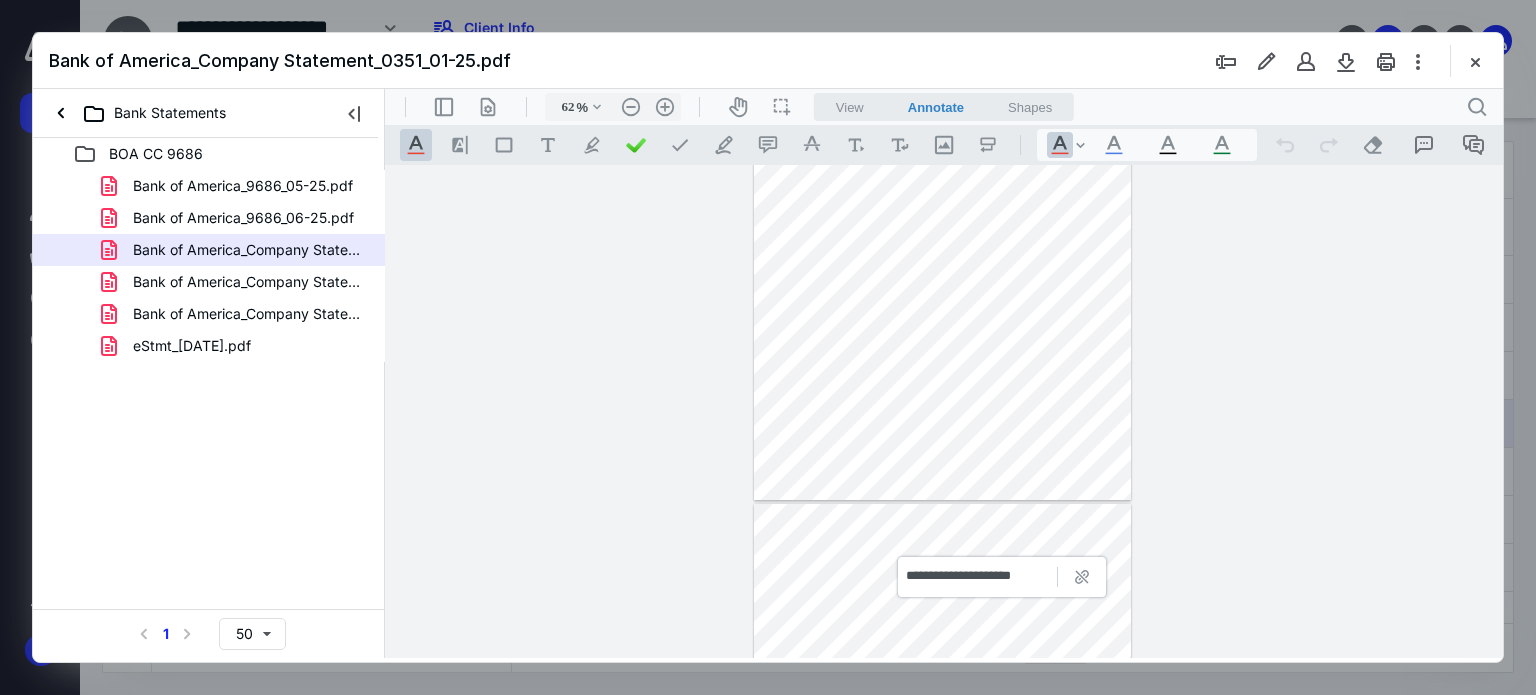 type on "*" 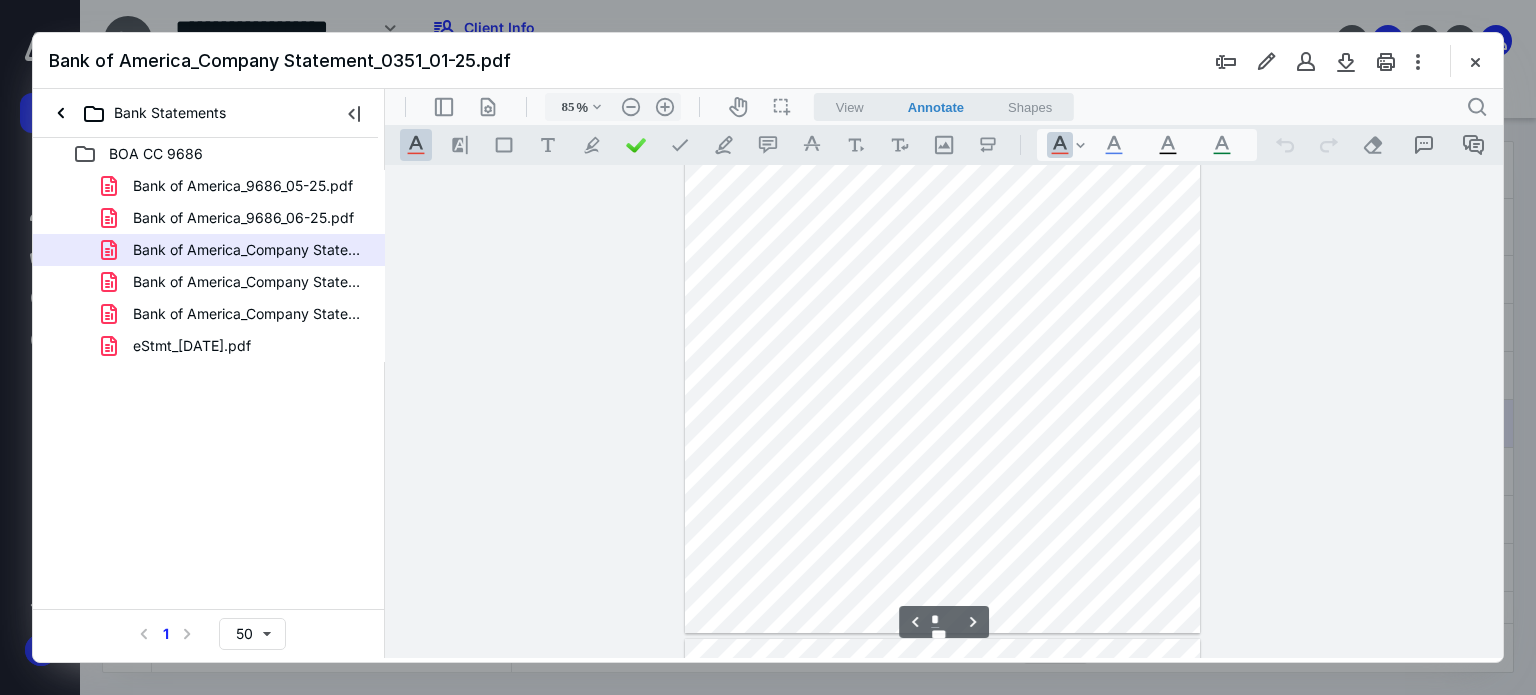 scroll, scrollTop: 1372, scrollLeft: 0, axis: vertical 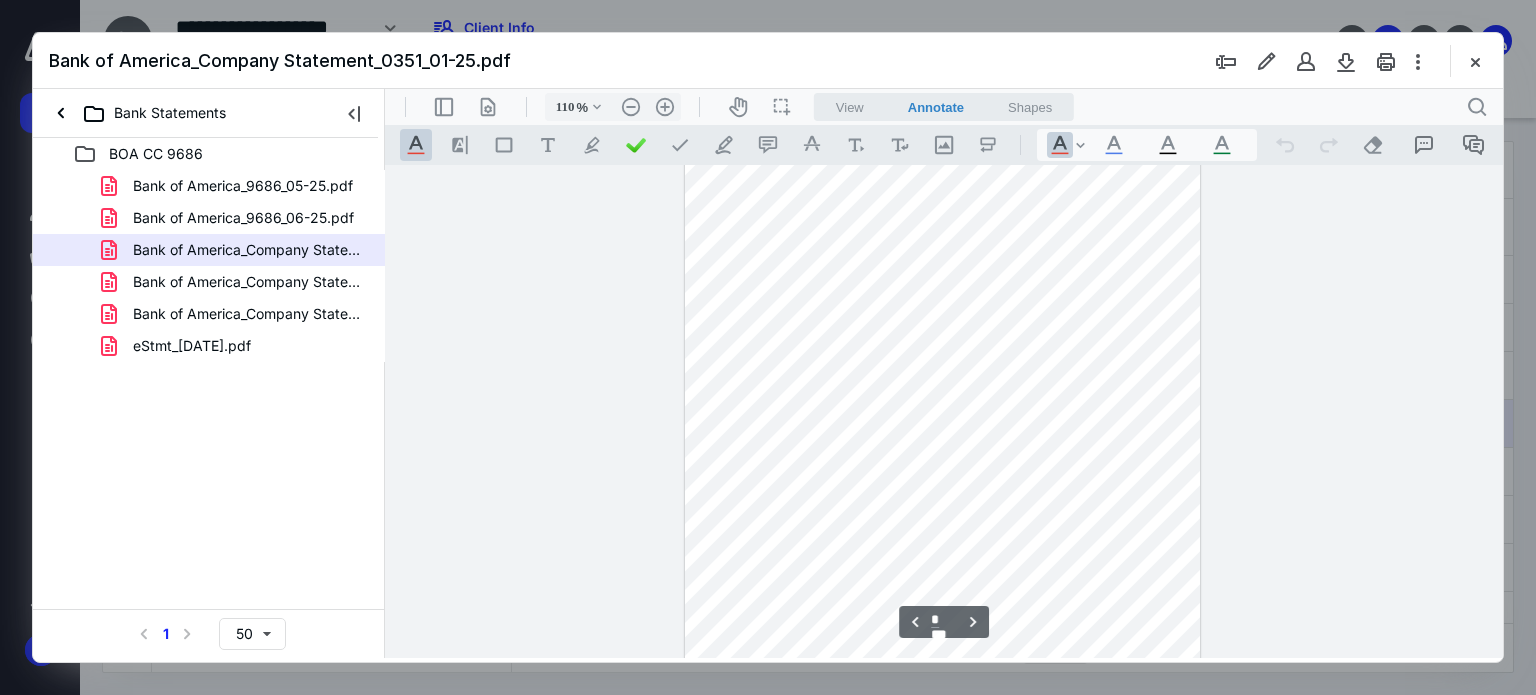 type on "135" 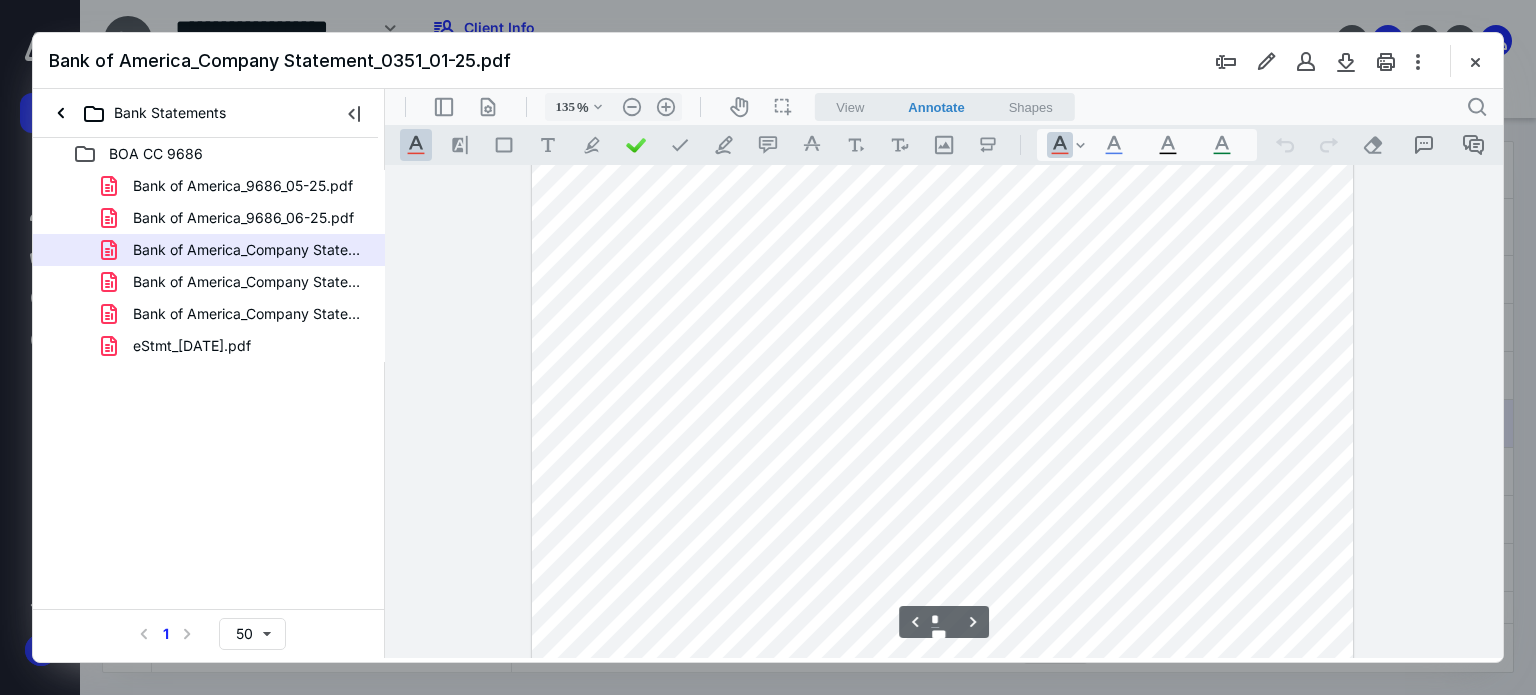 scroll, scrollTop: 2308, scrollLeft: 0, axis: vertical 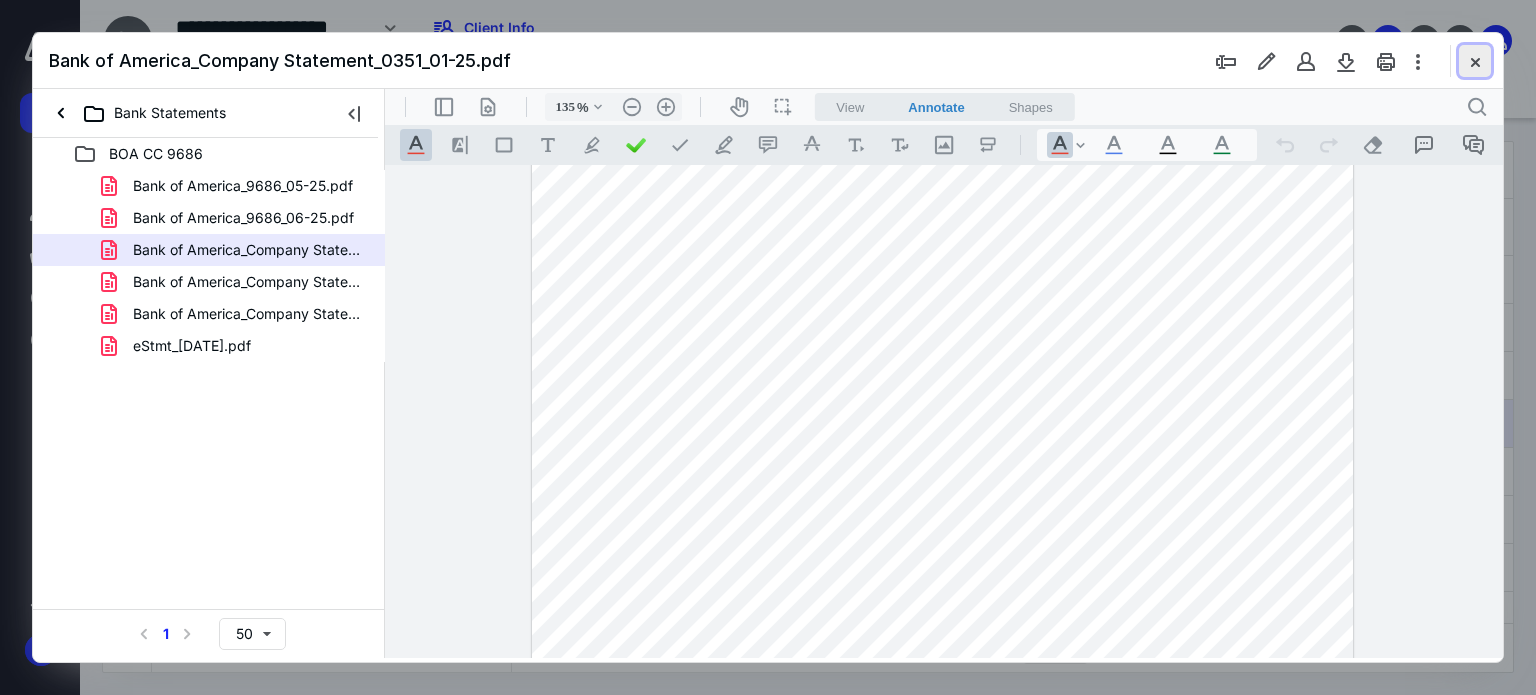 click at bounding box center [1475, 61] 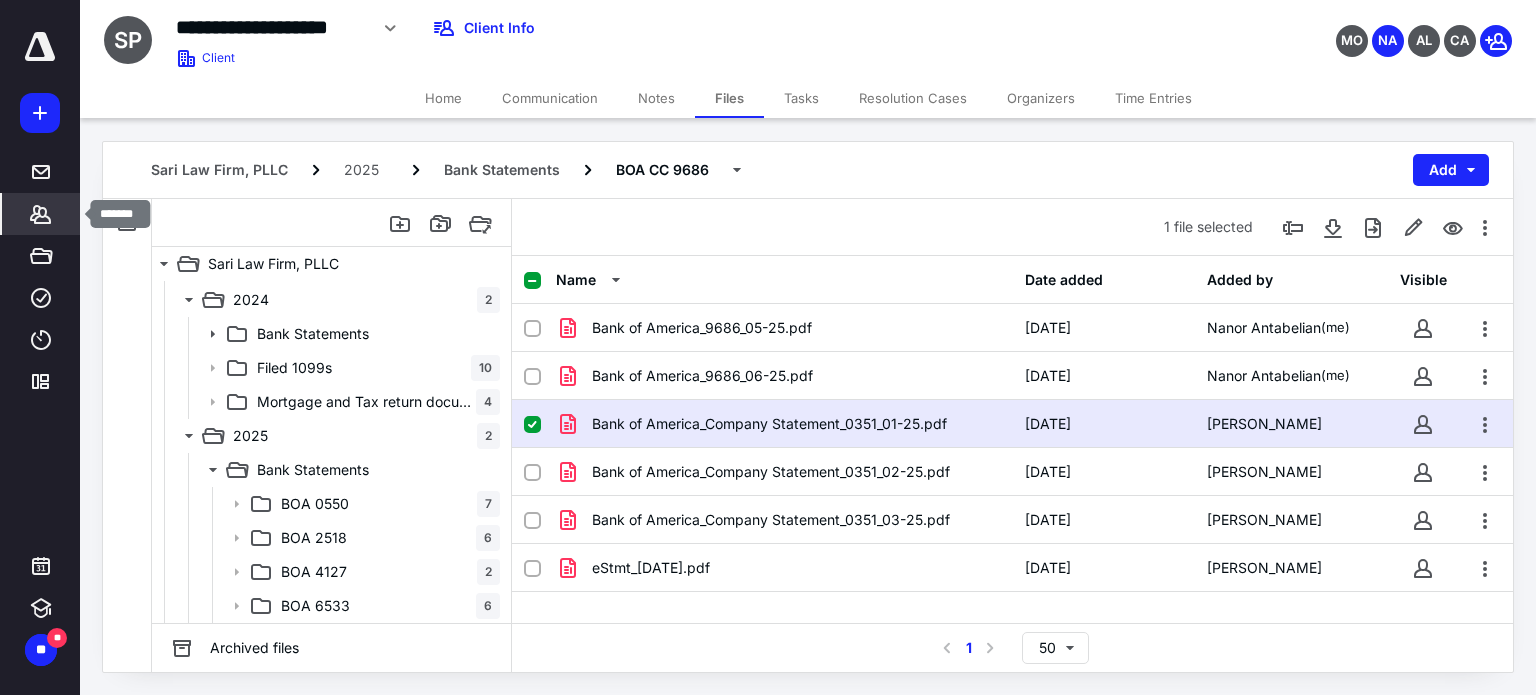click 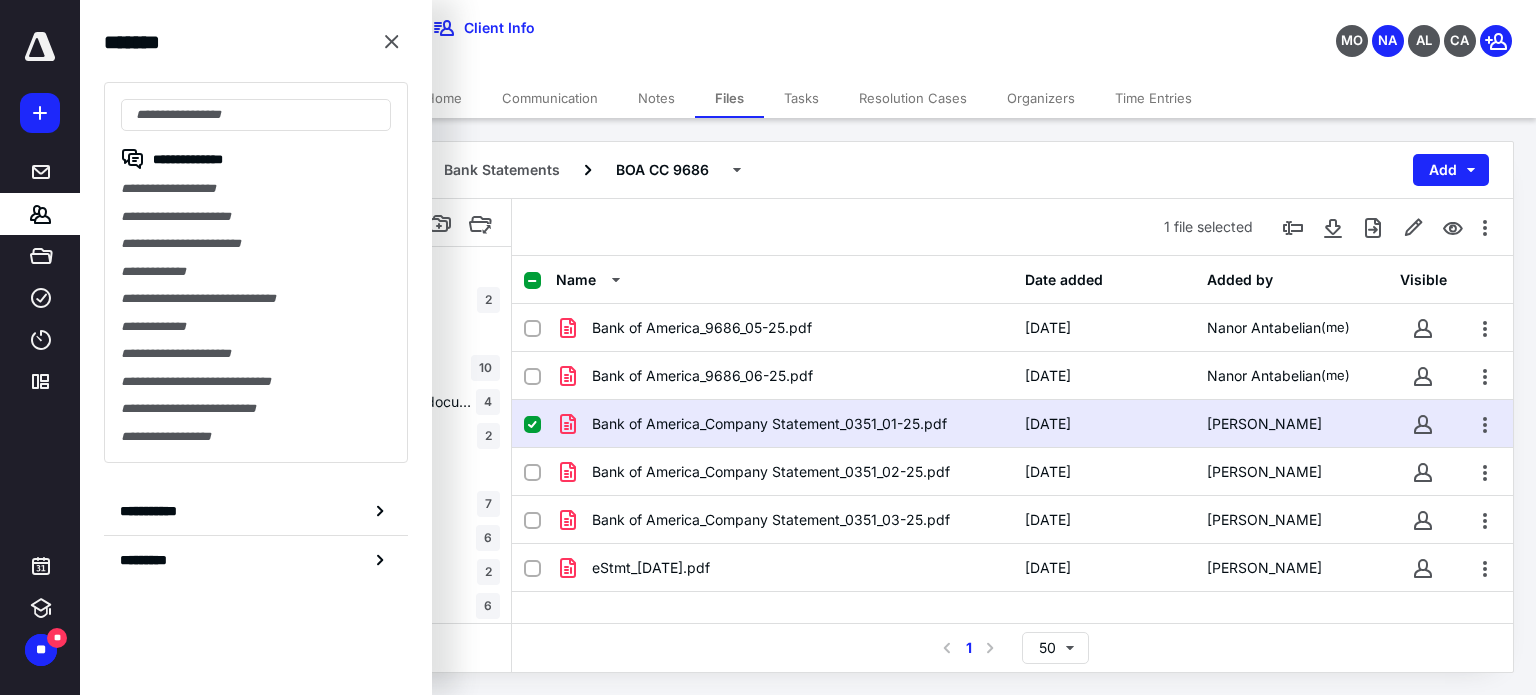 click on "Notes" at bounding box center (656, 98) 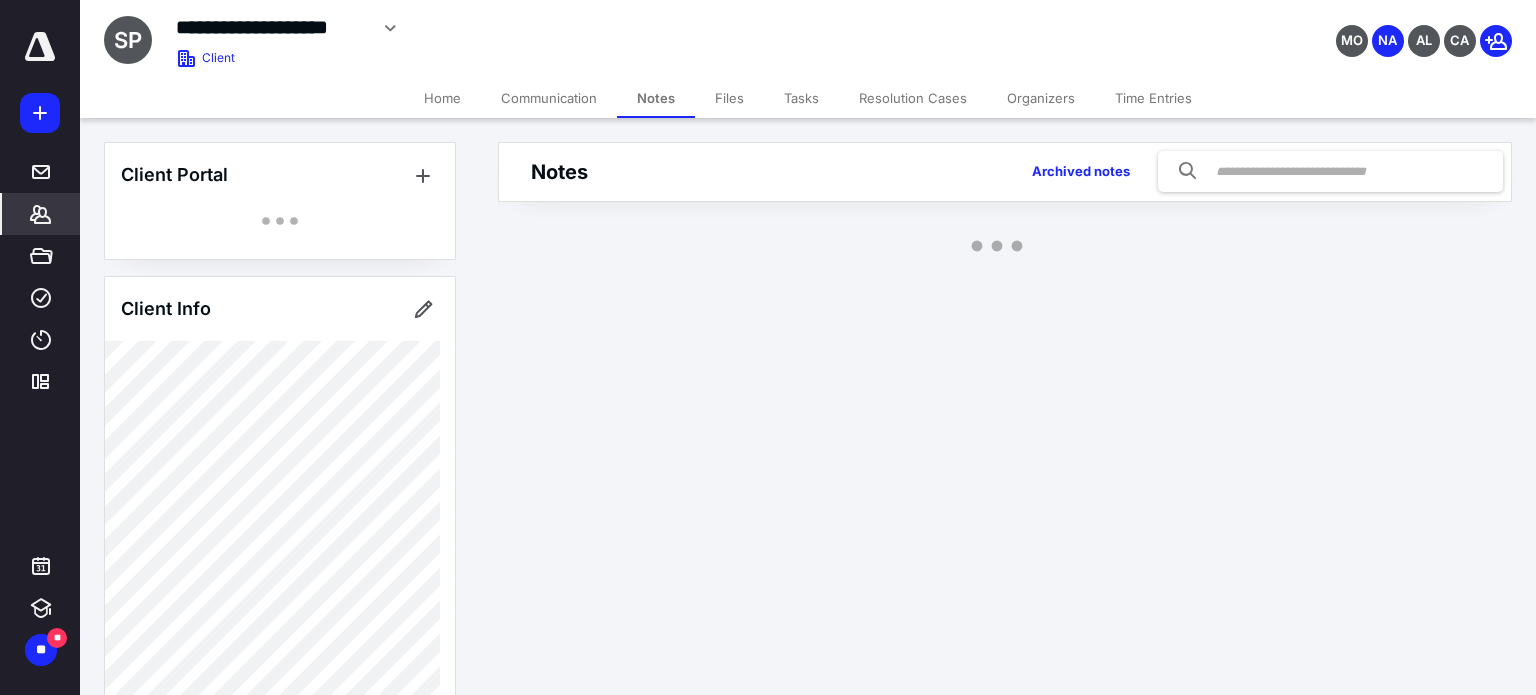 drag, startPoint x: 696, startPoint y: 102, endPoint x: 710, endPoint y: 101, distance: 14.035668 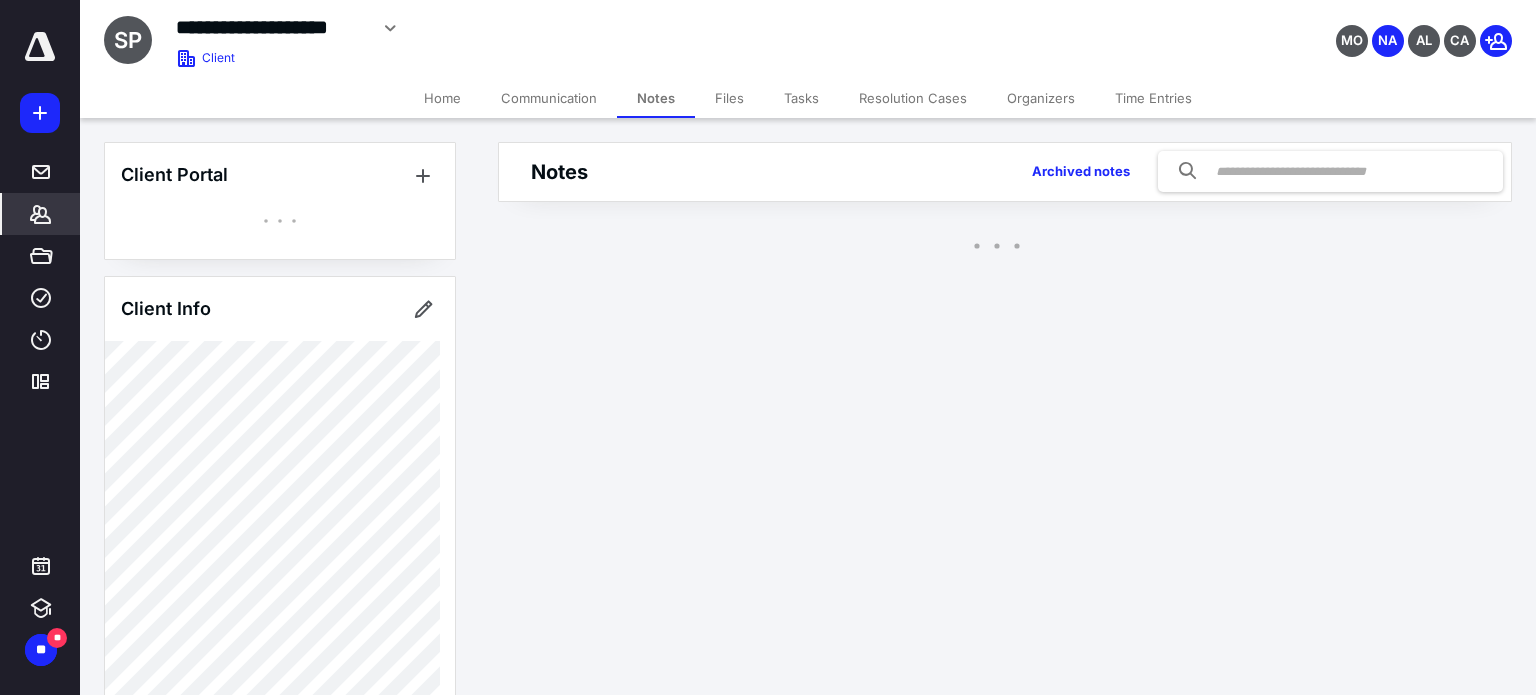 click on "Files" at bounding box center [729, 98] 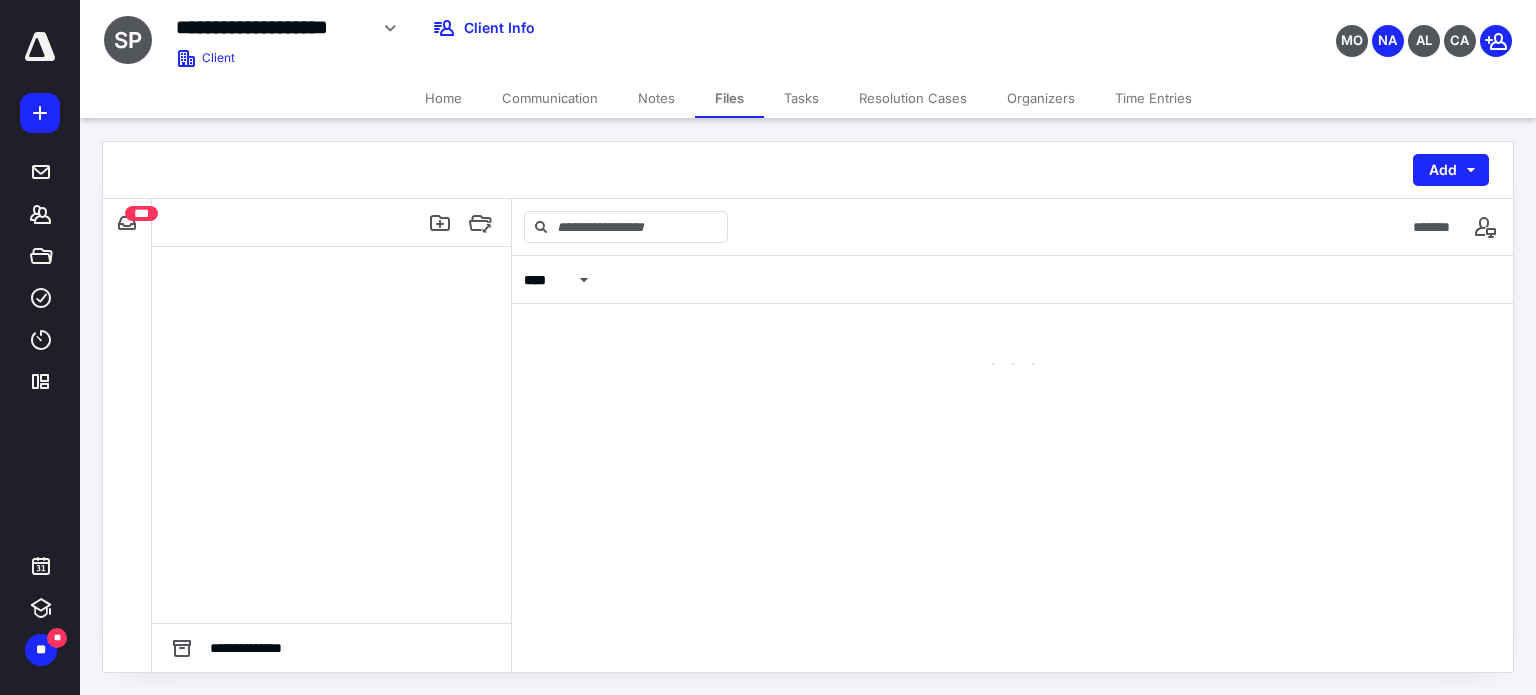 click on "Files" at bounding box center (729, 98) 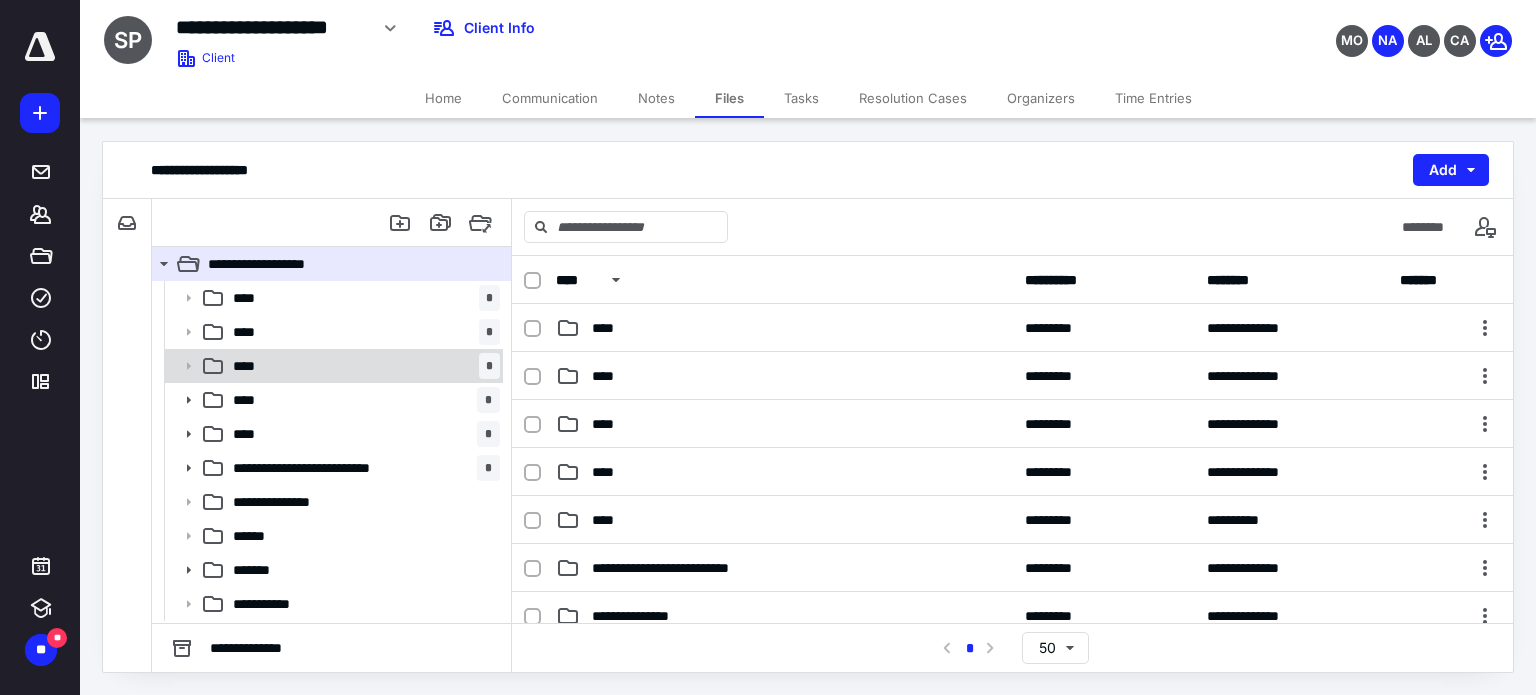 click on "**** *" at bounding box center [362, 366] 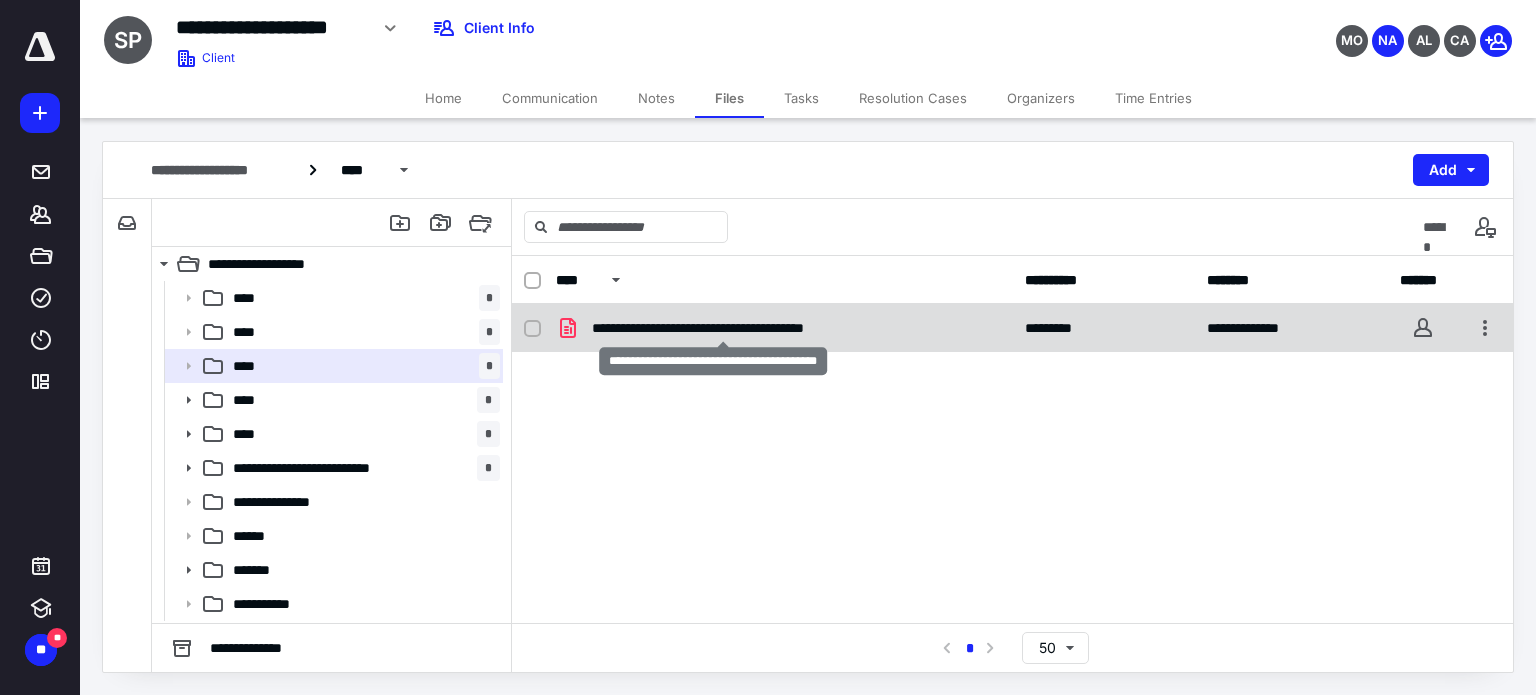 click on "**********" at bounding box center (723, 328) 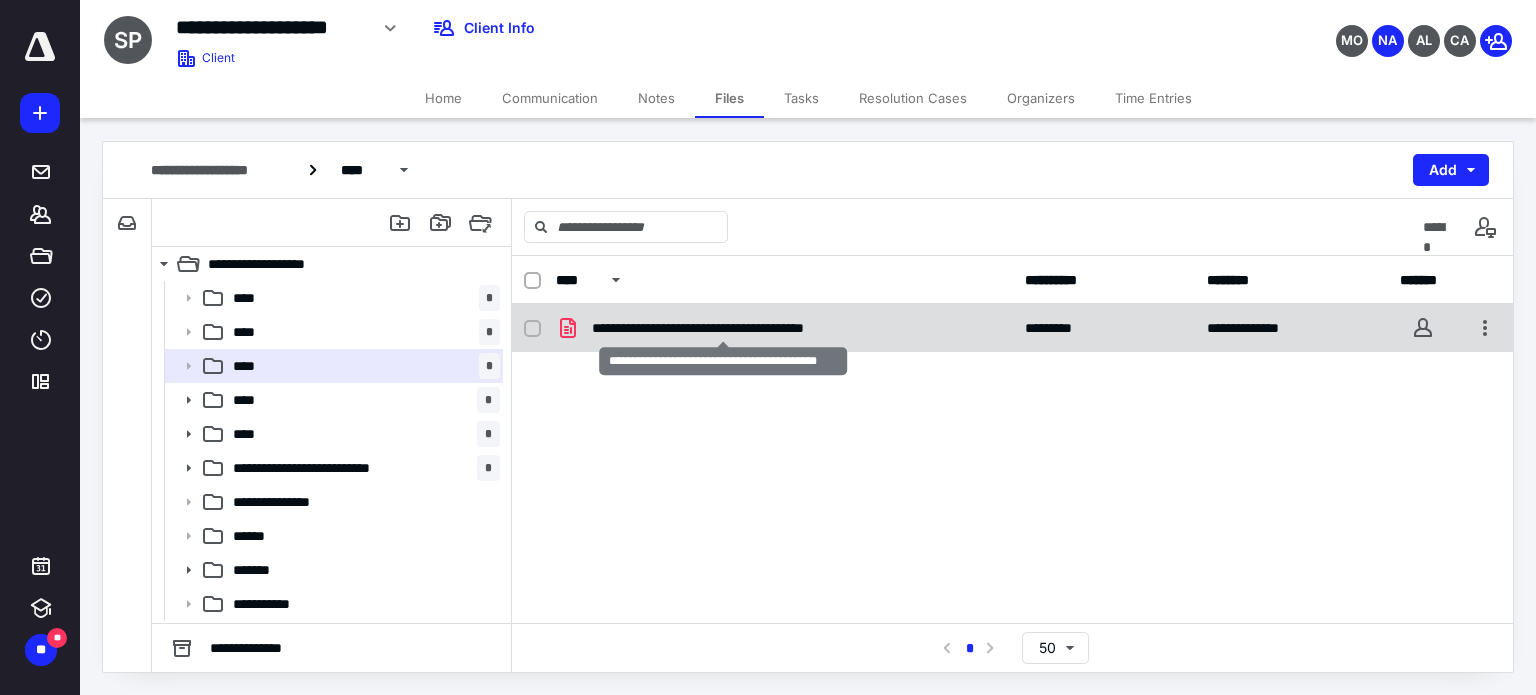 click on "**********" at bounding box center (723, 328) 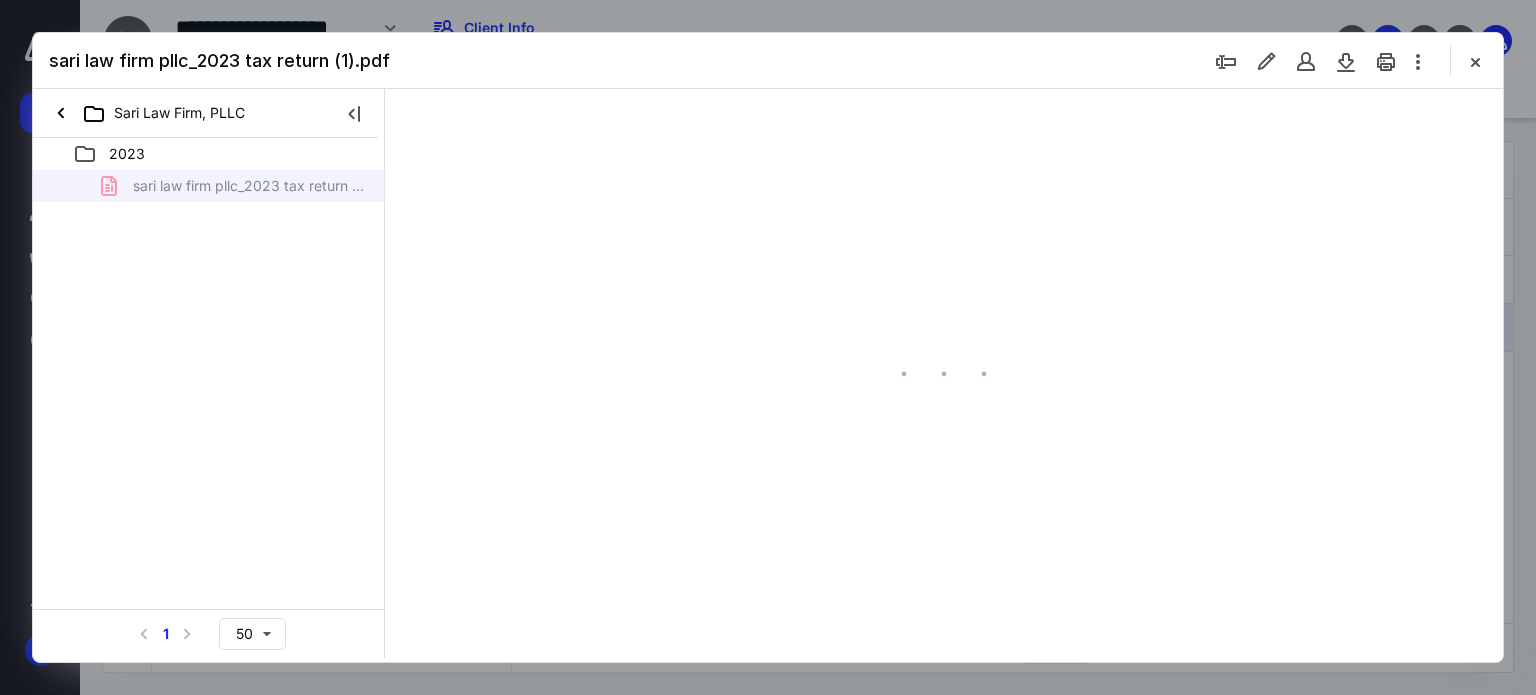 scroll, scrollTop: 0, scrollLeft: 0, axis: both 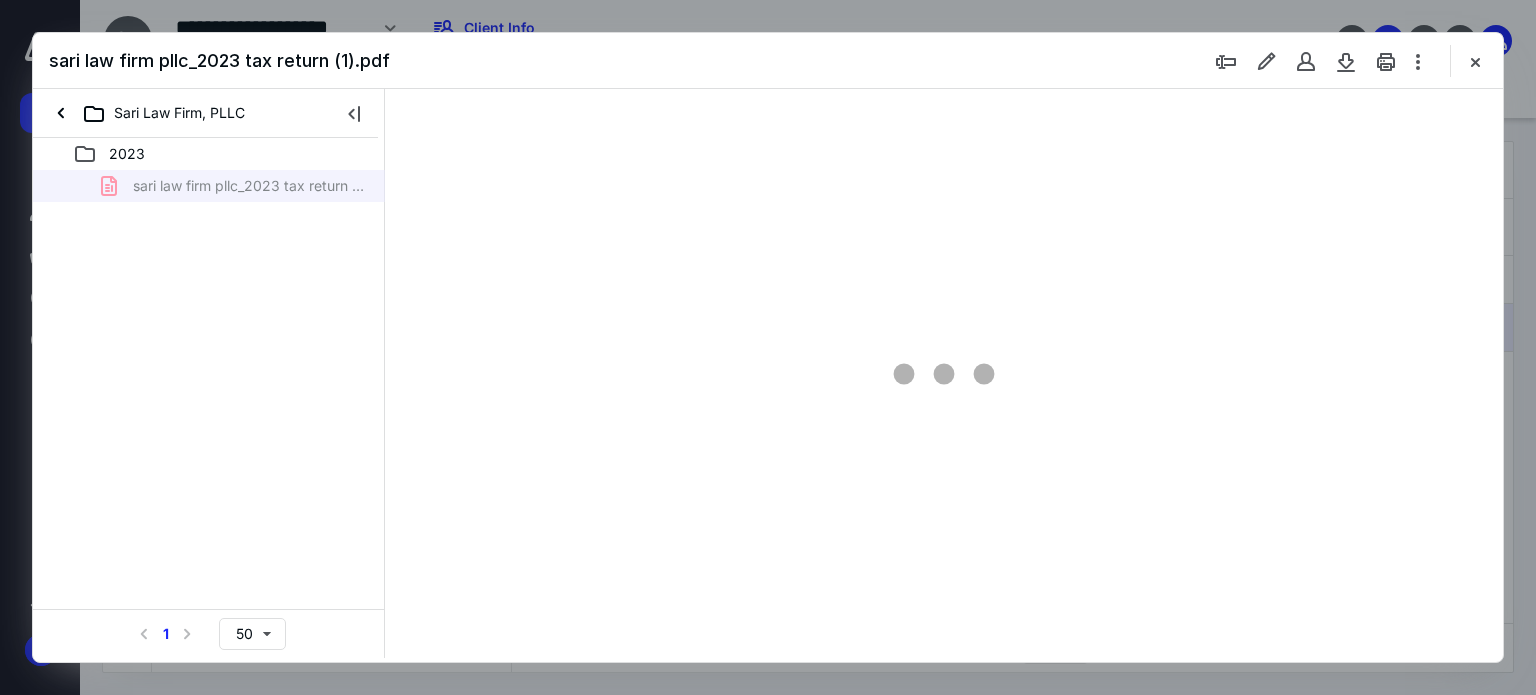 type on "62" 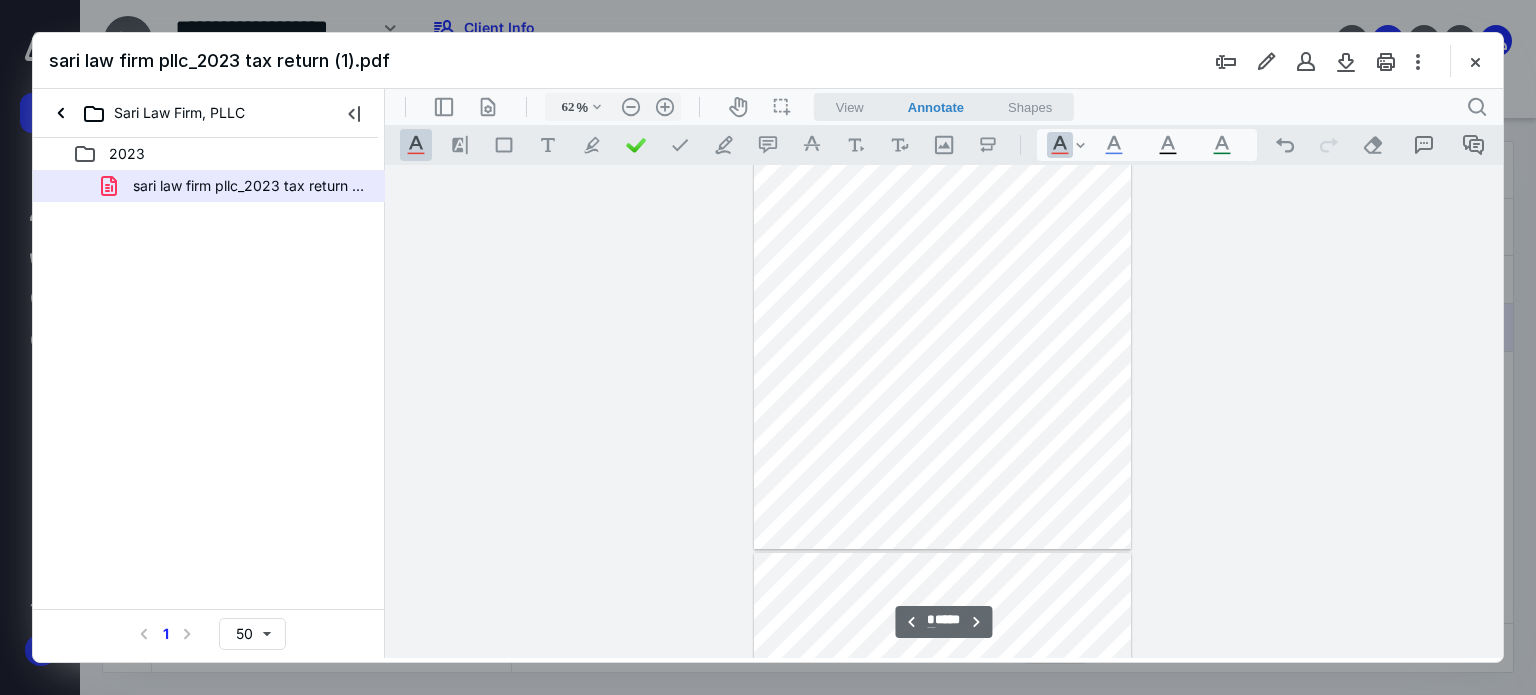 type on "*" 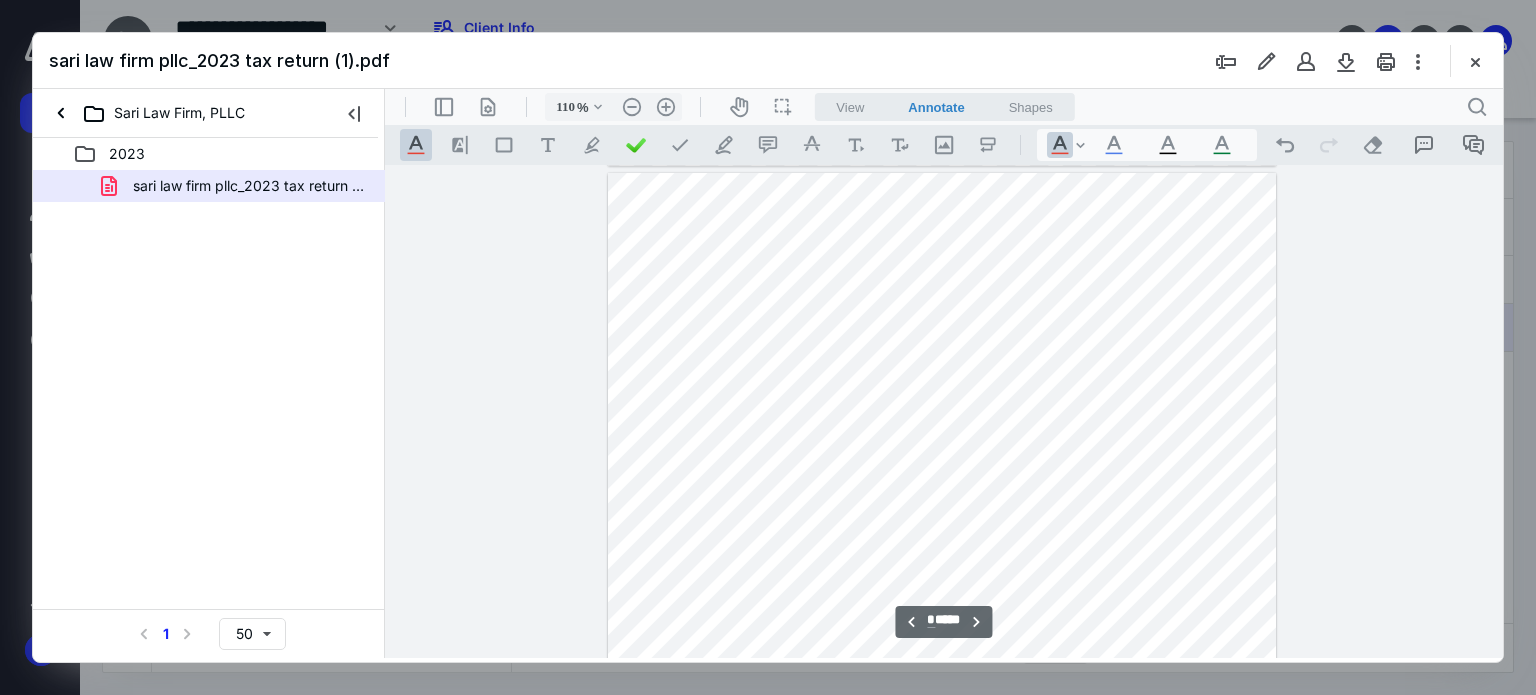 type on "160" 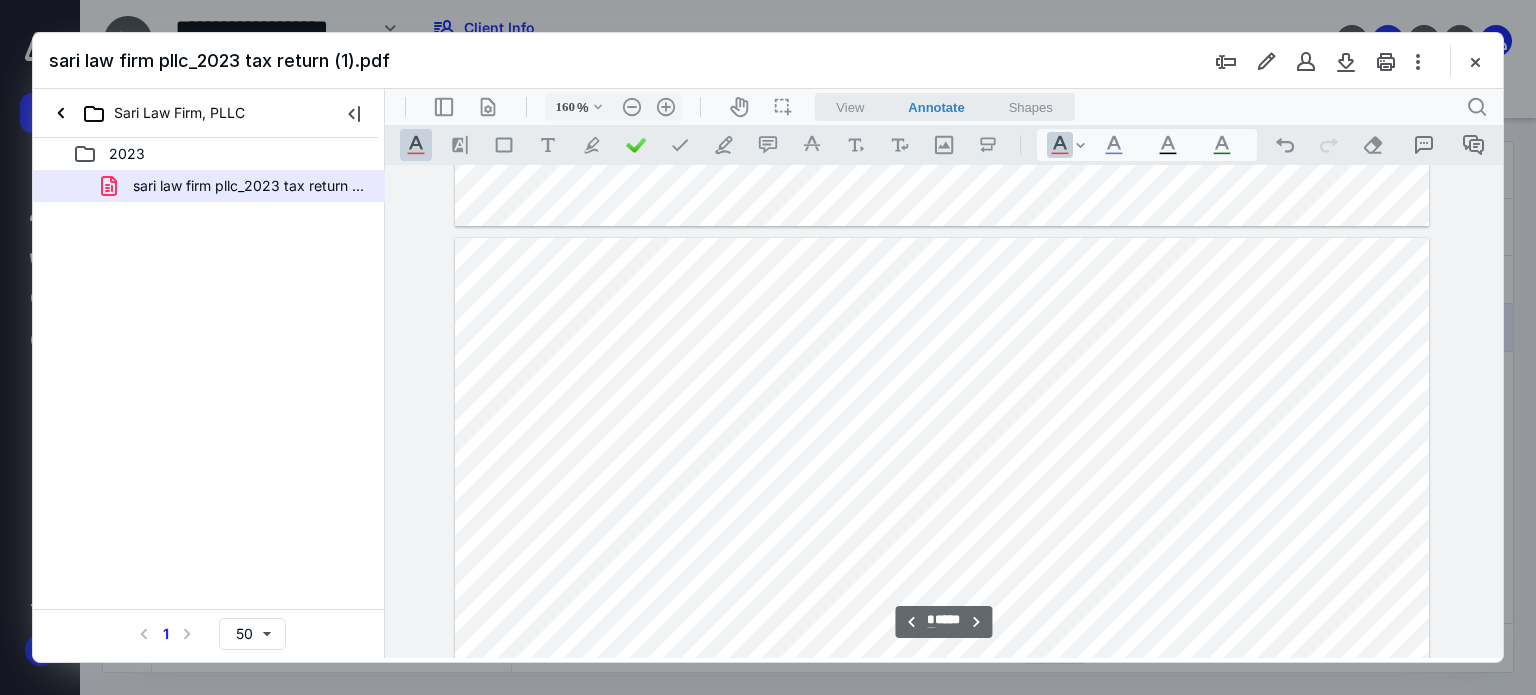 scroll, scrollTop: 4452, scrollLeft: 0, axis: vertical 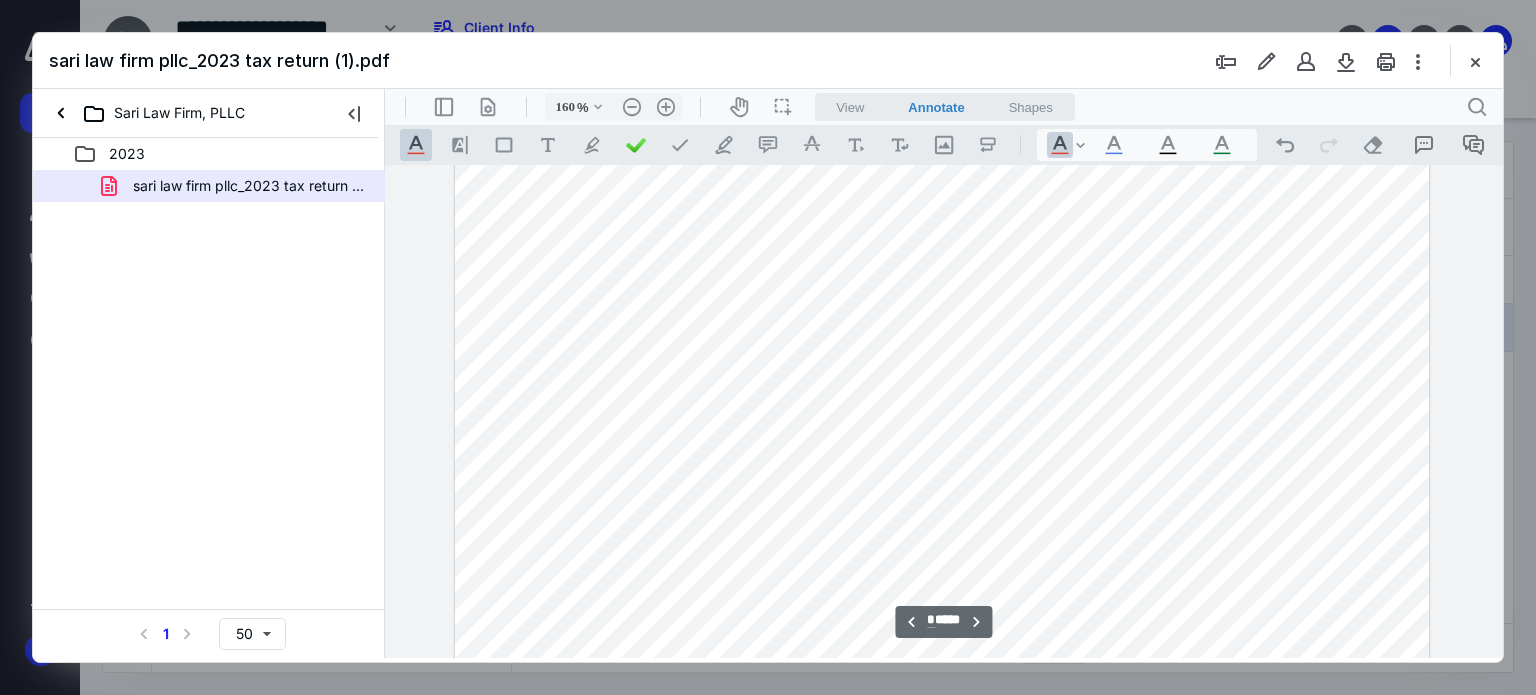 type on "*" 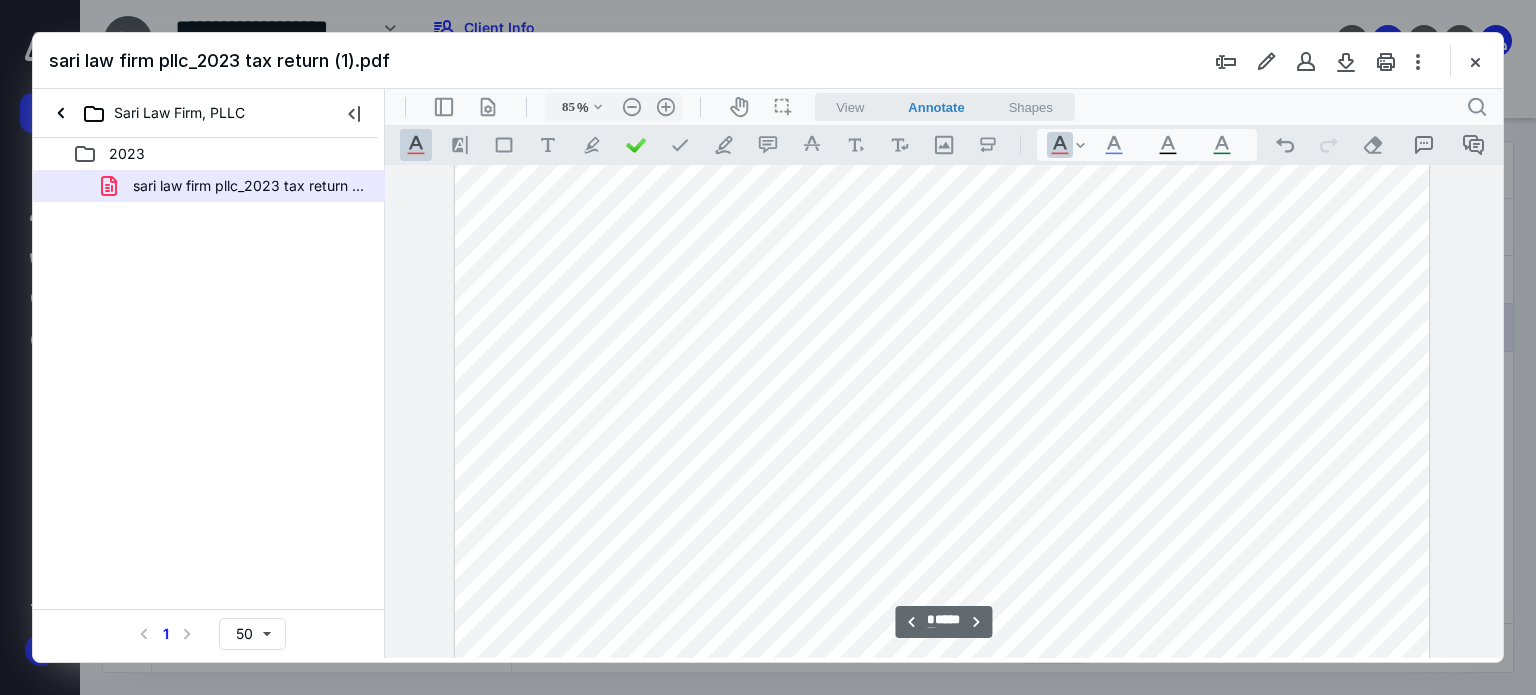 type on "60" 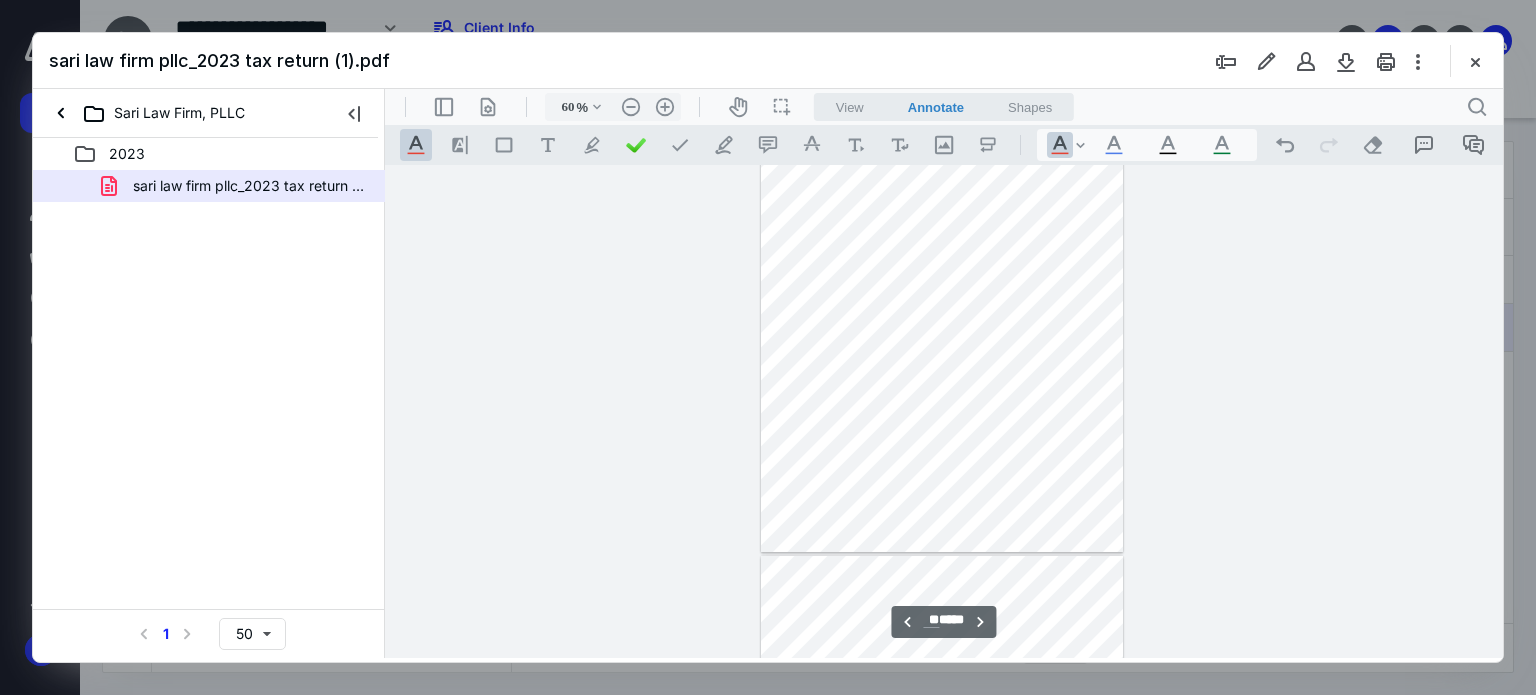 type on "**" 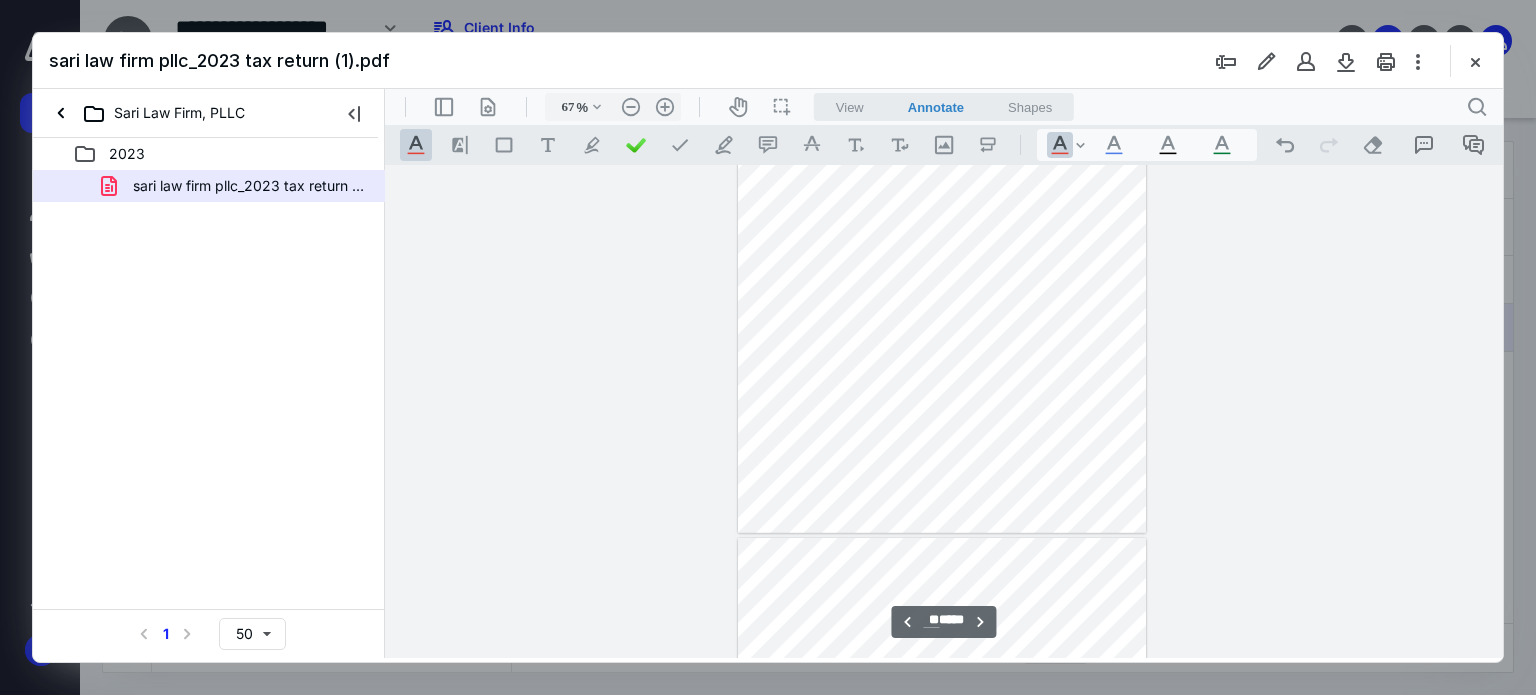 type on "75" 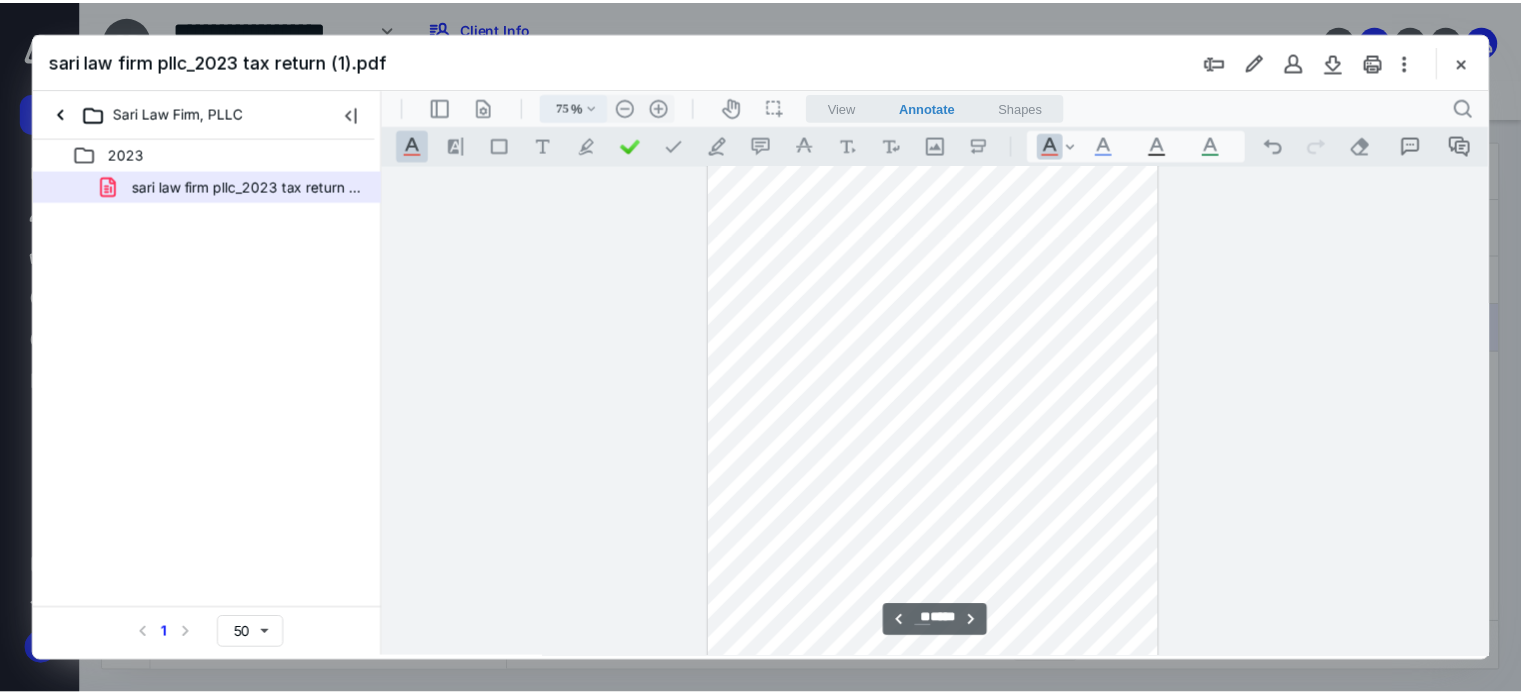 scroll, scrollTop: 8884, scrollLeft: 0, axis: vertical 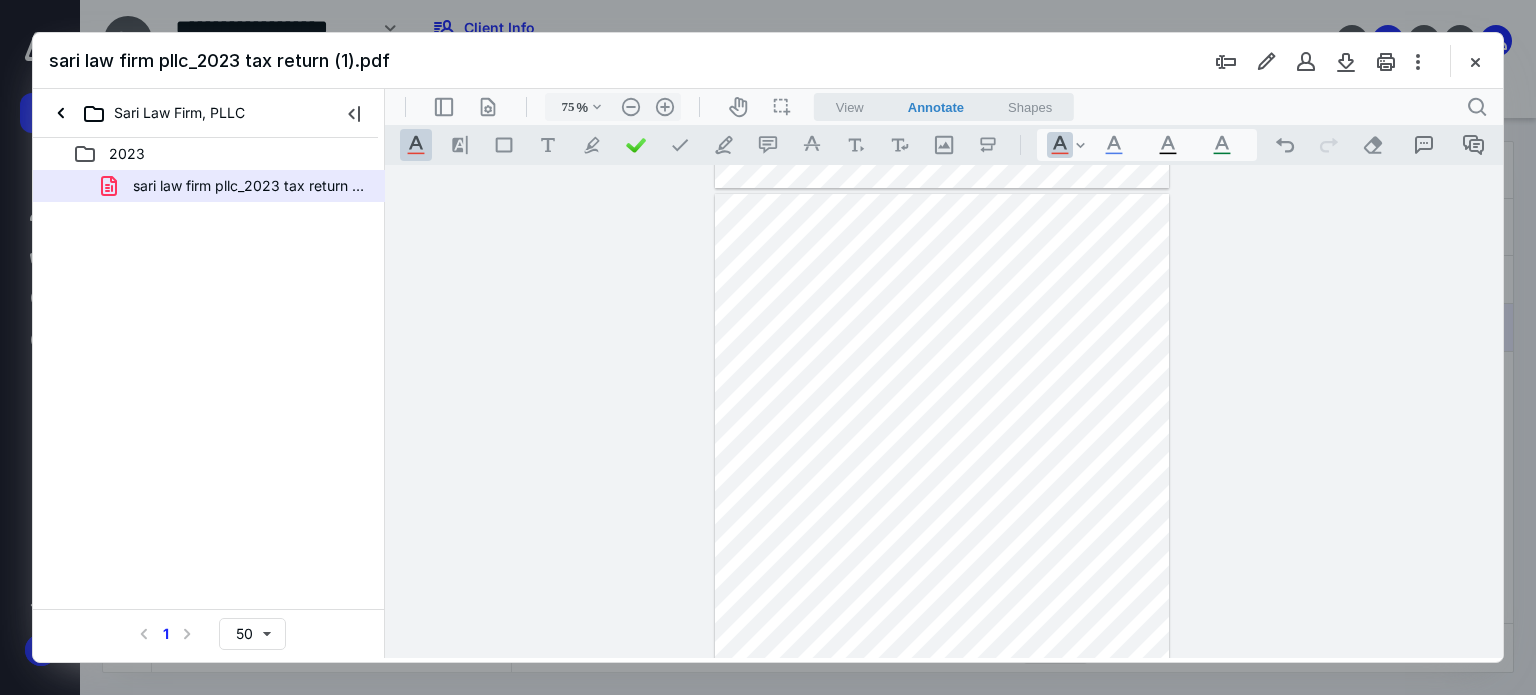 click on "sari law firm pllc_2023 tax return (1).pdf" at bounding box center [768, 61] 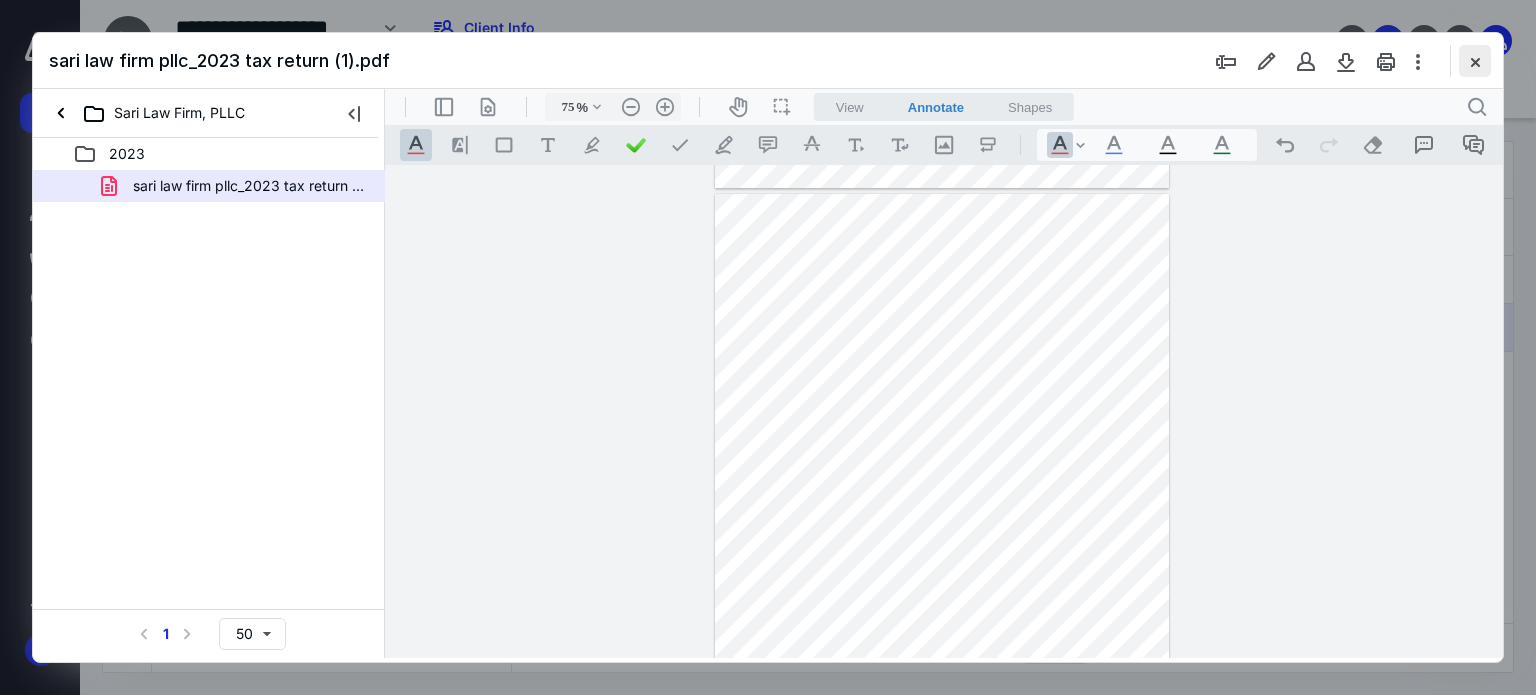 click at bounding box center [1475, 61] 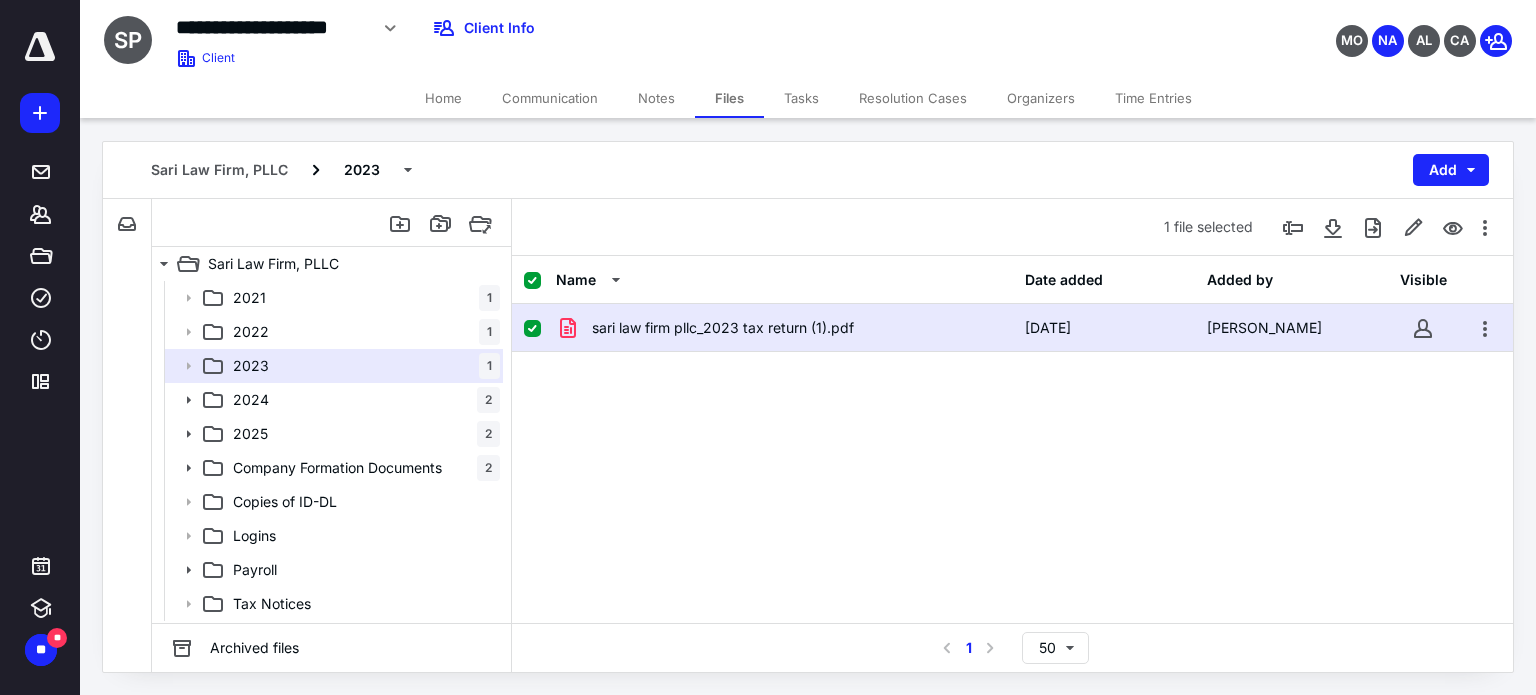 click on "Time Entries" at bounding box center [1153, 98] 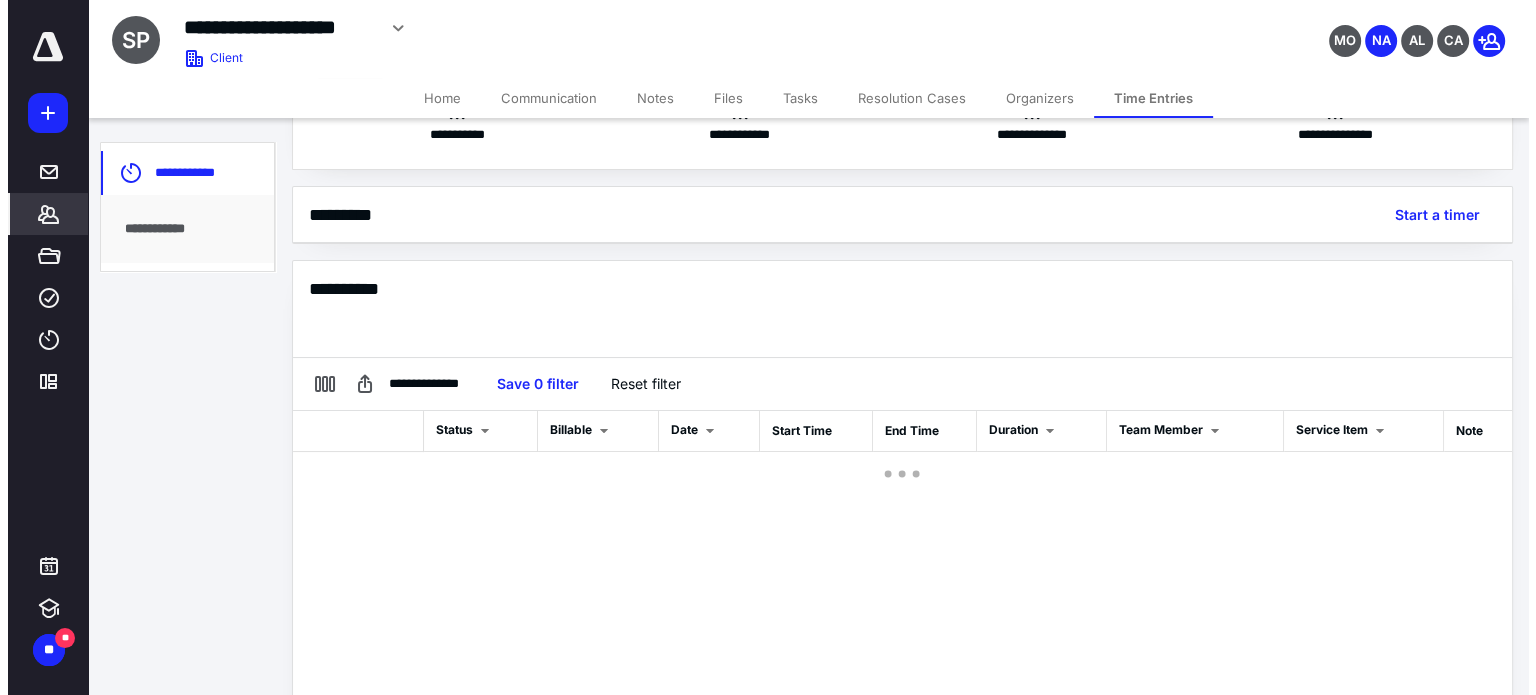 scroll, scrollTop: 230, scrollLeft: 0, axis: vertical 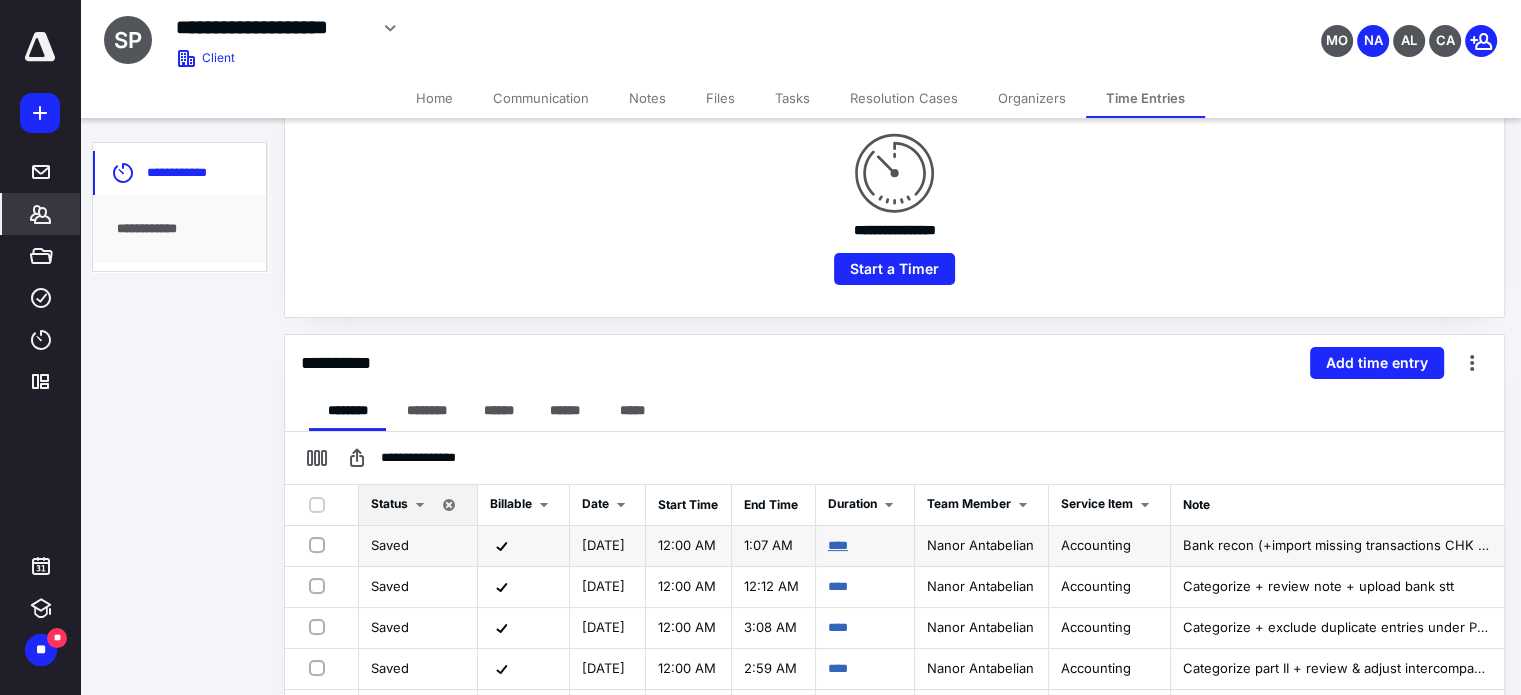 click on "****" at bounding box center [838, 545] 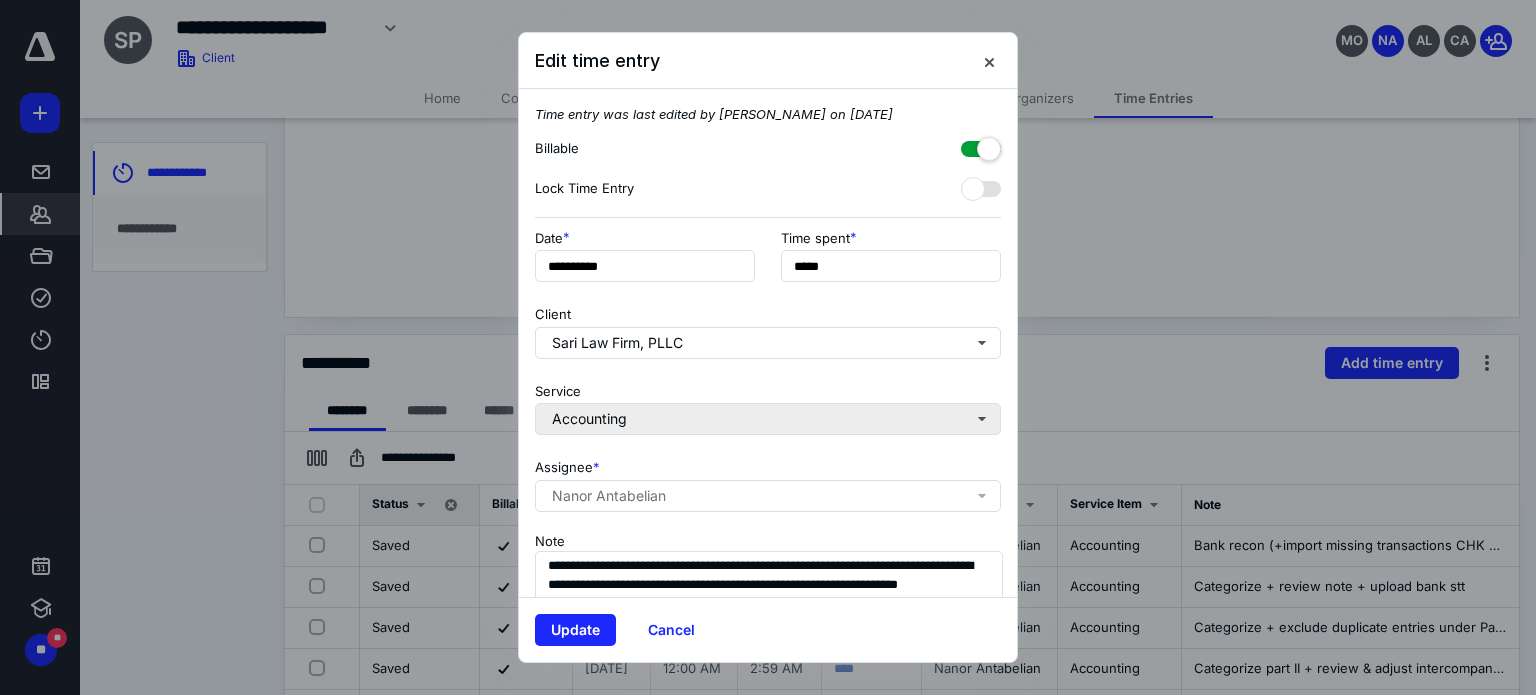 scroll, scrollTop: 84, scrollLeft: 0, axis: vertical 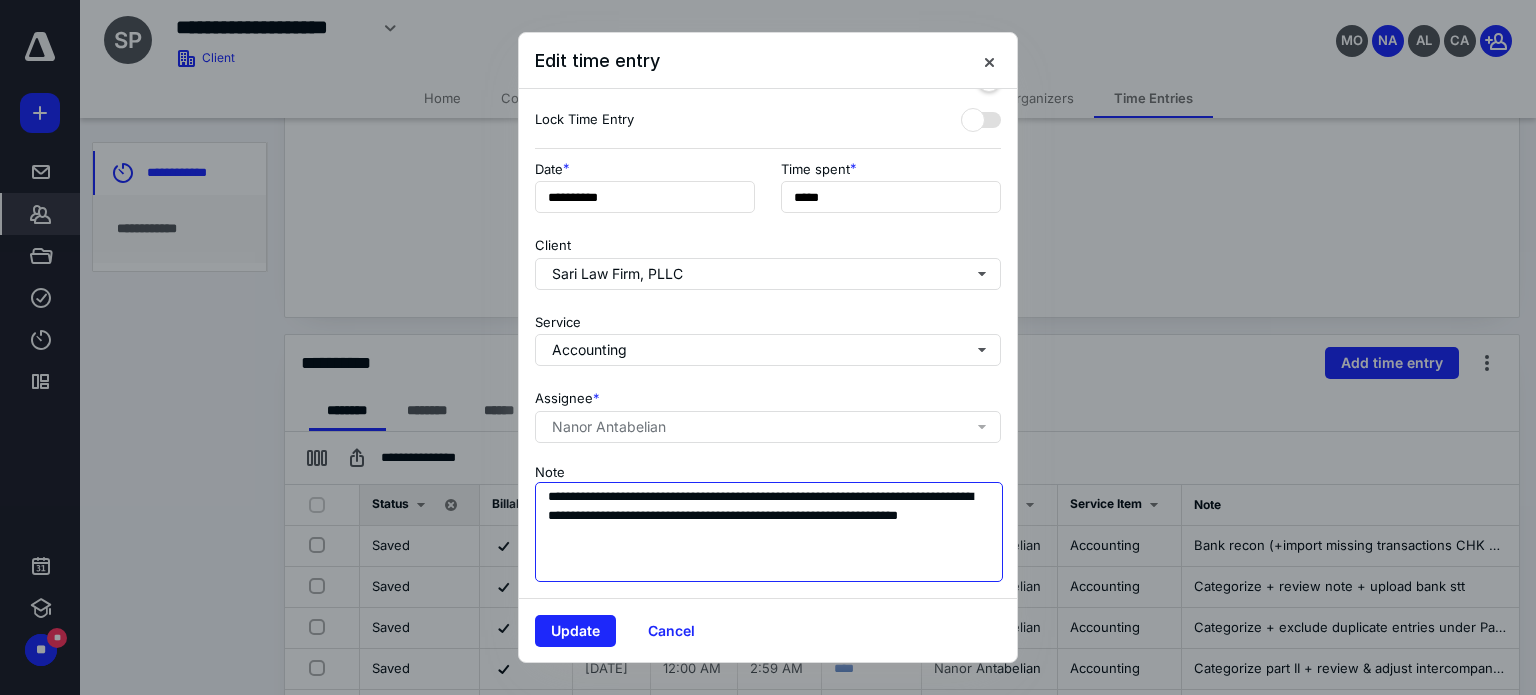 drag, startPoint x: 792, startPoint y: 499, endPoint x: 606, endPoint y: 518, distance: 186.96791 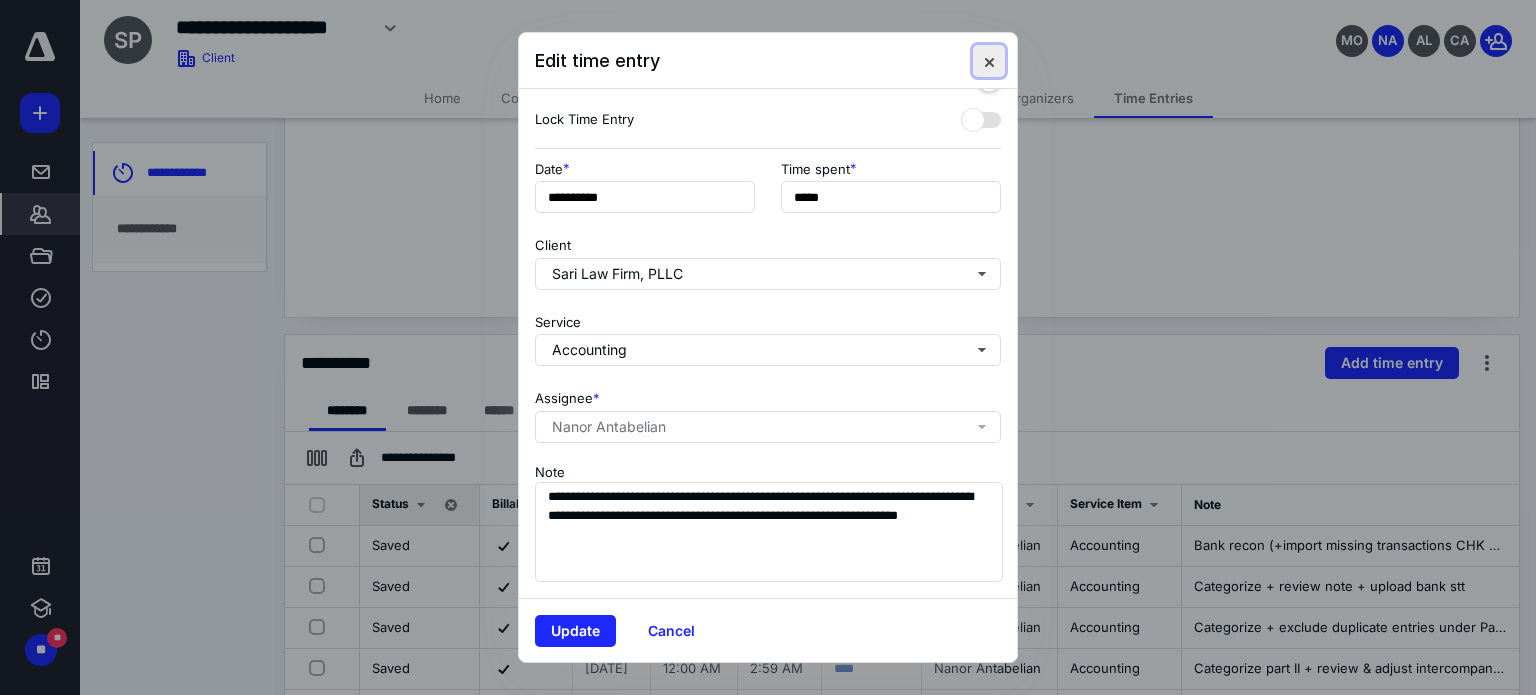 click at bounding box center (989, 61) 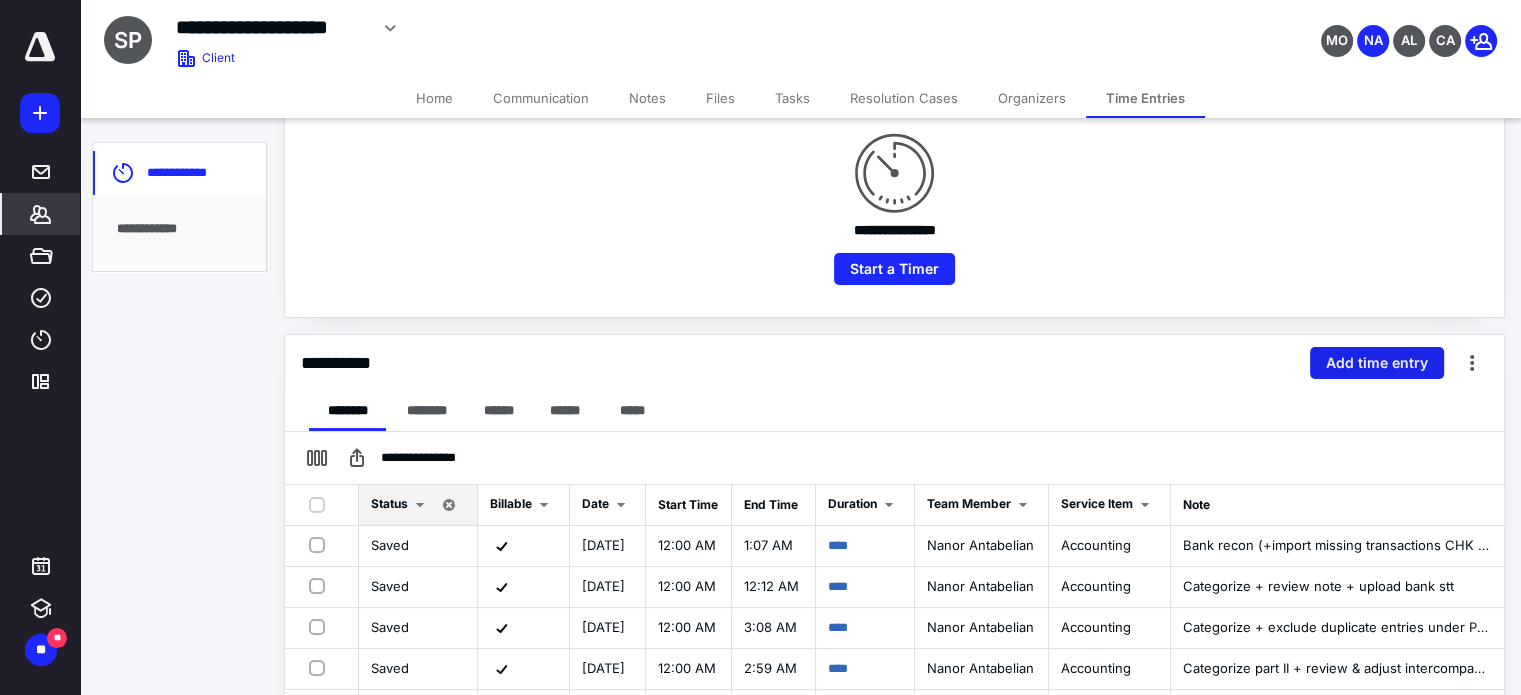 click on "Add time entry" at bounding box center [1377, 363] 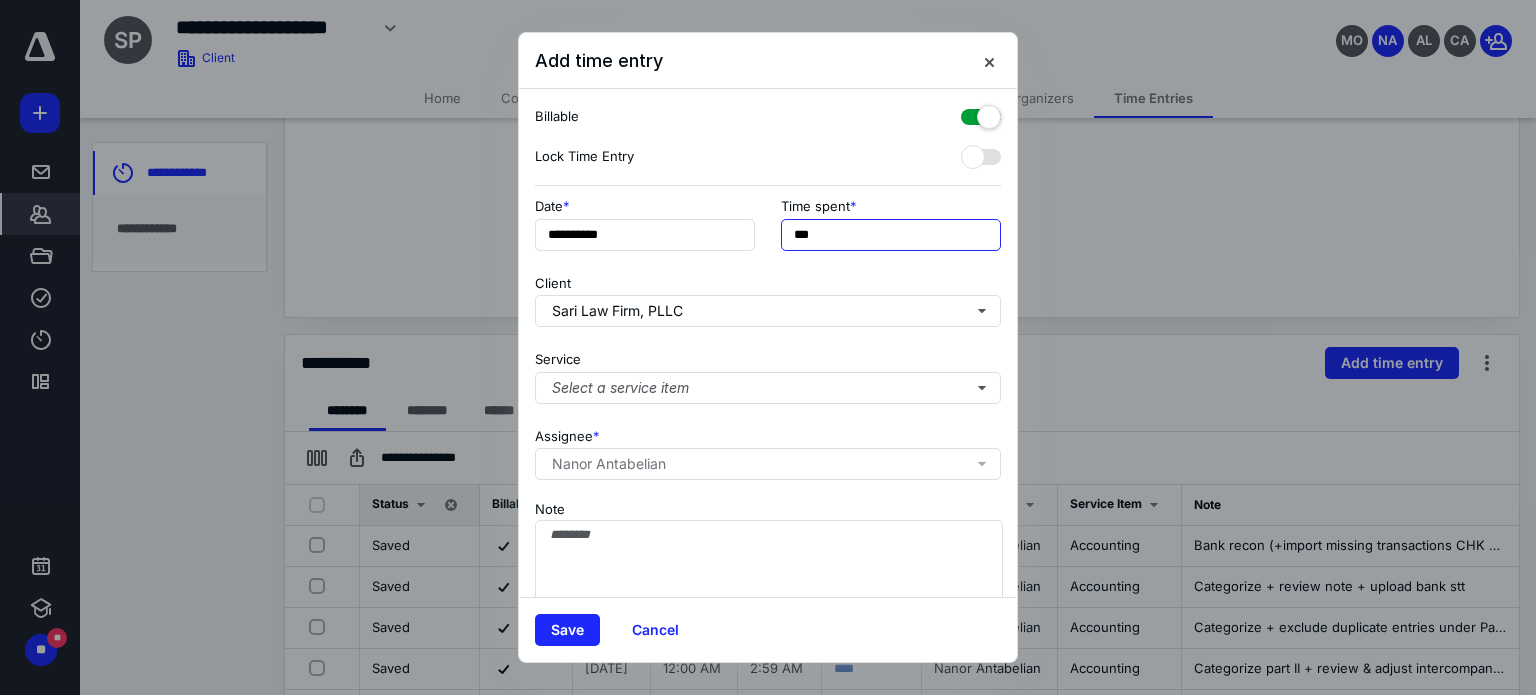 click on "***" at bounding box center (891, 235) 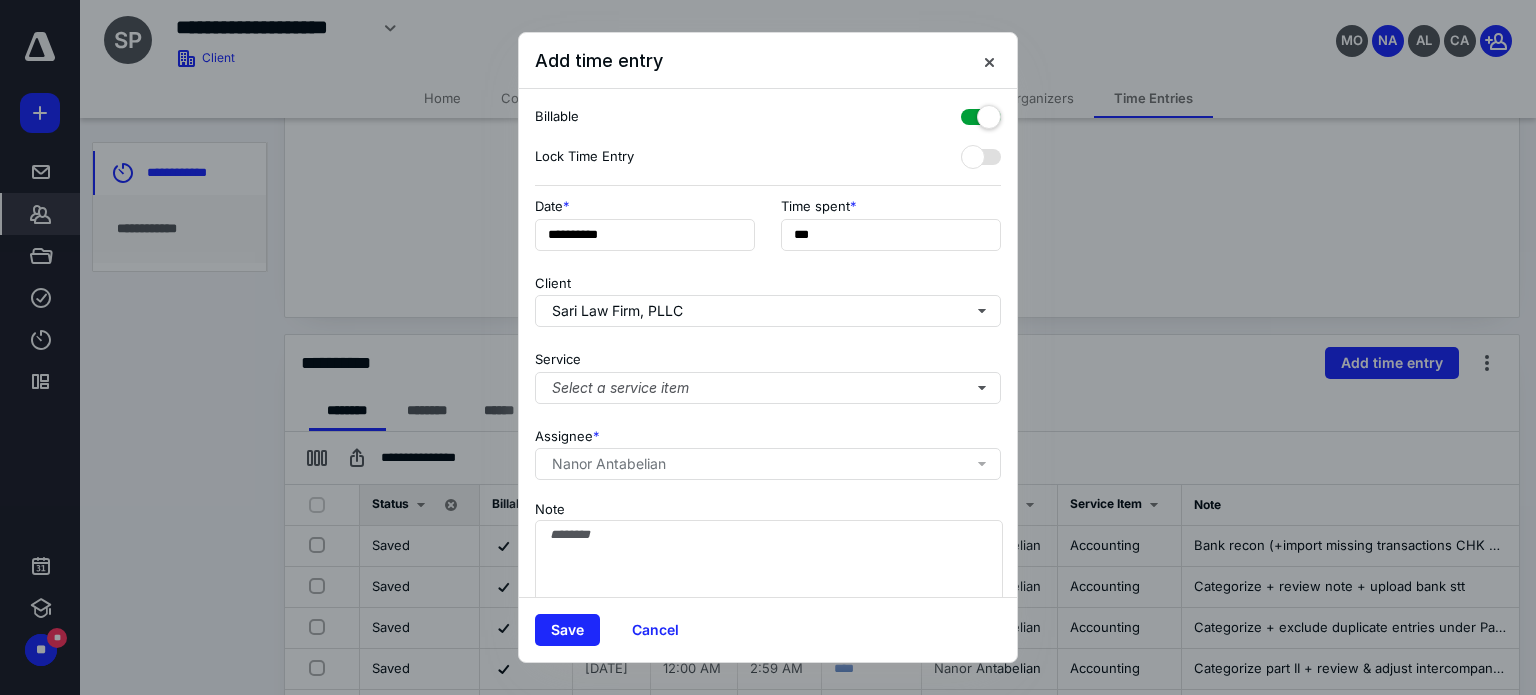 type on "******" 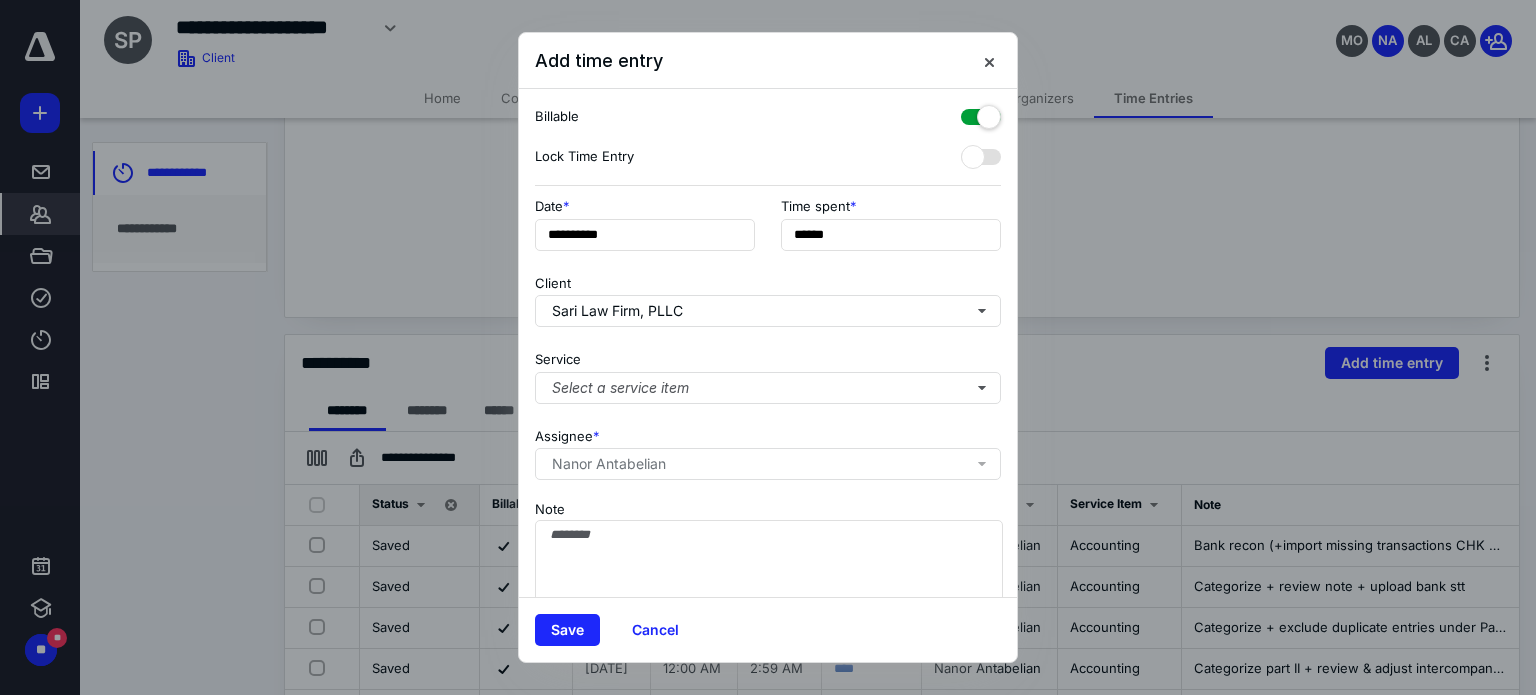 click on "Service Select a service item" at bounding box center [768, 373] 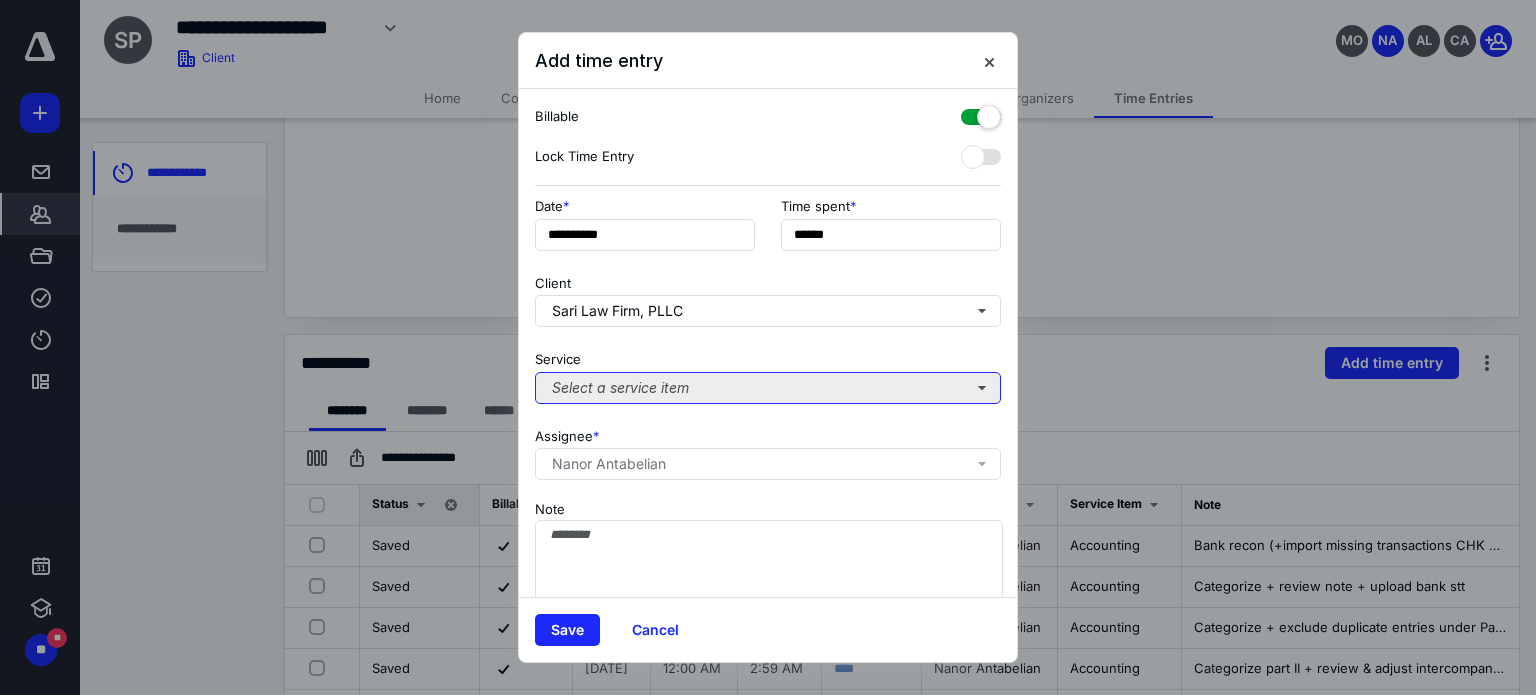 click on "Select a service item" at bounding box center [768, 388] 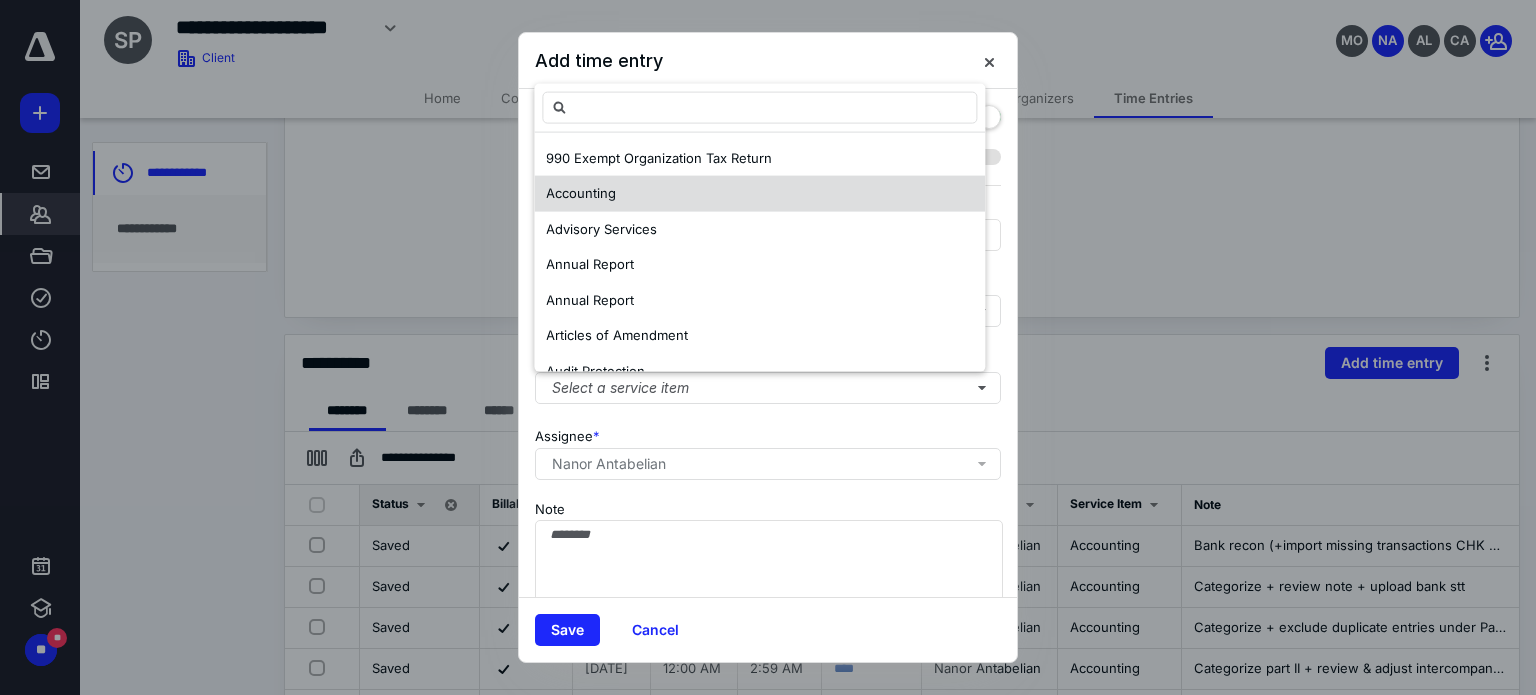 click on "Accounting" at bounding box center (581, 193) 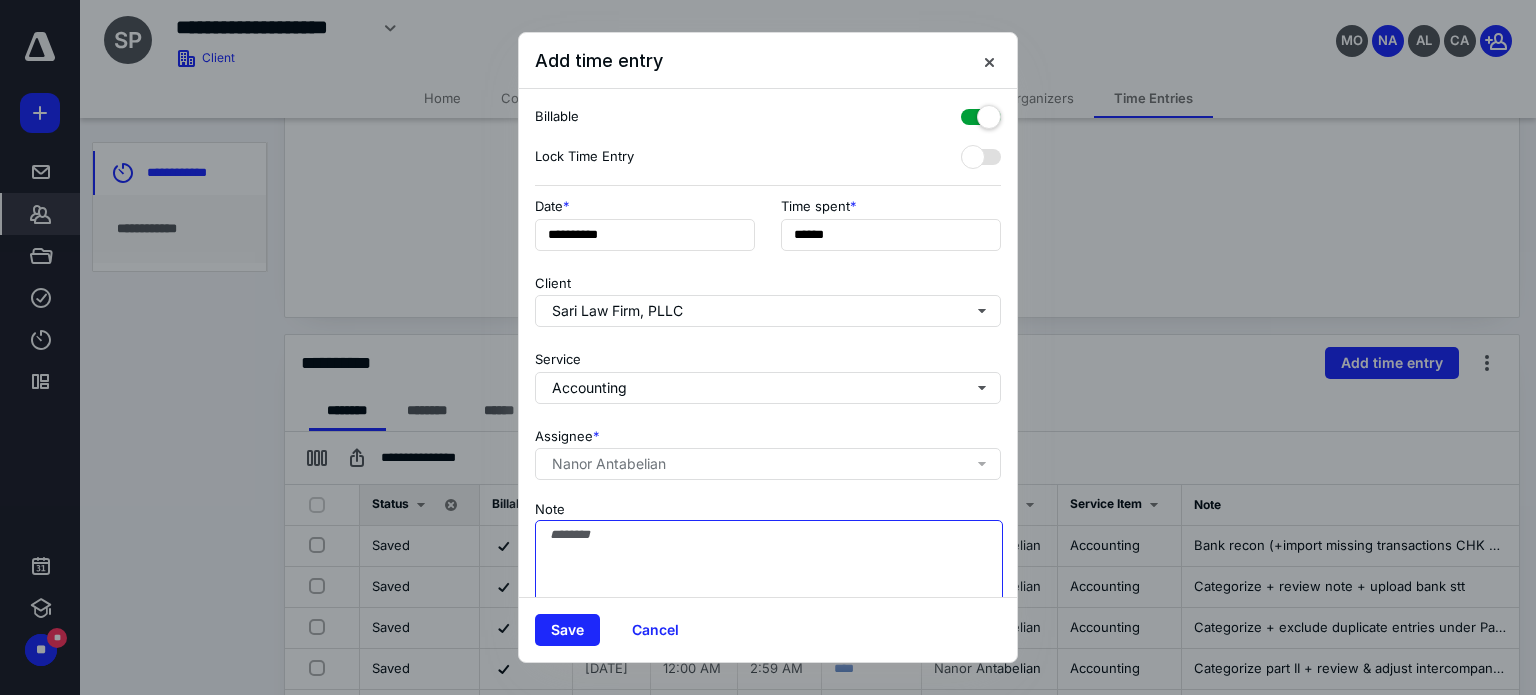 click on "Note" at bounding box center [769, 570] 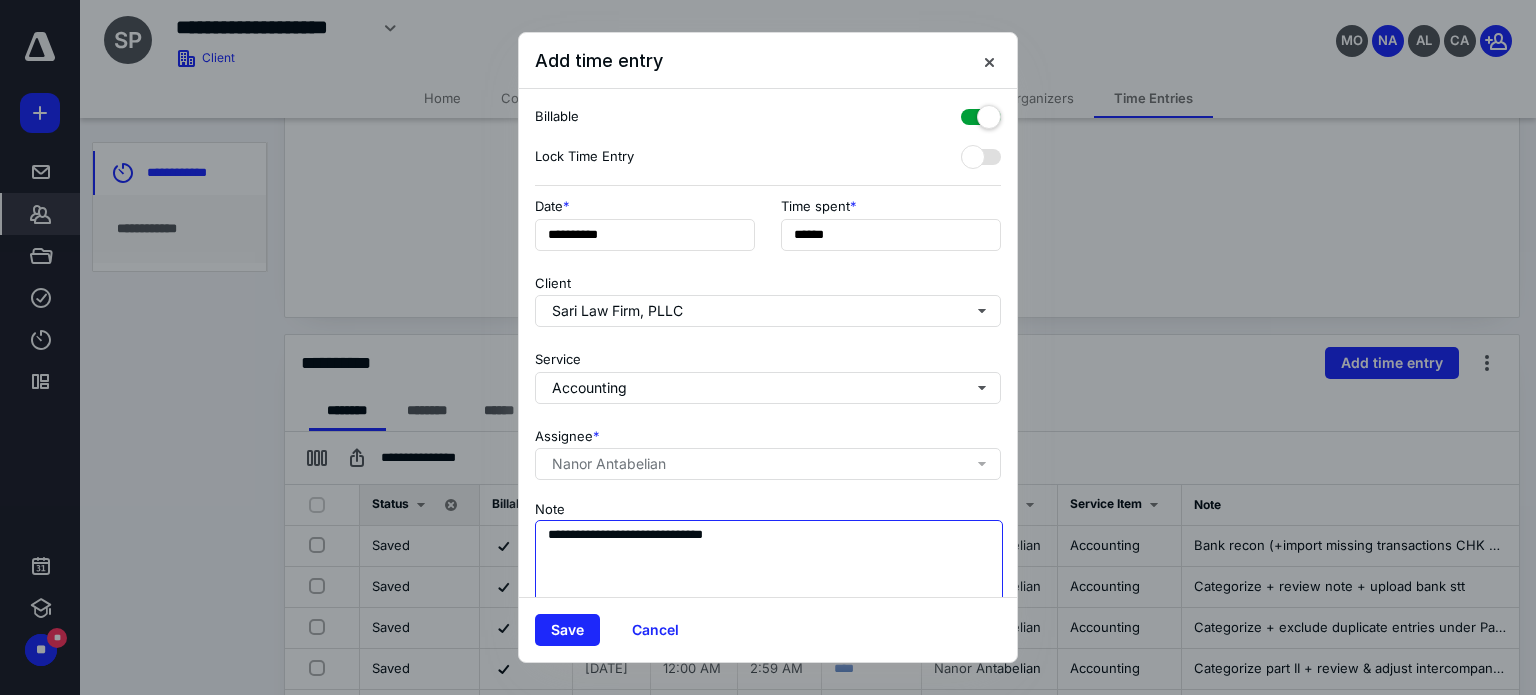 click on "**********" at bounding box center (769, 570) 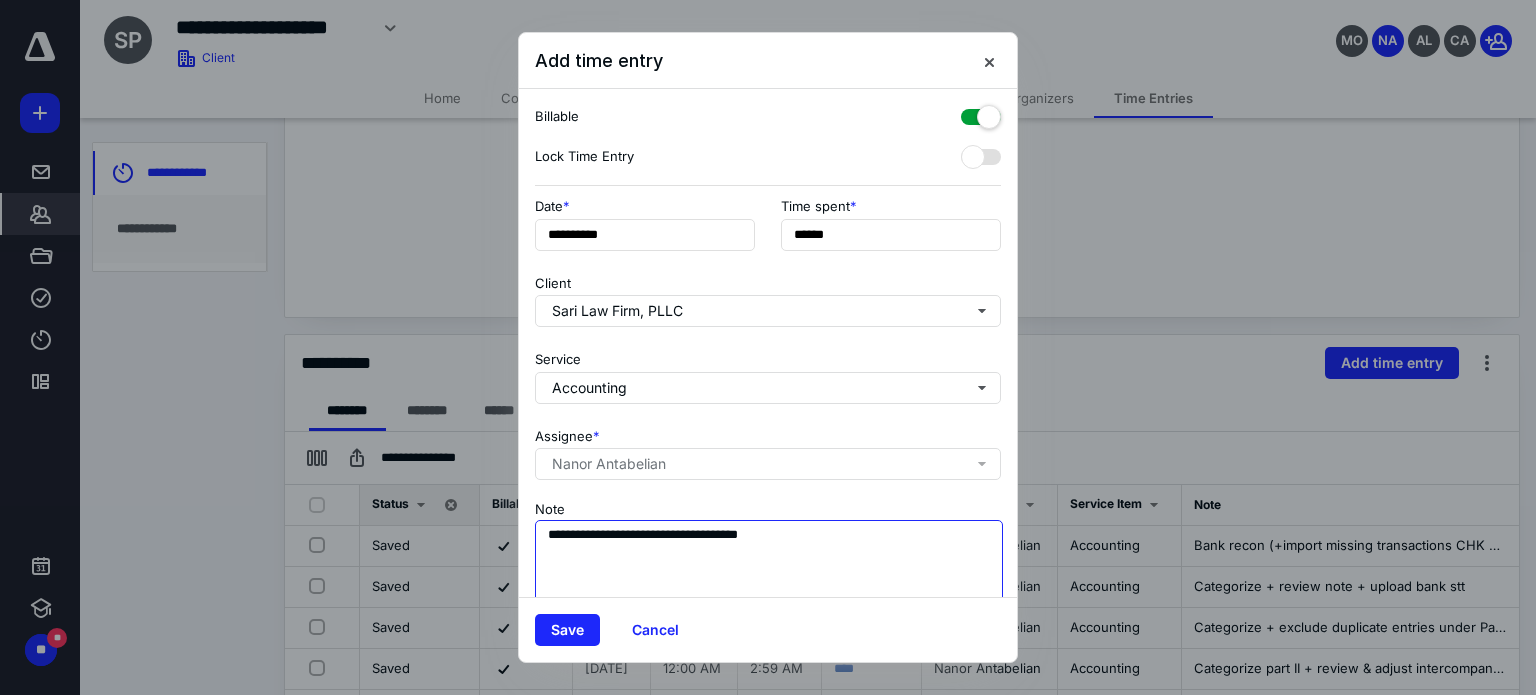 click on "**********" at bounding box center (769, 570) 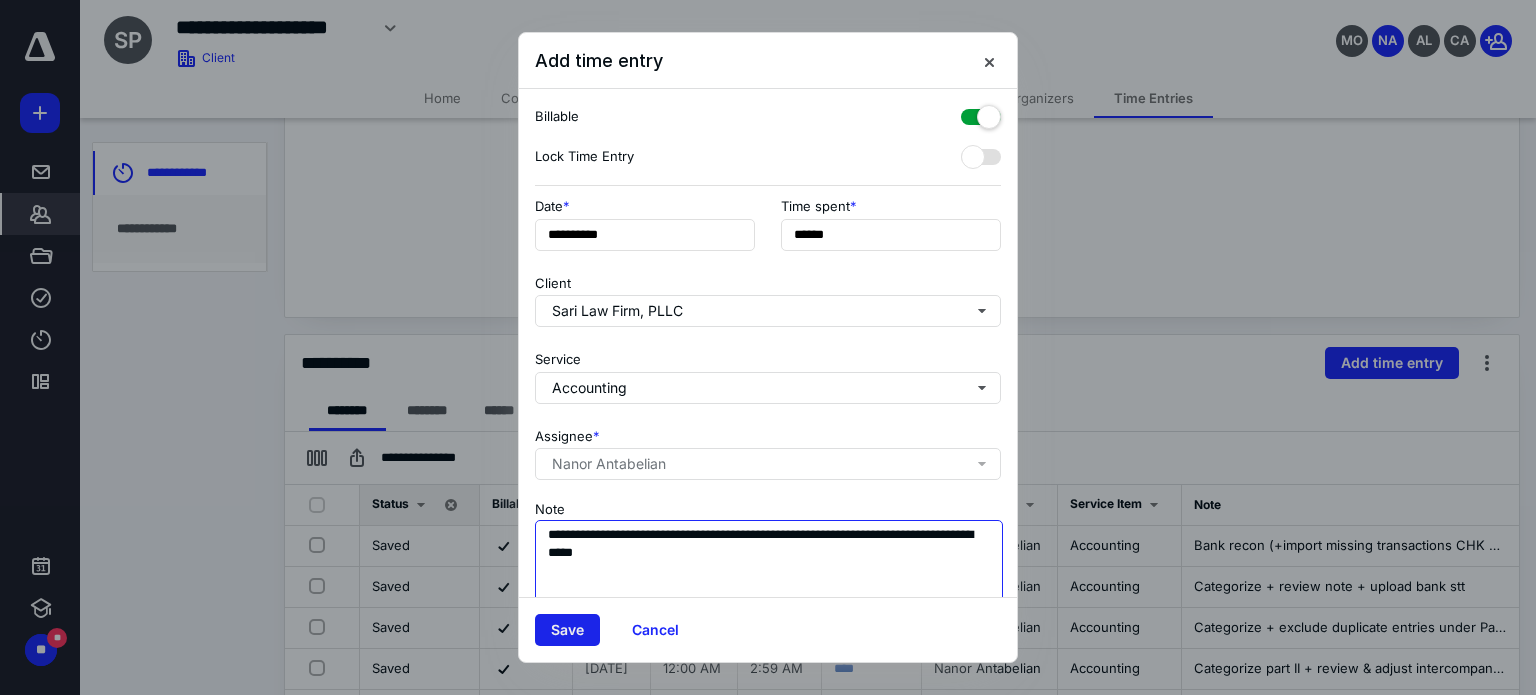 type on "**********" 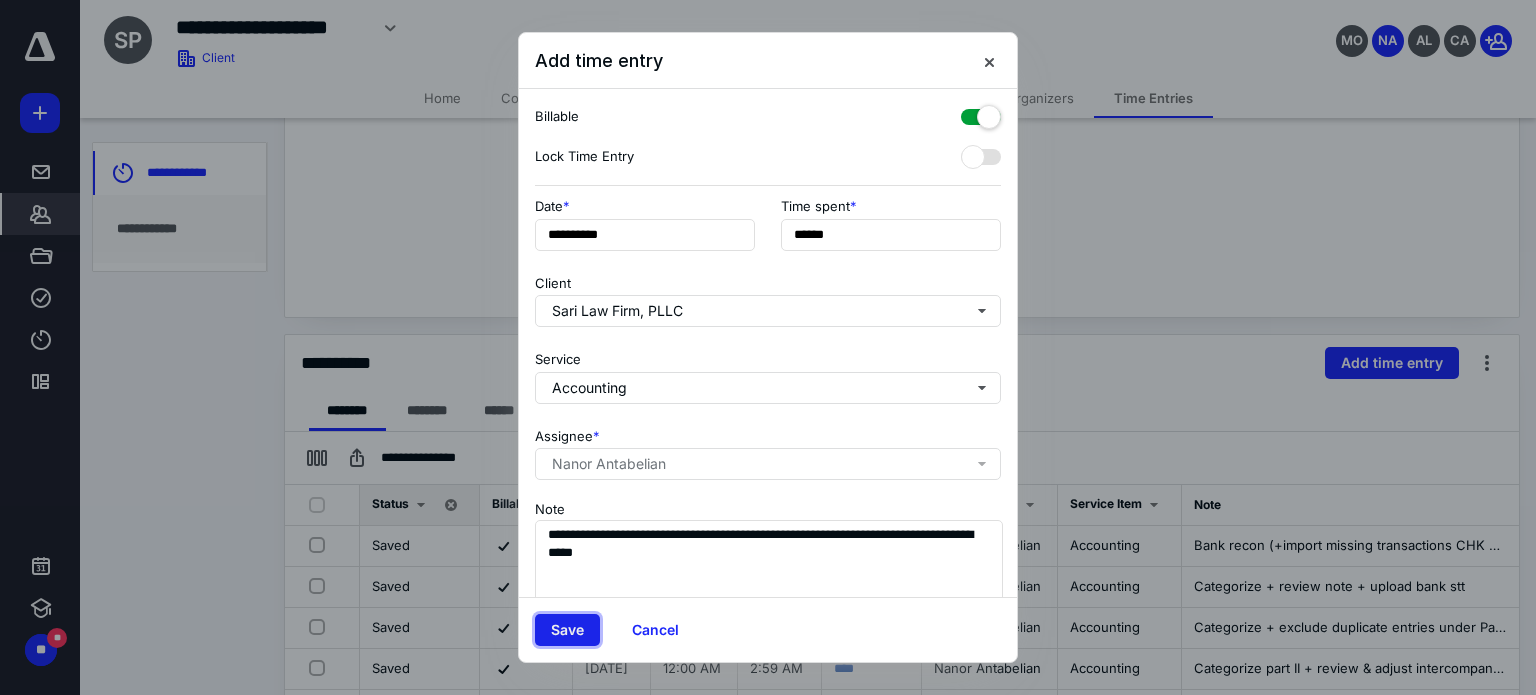 click on "Save" at bounding box center [567, 630] 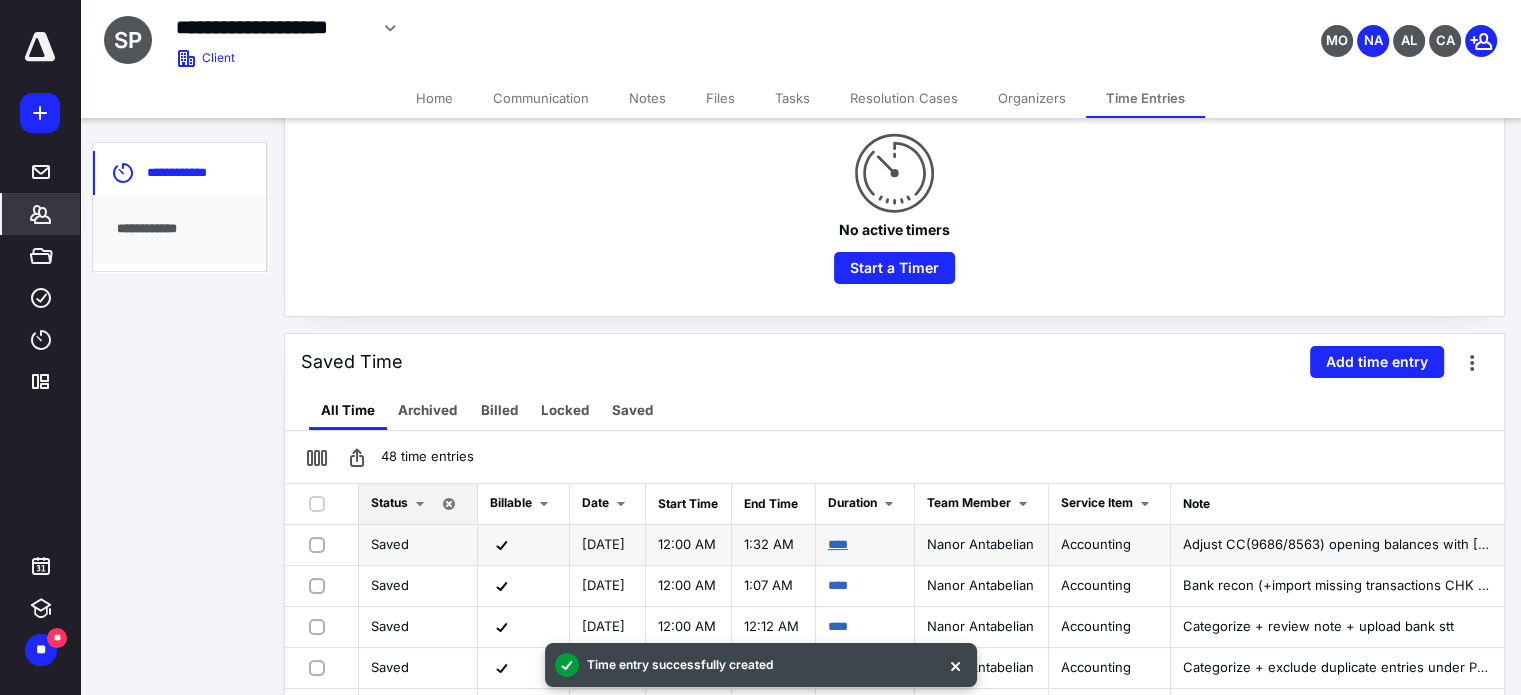 click on "****" at bounding box center [838, 544] 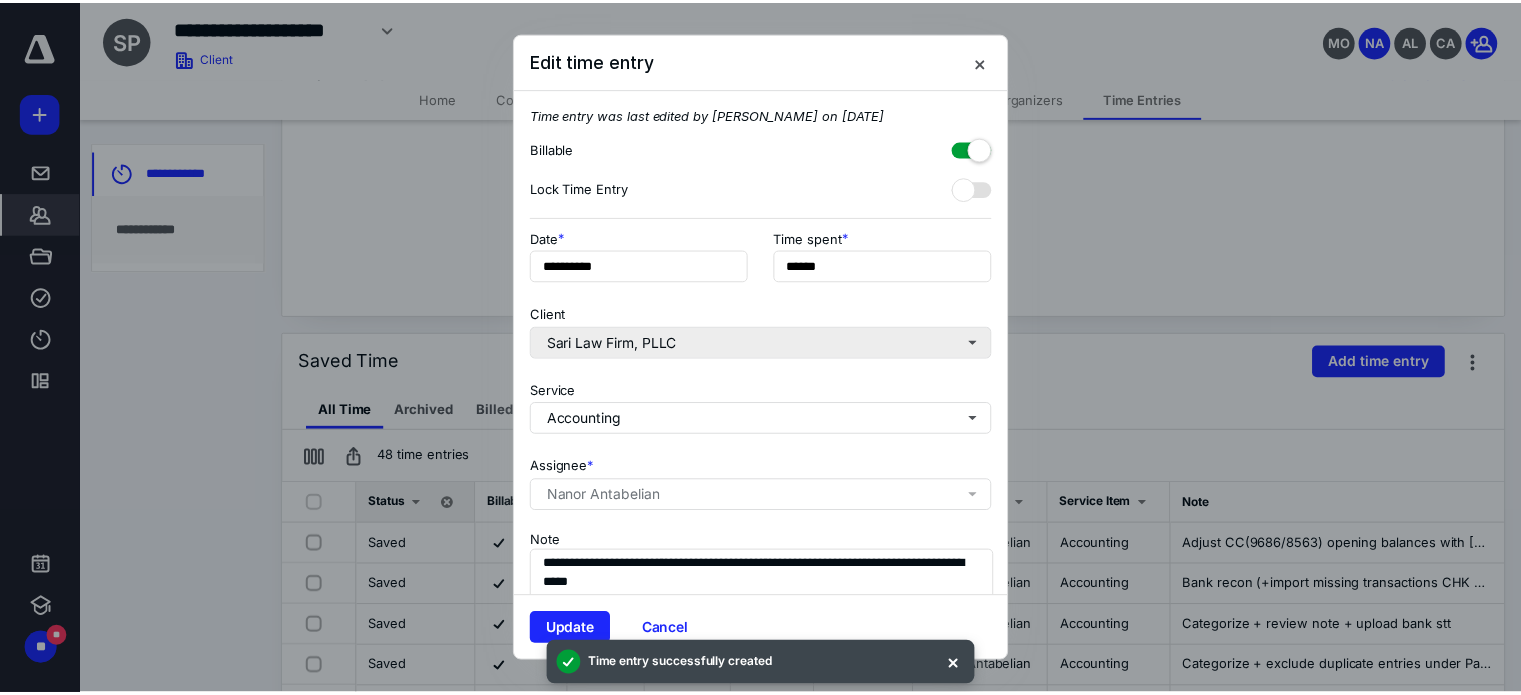 scroll, scrollTop: 84, scrollLeft: 0, axis: vertical 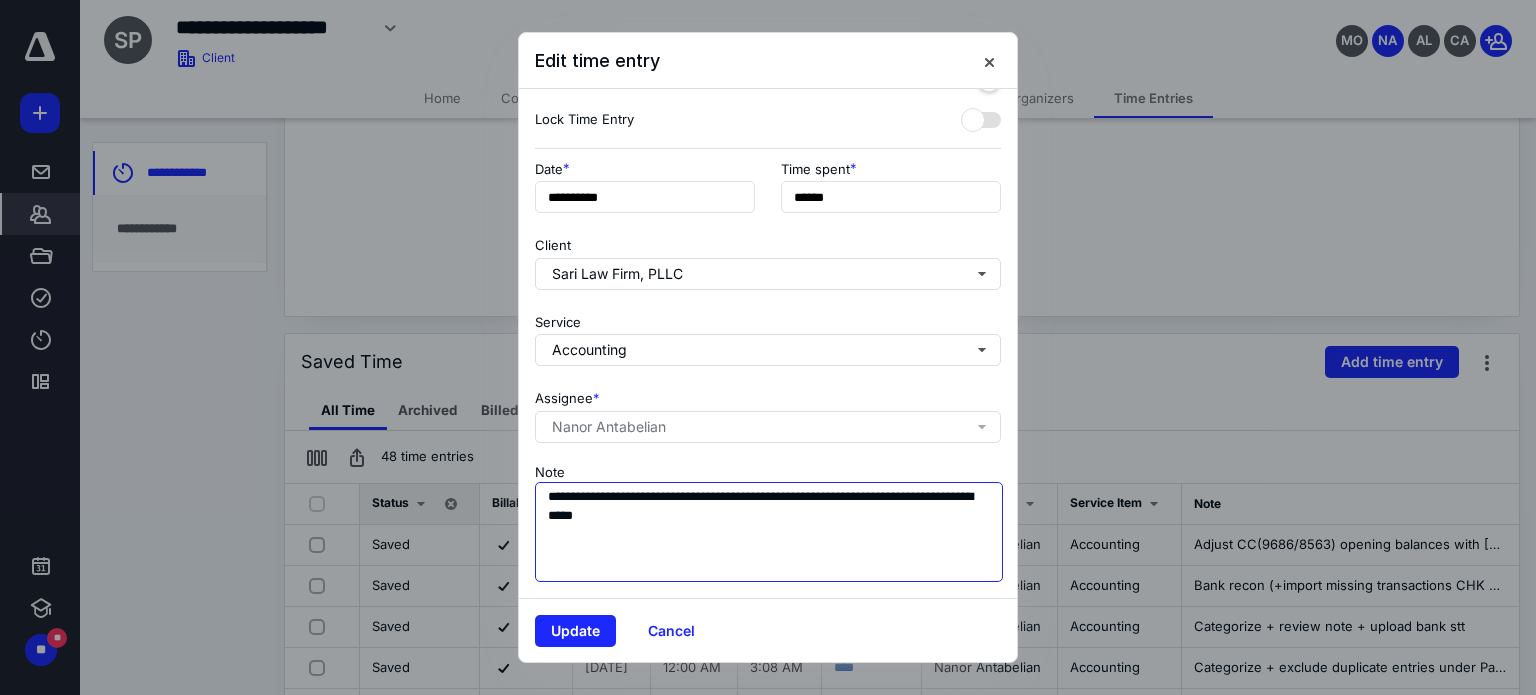 drag, startPoint x: 892, startPoint y: 479, endPoint x: 806, endPoint y: 481, distance: 86.023254 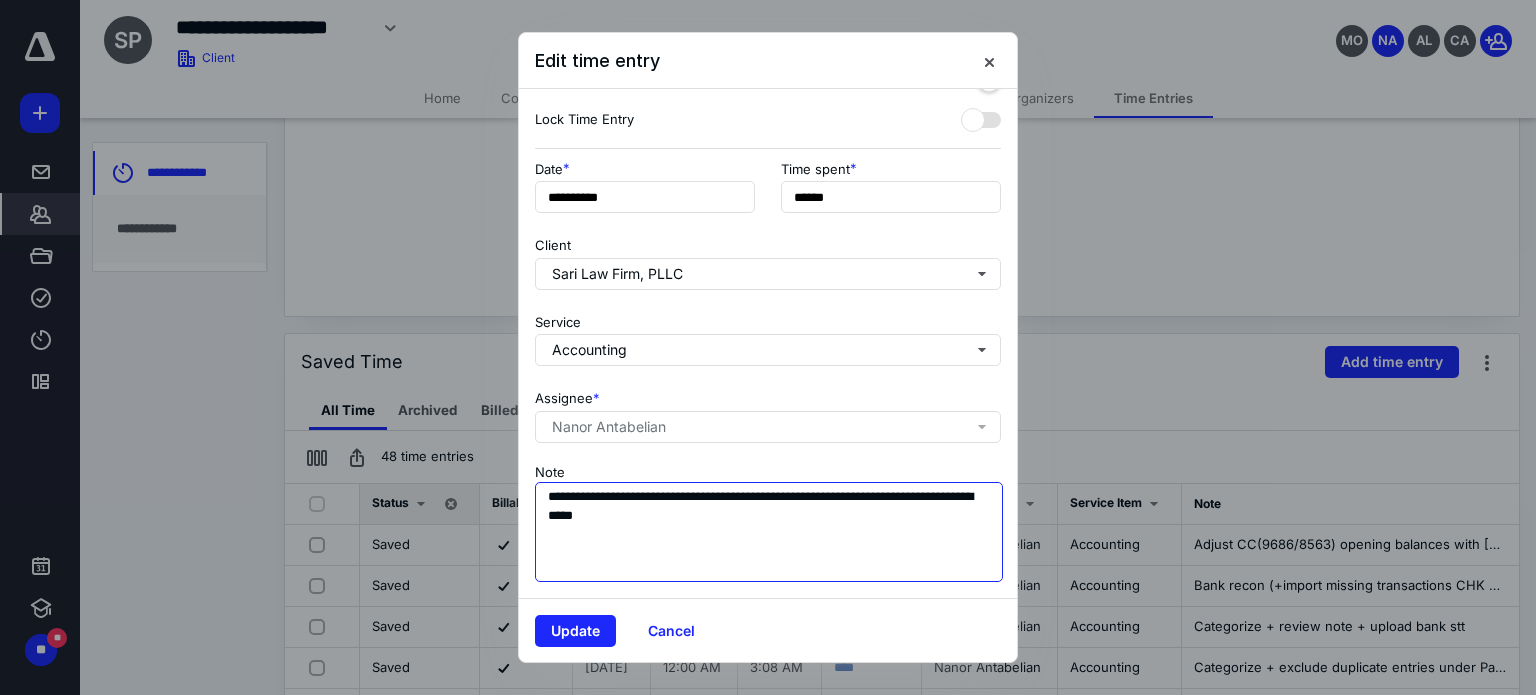 click on "**********" at bounding box center (769, 532) 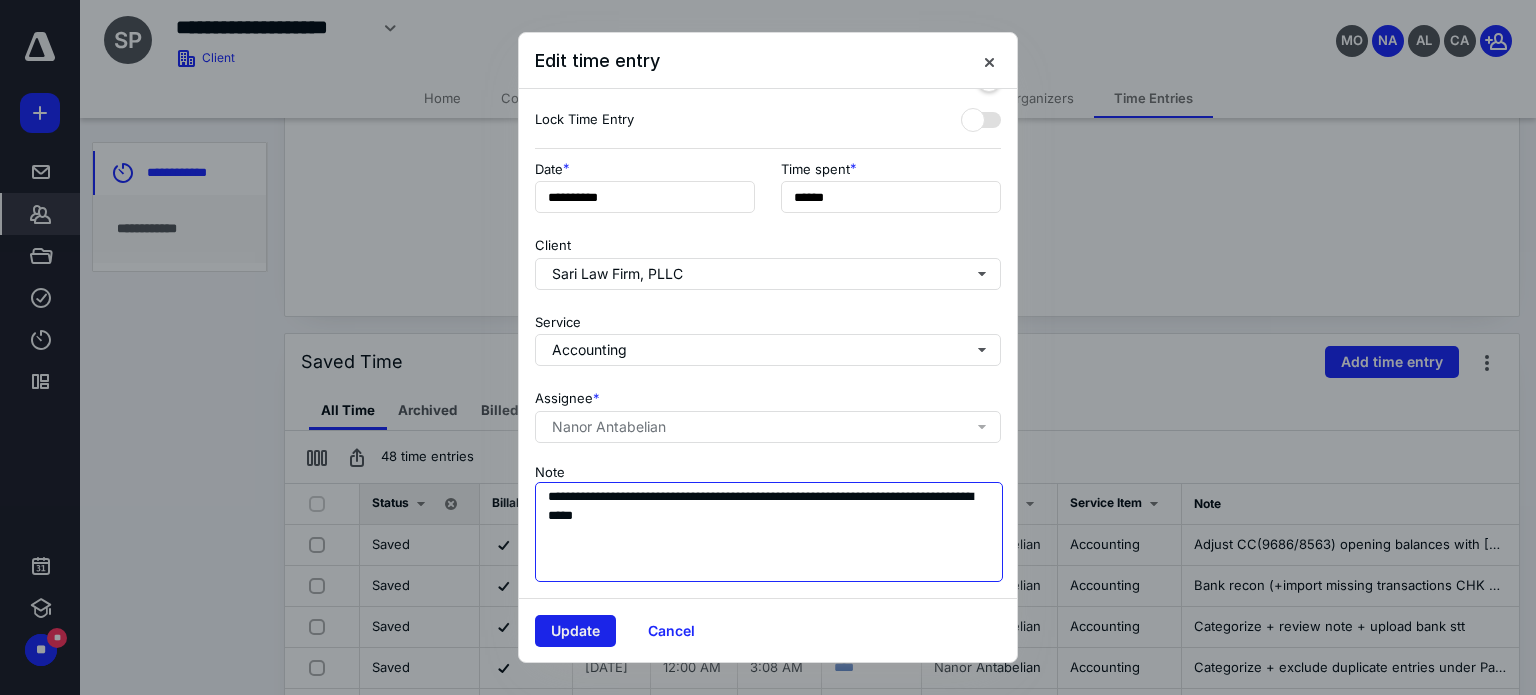 type on "**********" 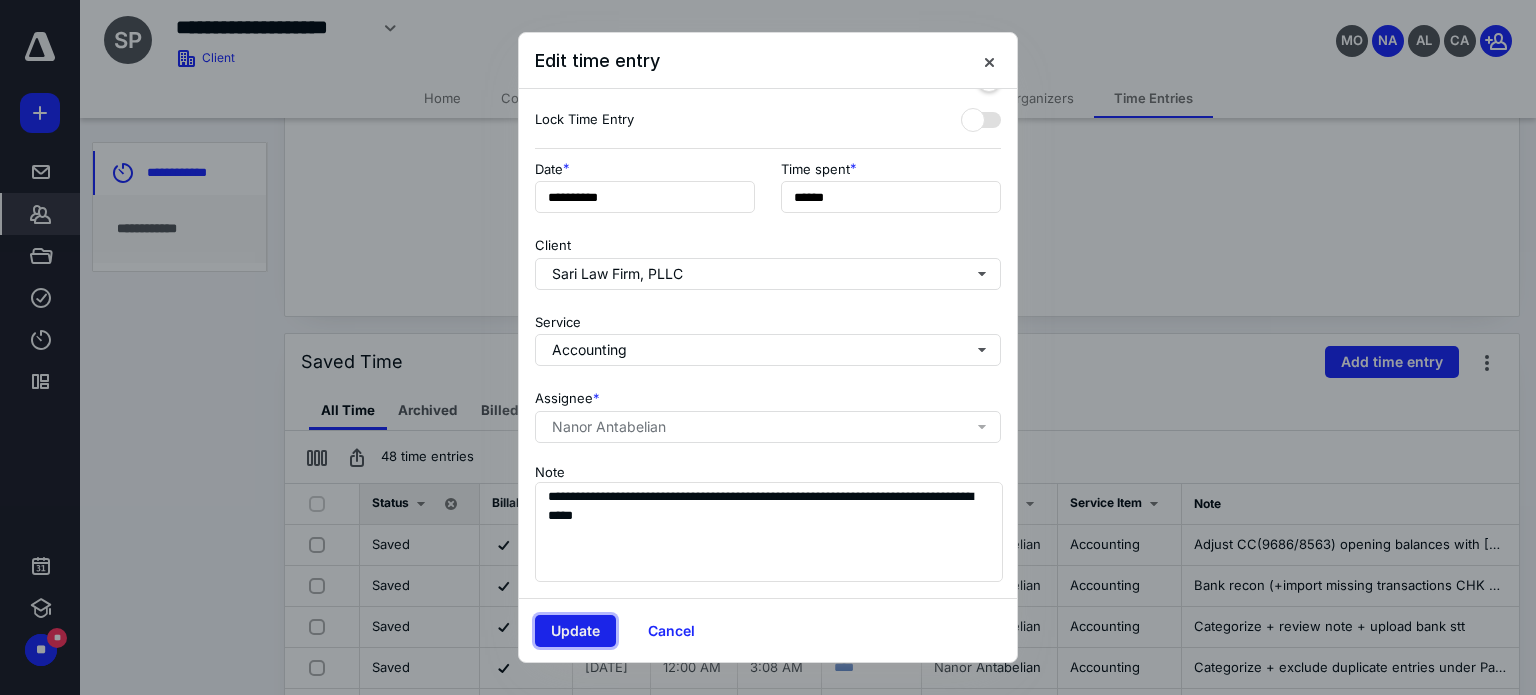 click on "Update" at bounding box center (575, 631) 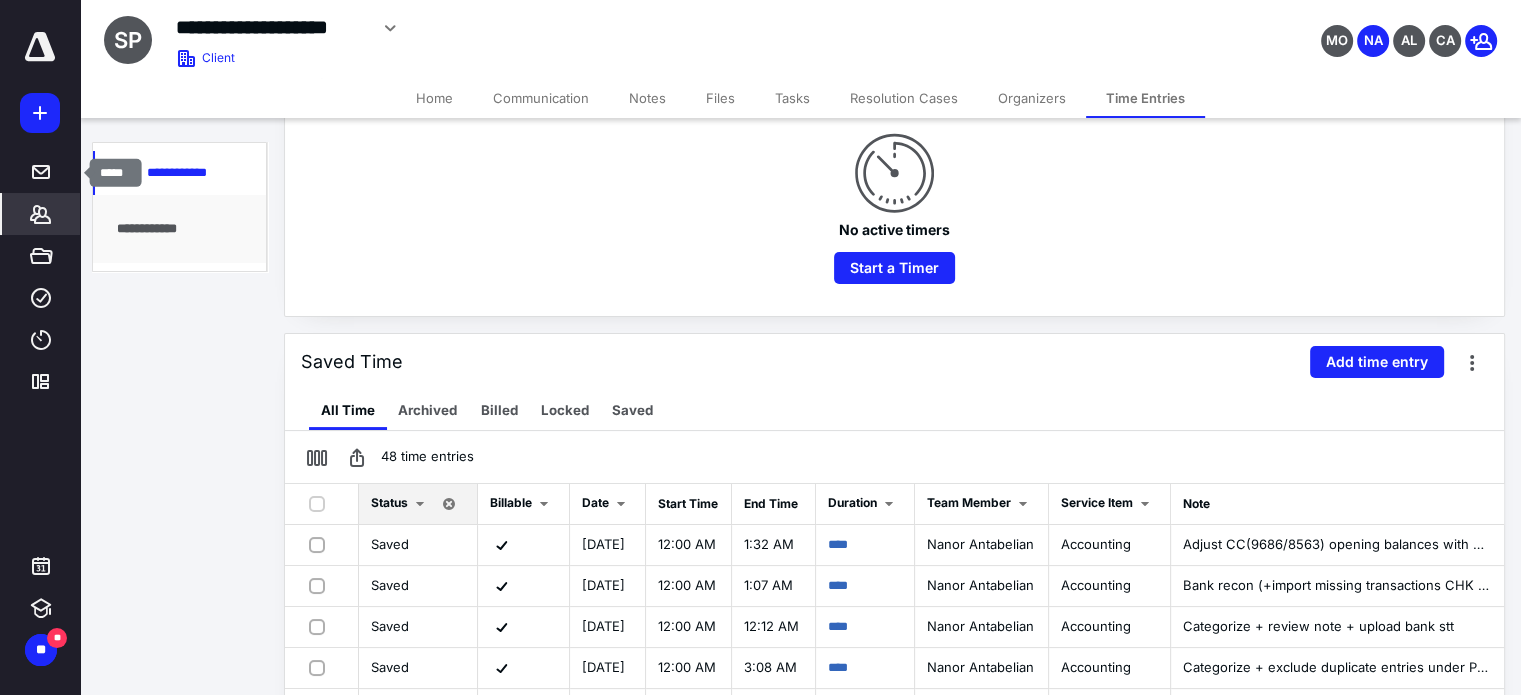 click 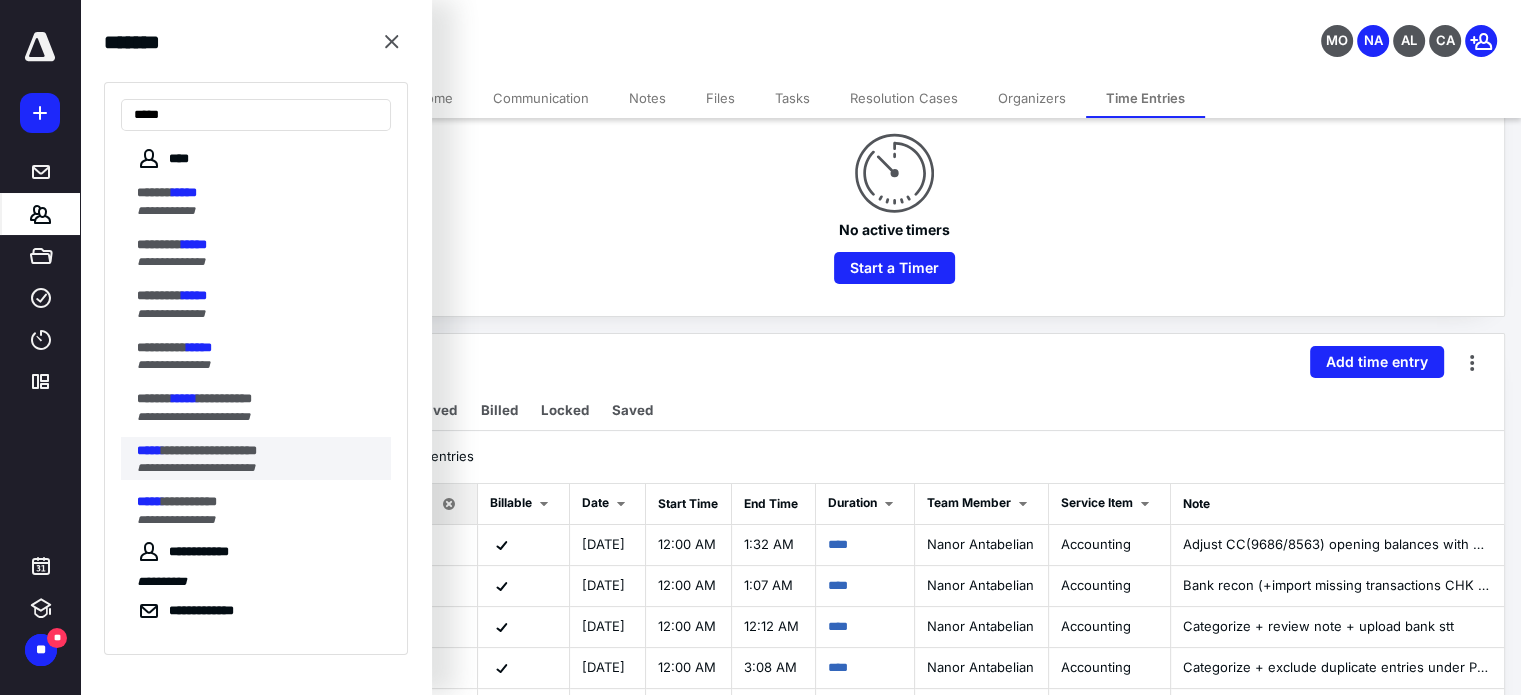 type on "*****" 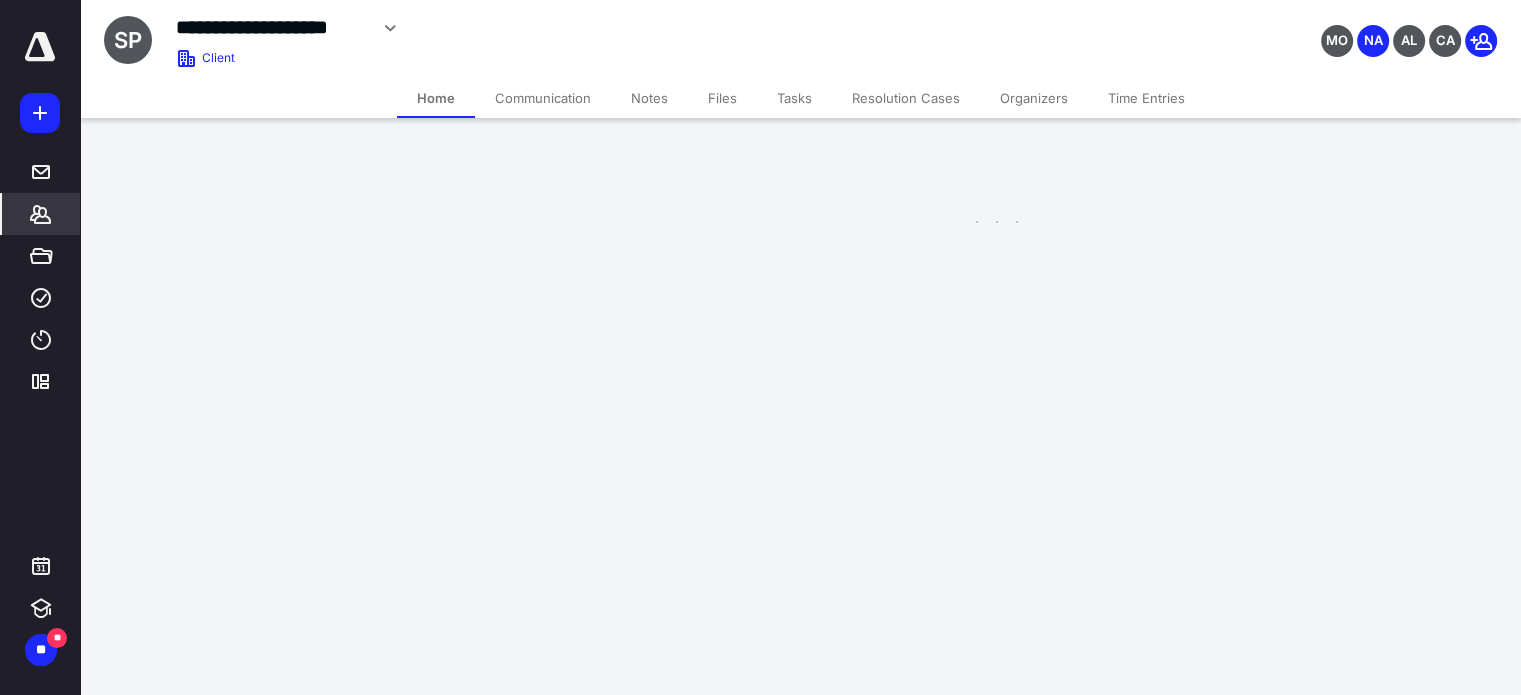 scroll, scrollTop: 0, scrollLeft: 0, axis: both 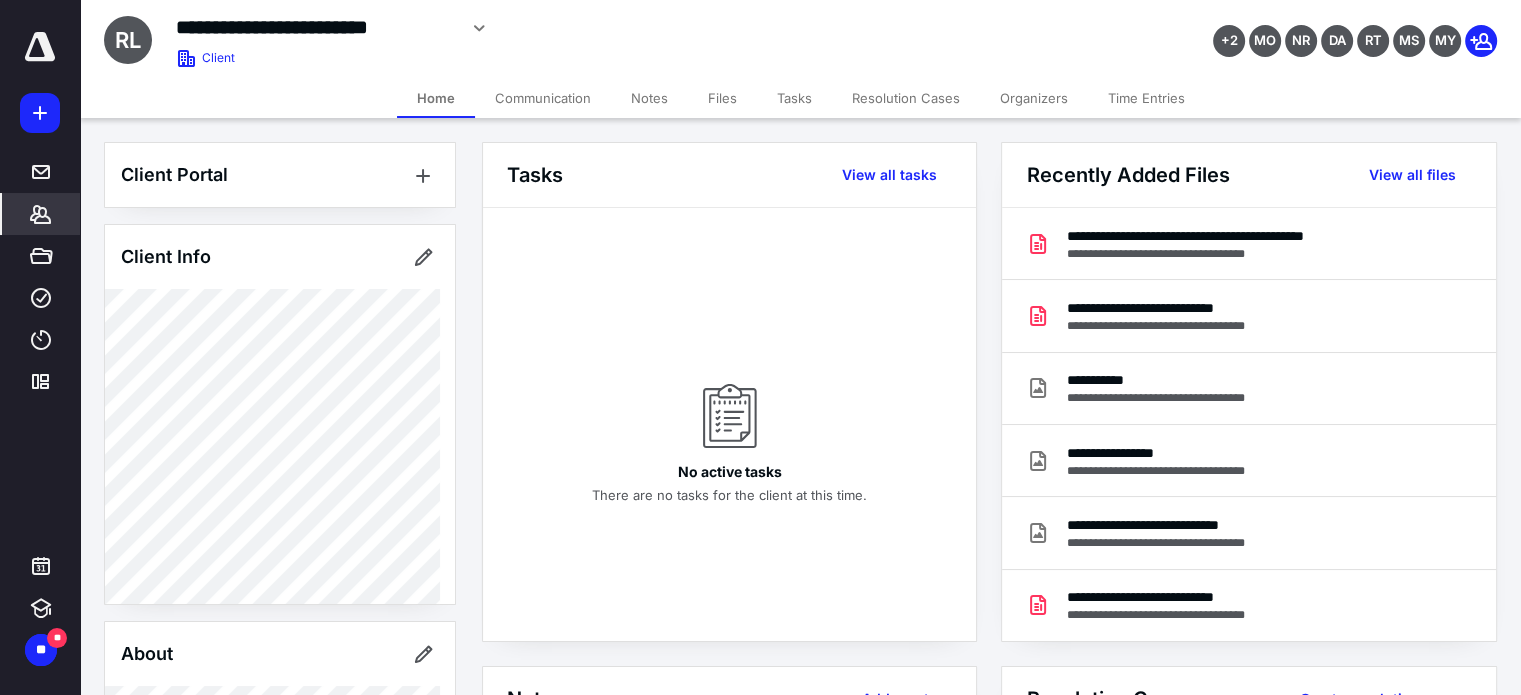 click on "Time Entries" at bounding box center (1146, 98) 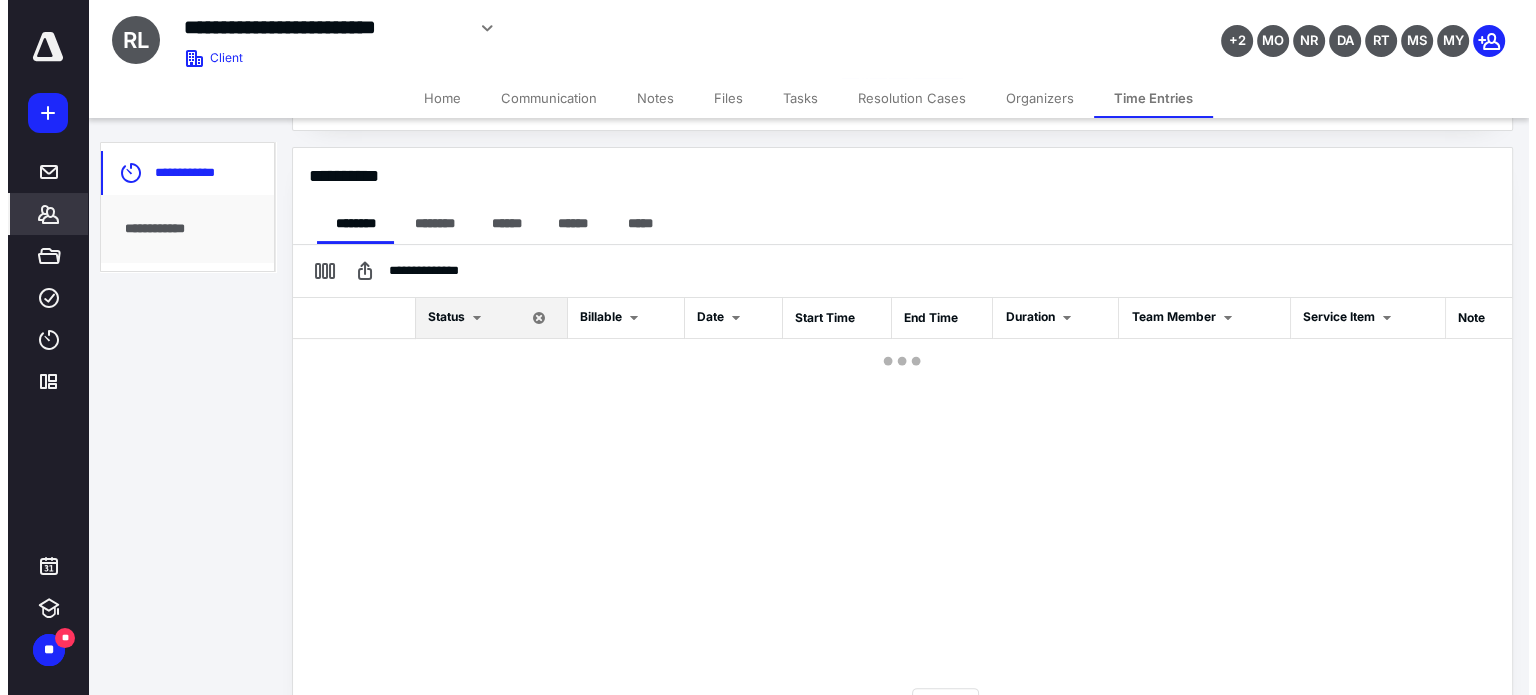 scroll, scrollTop: 444, scrollLeft: 0, axis: vertical 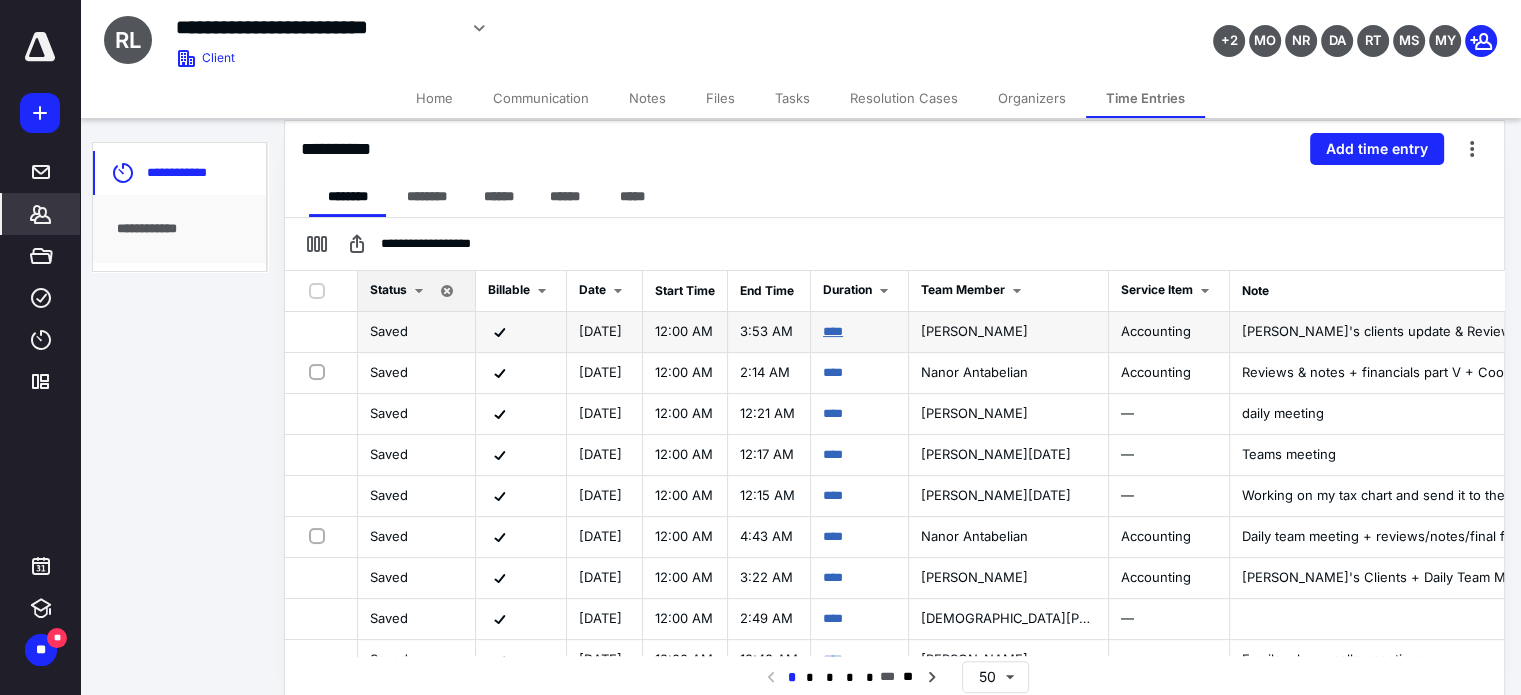 click on "****" at bounding box center [833, 331] 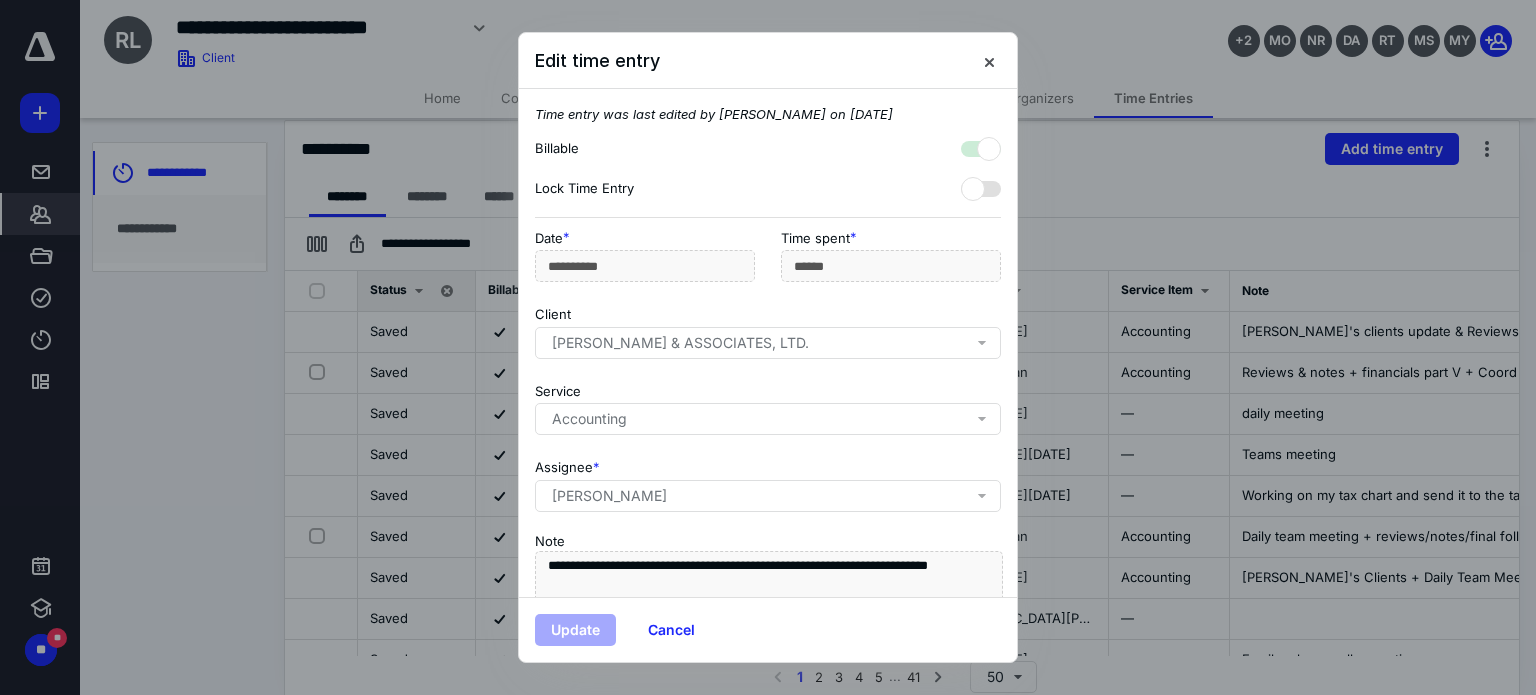 scroll, scrollTop: 84, scrollLeft: 0, axis: vertical 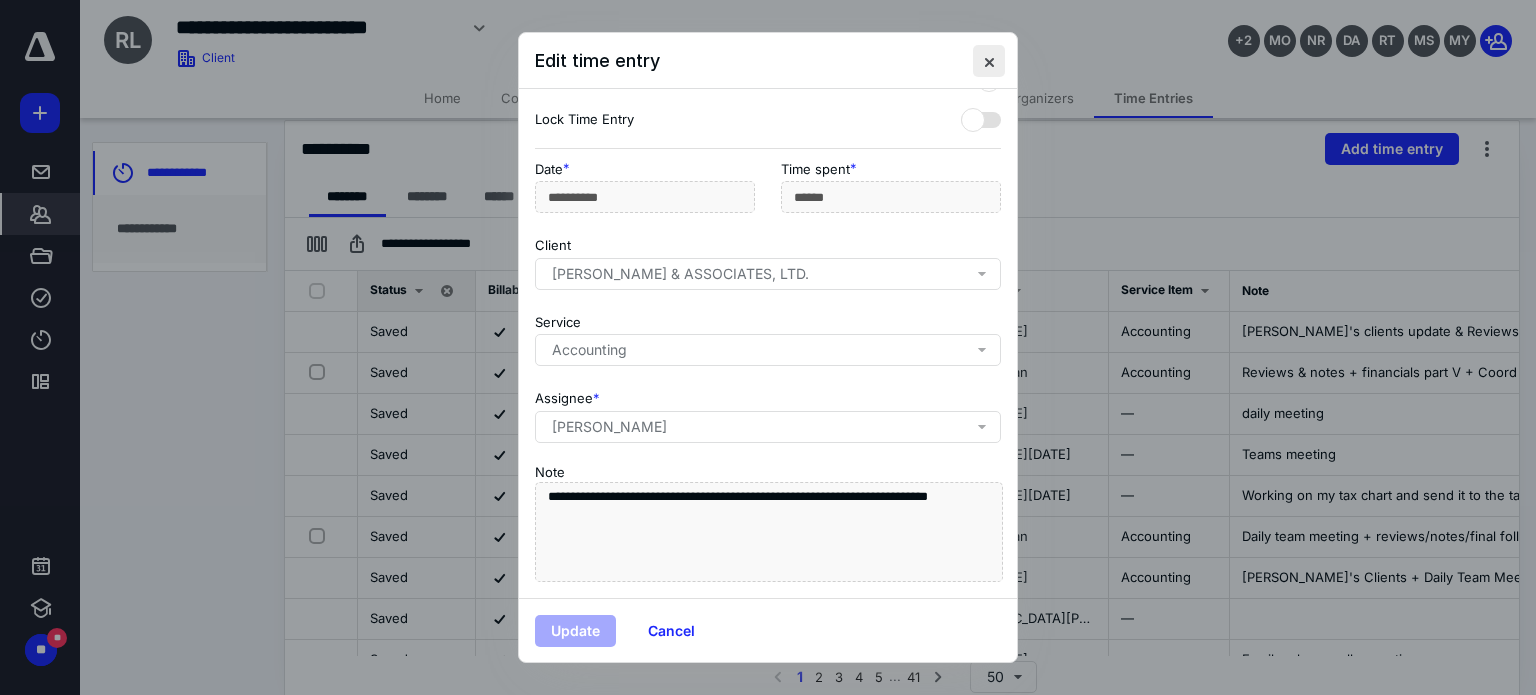 click at bounding box center (989, 61) 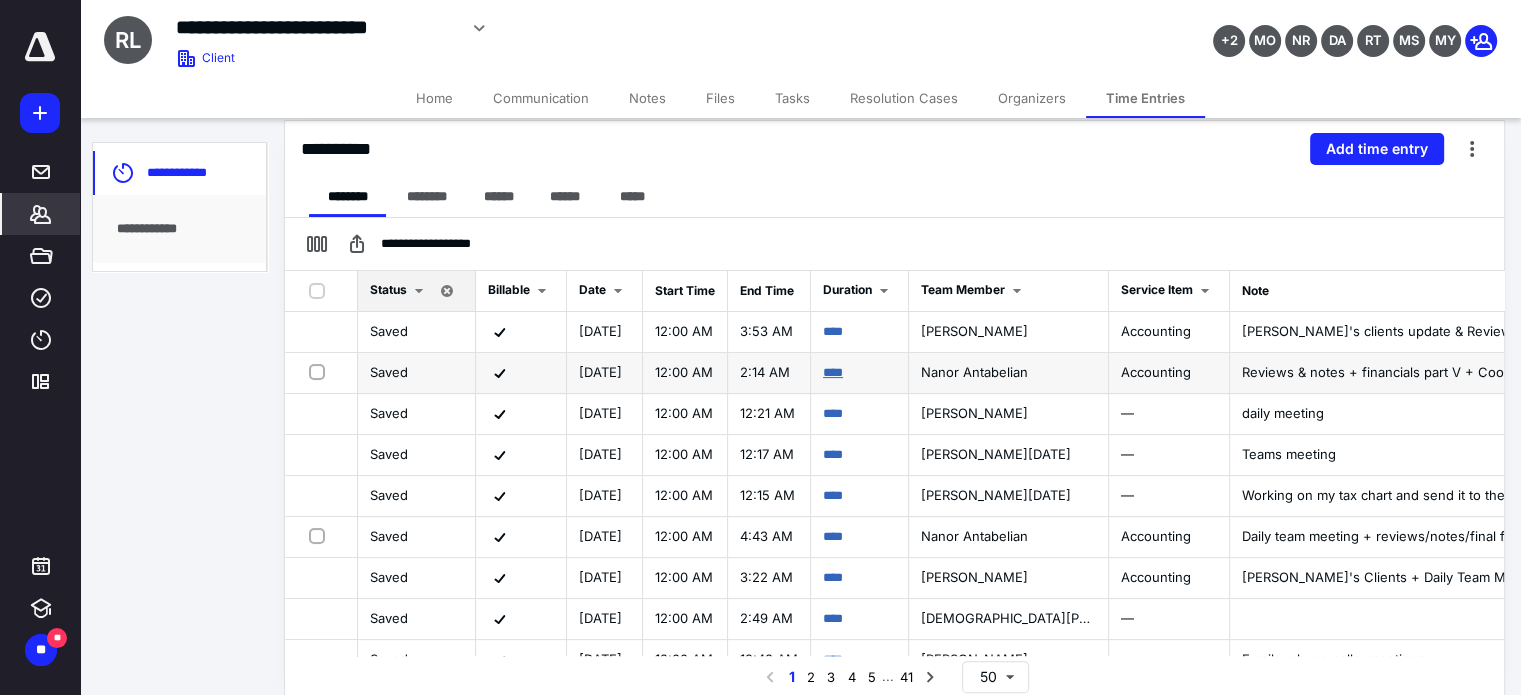 click on "****" at bounding box center (833, 372) 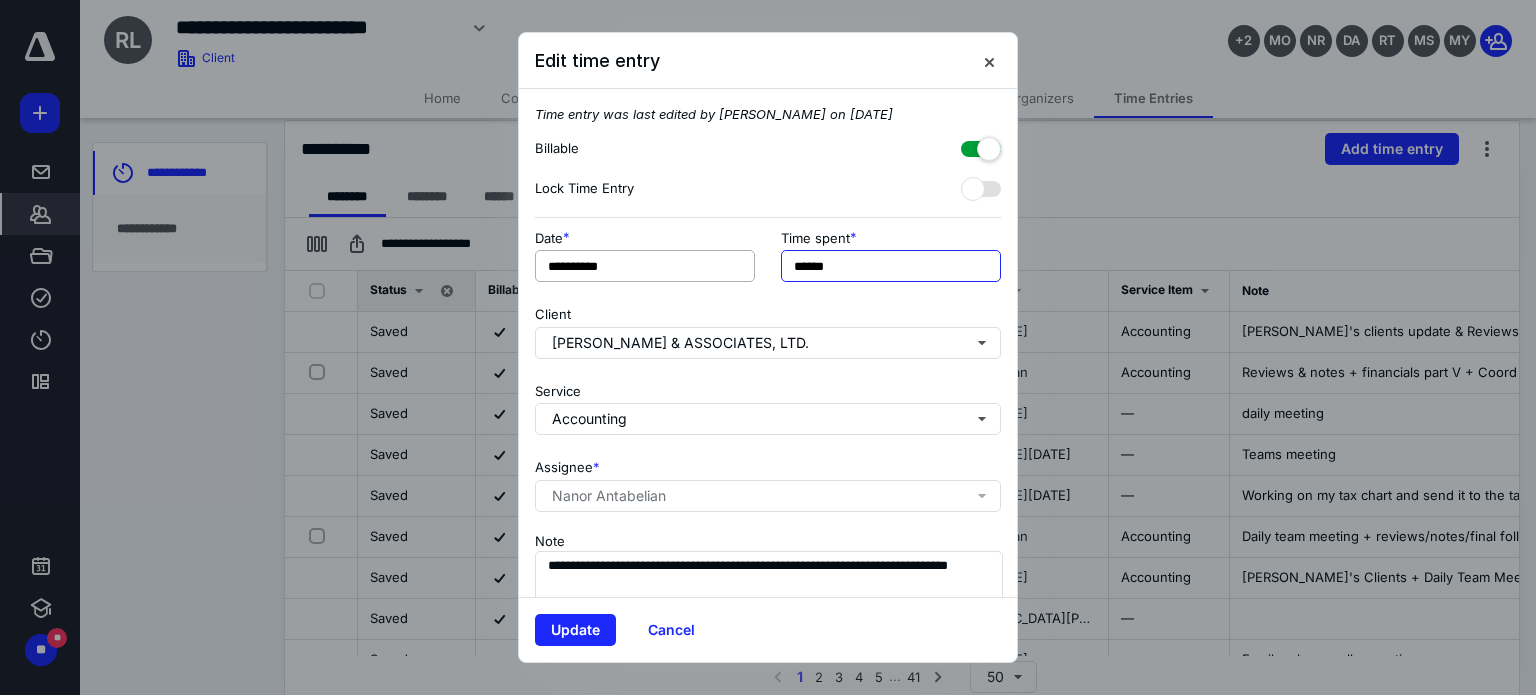 drag, startPoint x: 885, startPoint y: 263, endPoint x: 648, endPoint y: 257, distance: 237.07594 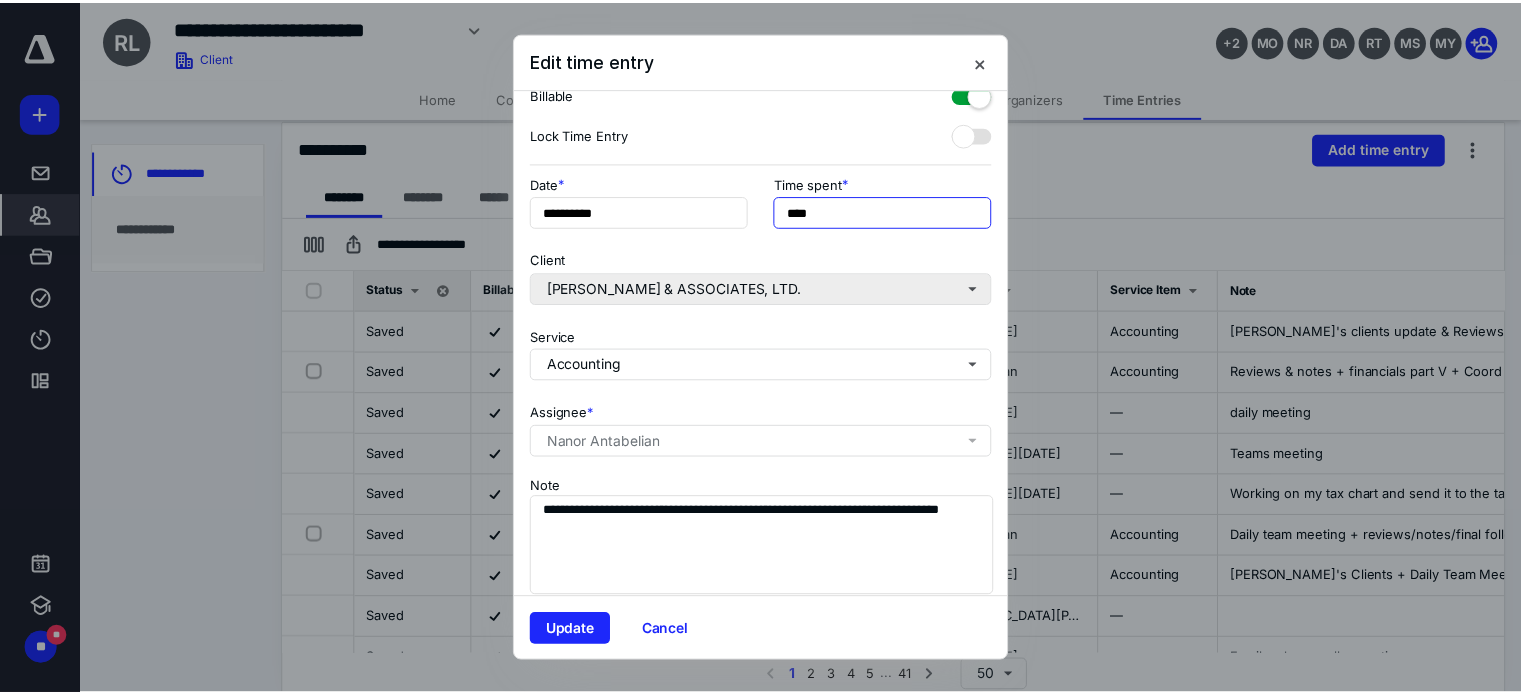 scroll, scrollTop: 84, scrollLeft: 0, axis: vertical 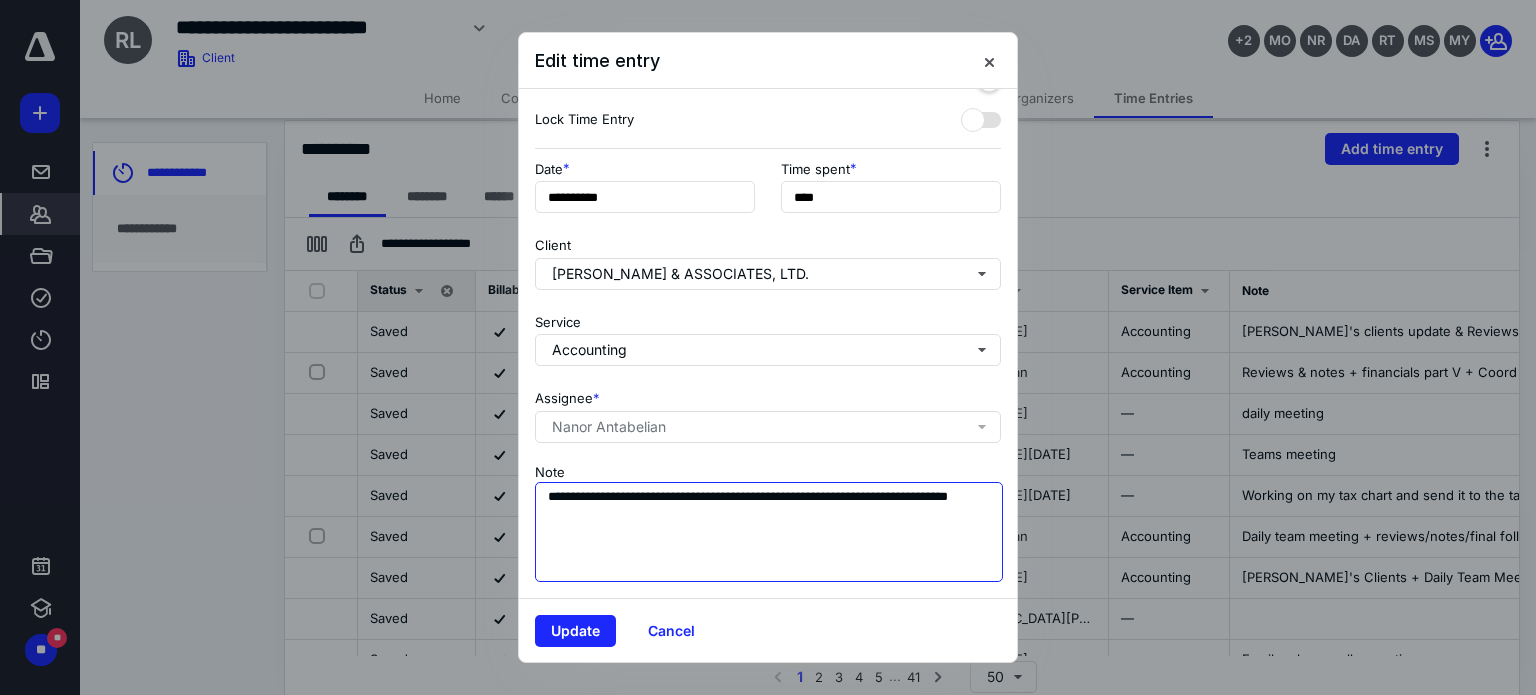 type on "******" 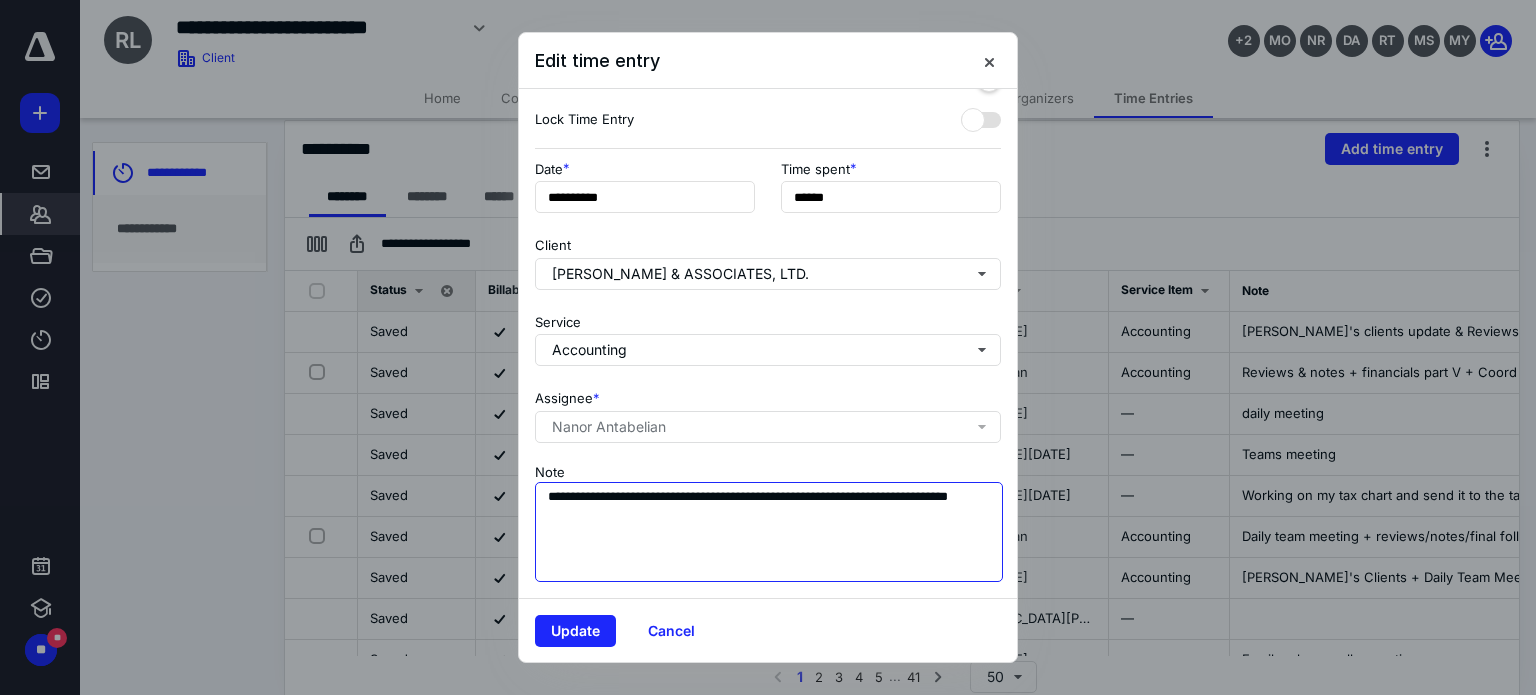 click on "**********" at bounding box center (769, 532) 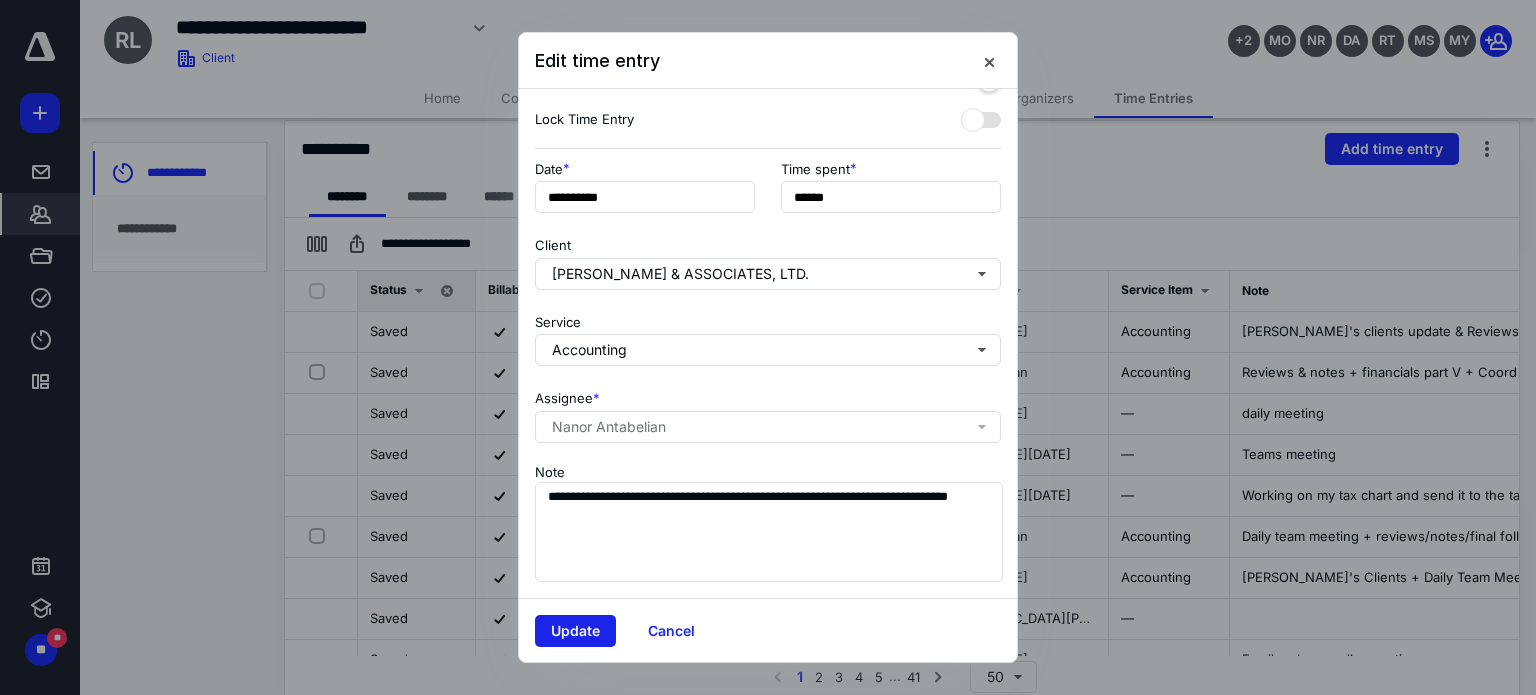 click on "Update" at bounding box center [575, 631] 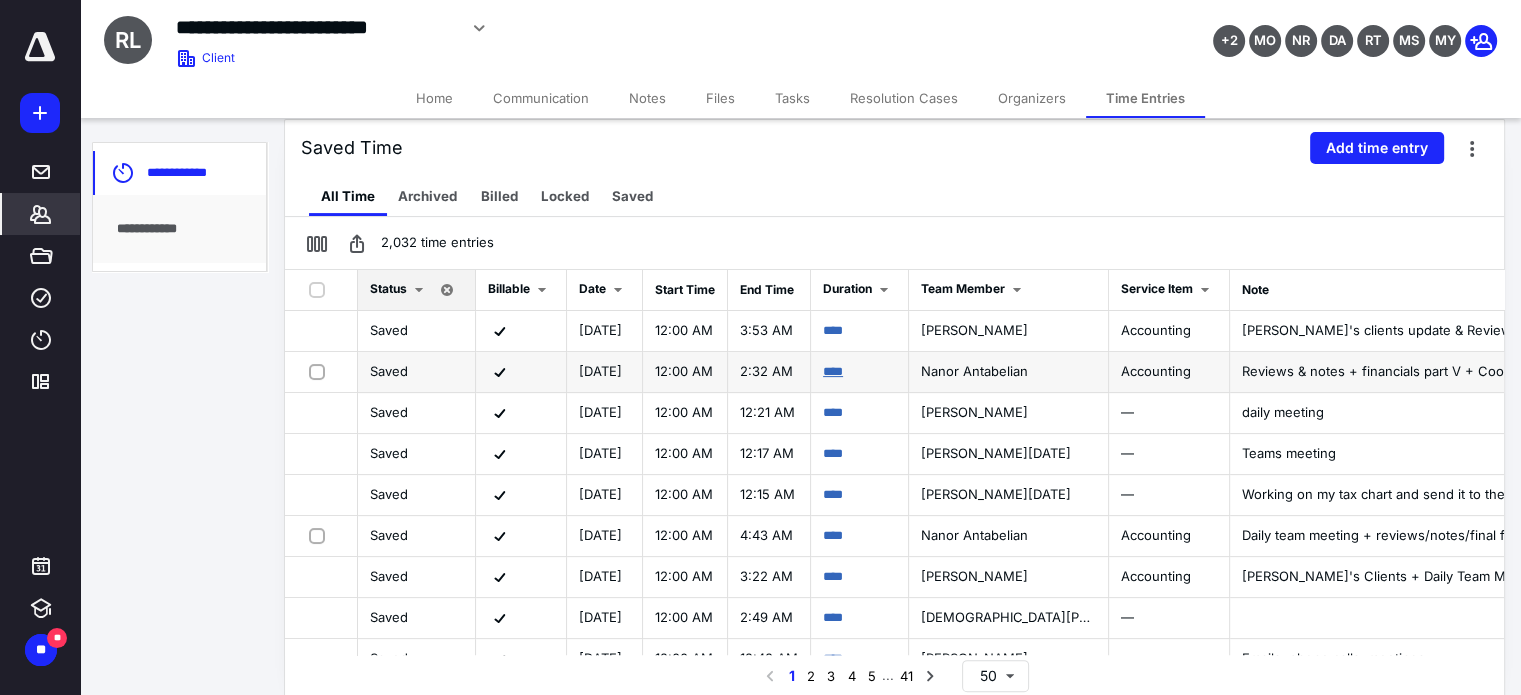 click on "****" at bounding box center (833, 371) 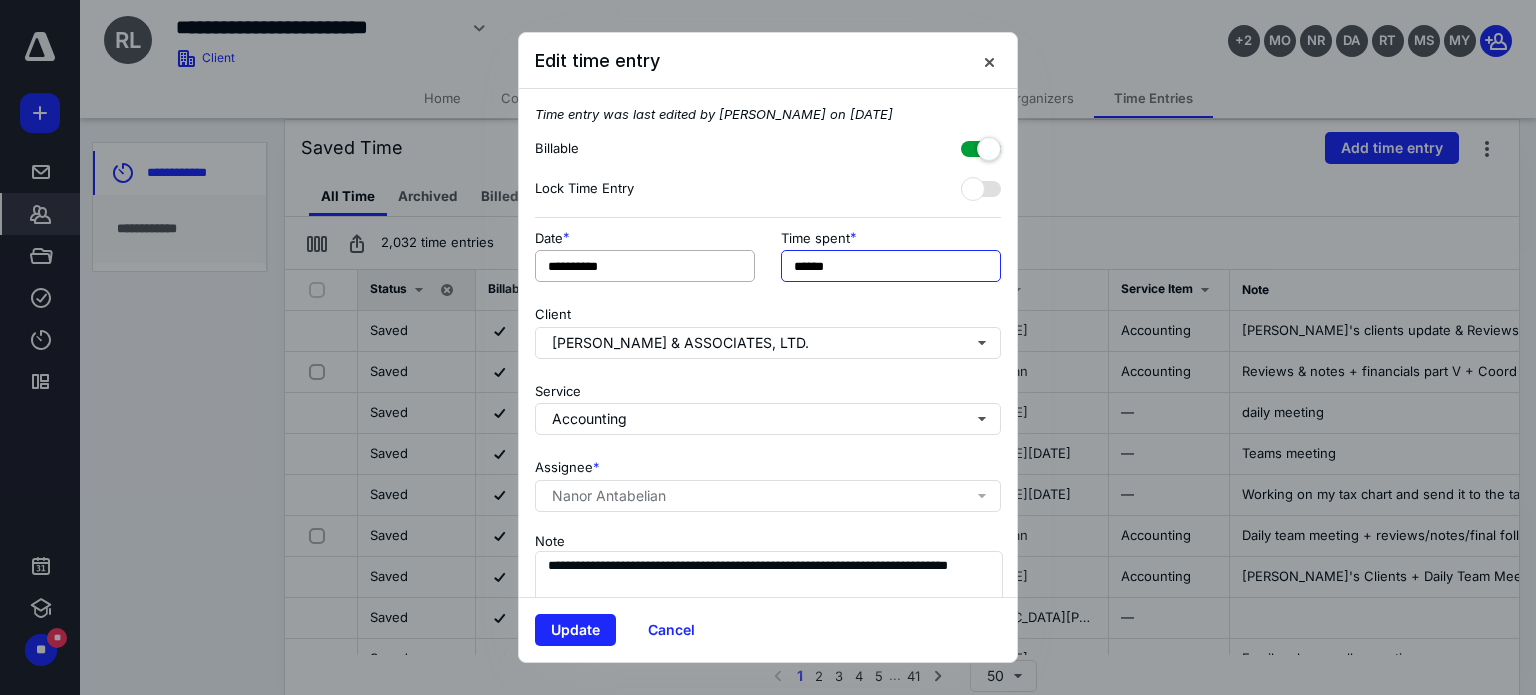 drag, startPoint x: 657, startPoint y: 246, endPoint x: 540, endPoint y: 258, distance: 117.61378 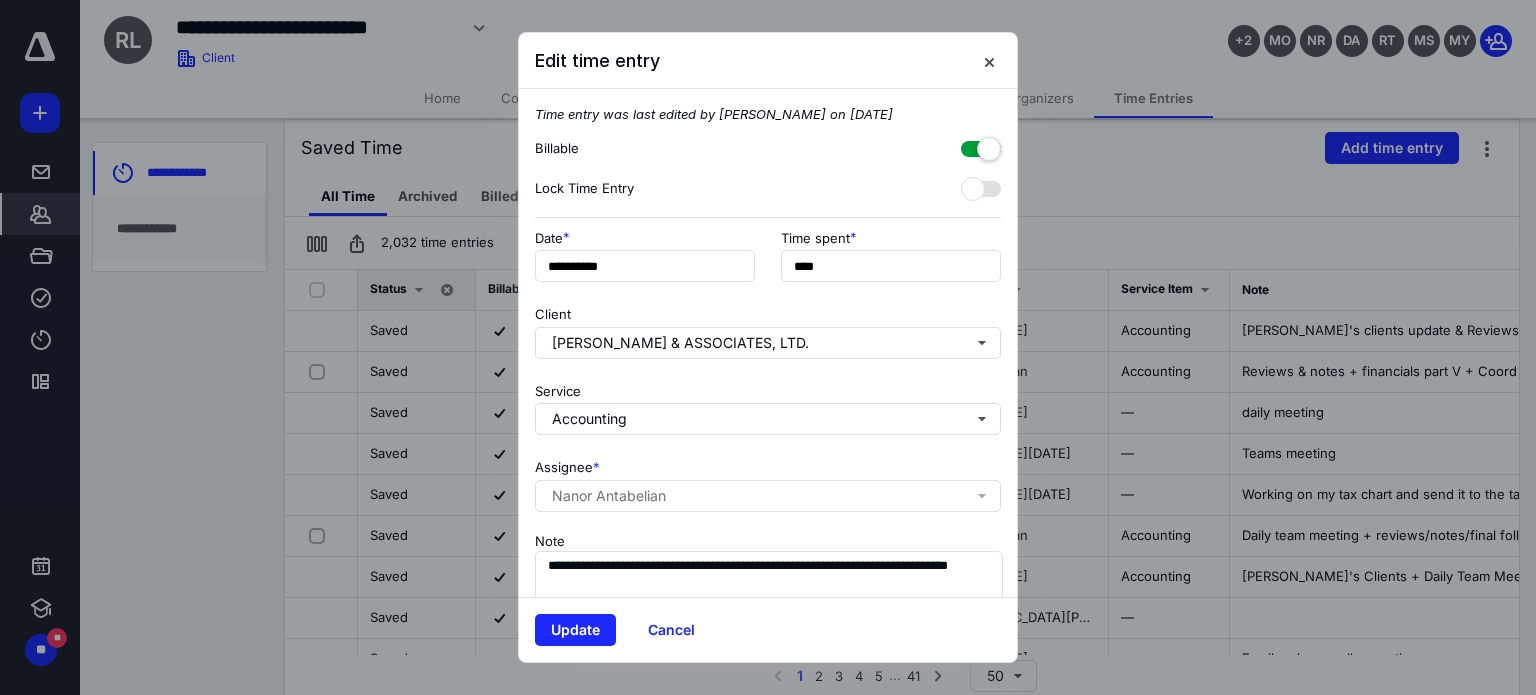 type on "*****" 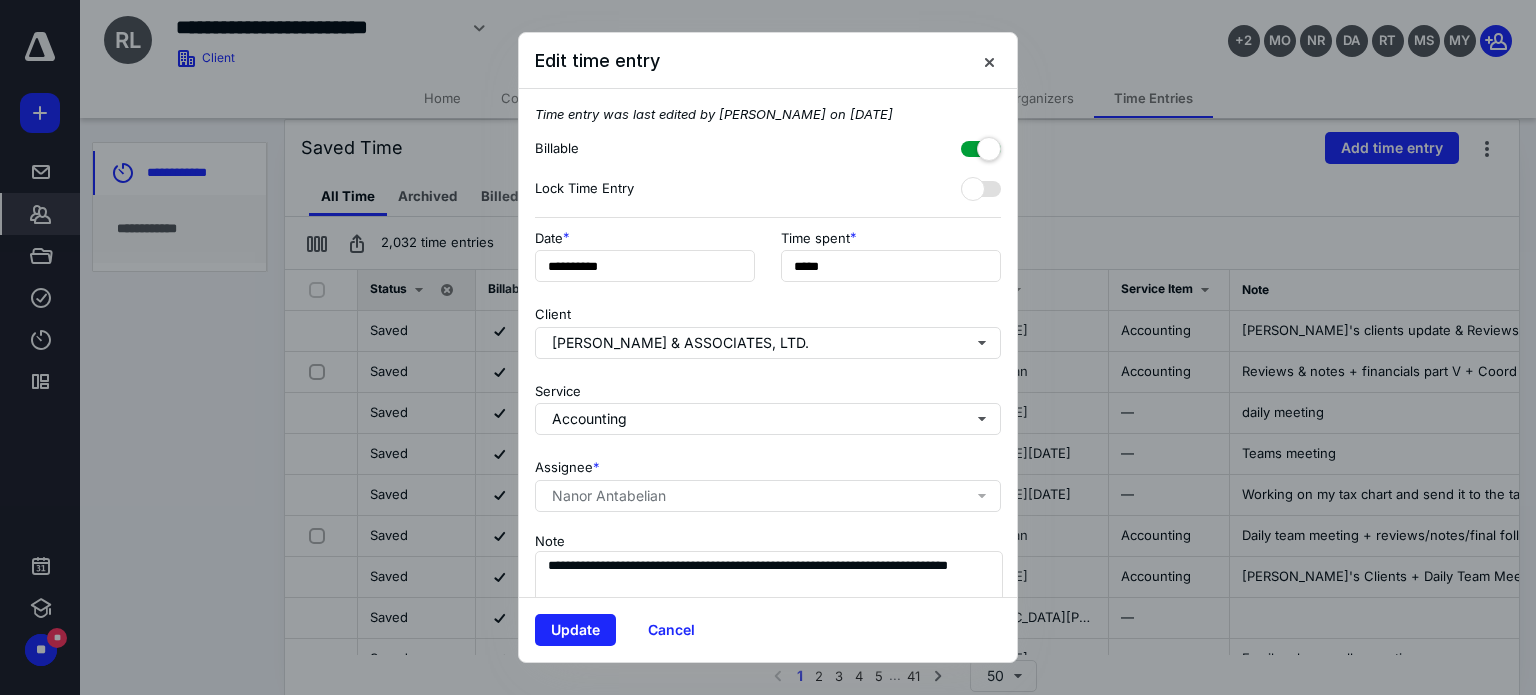 click on "Client [PERSON_NAME] & ASSOCIATES, LTD." at bounding box center (768, 328) 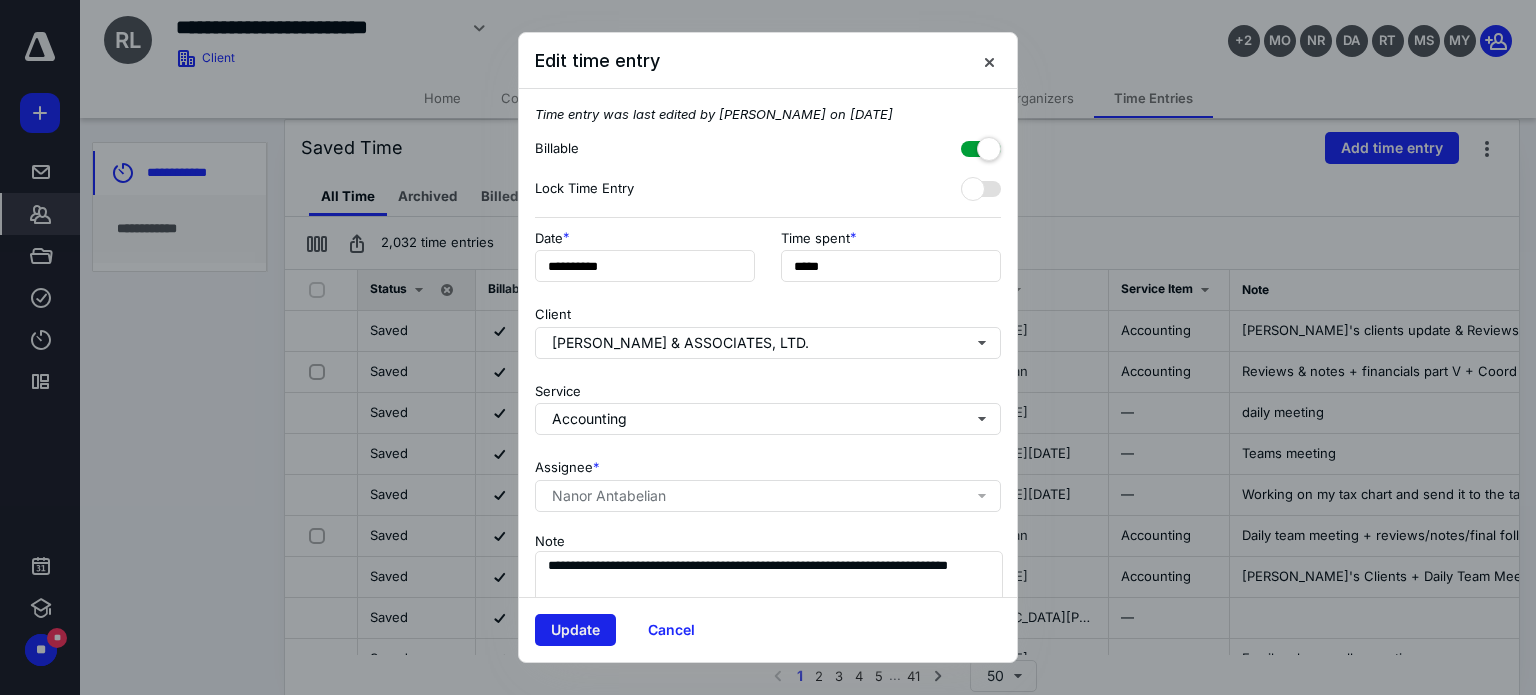 click on "Update" at bounding box center [575, 630] 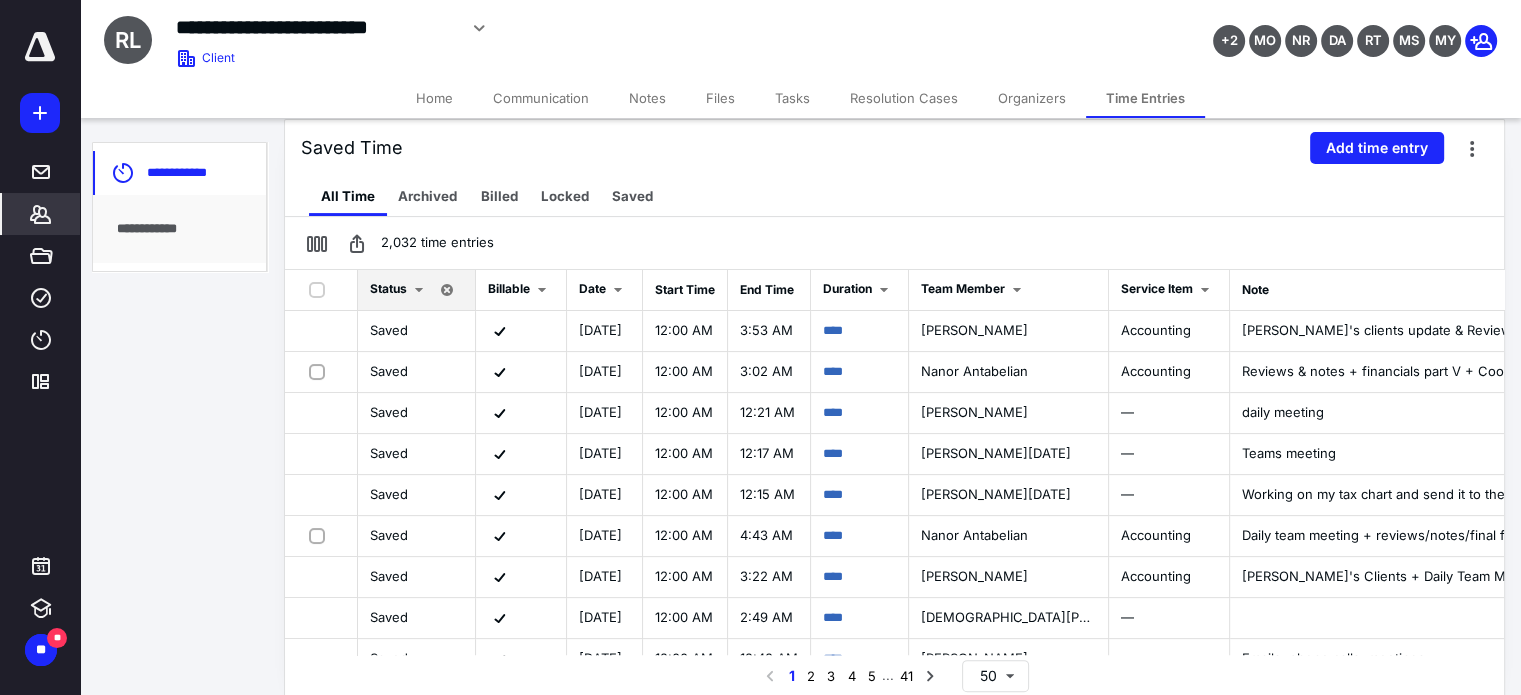 click 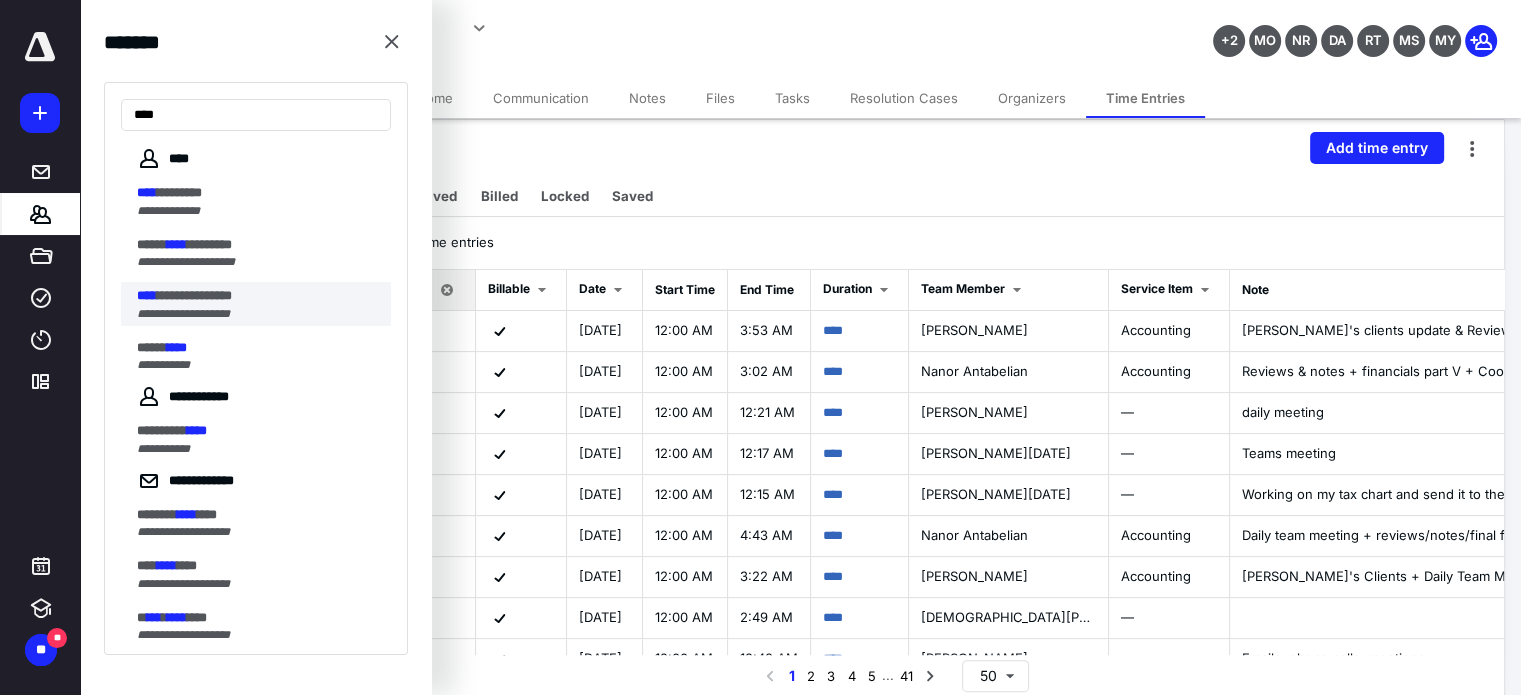 type on "****" 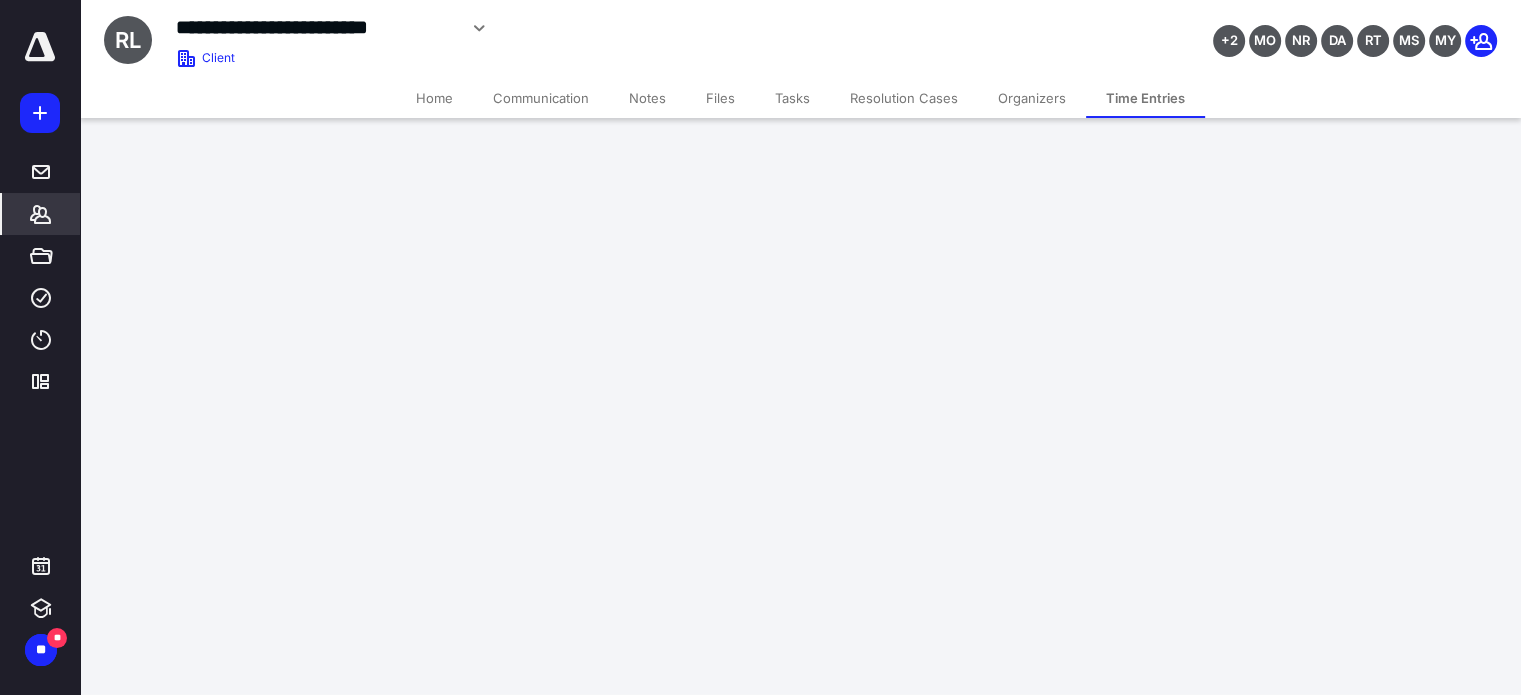 scroll, scrollTop: 0, scrollLeft: 0, axis: both 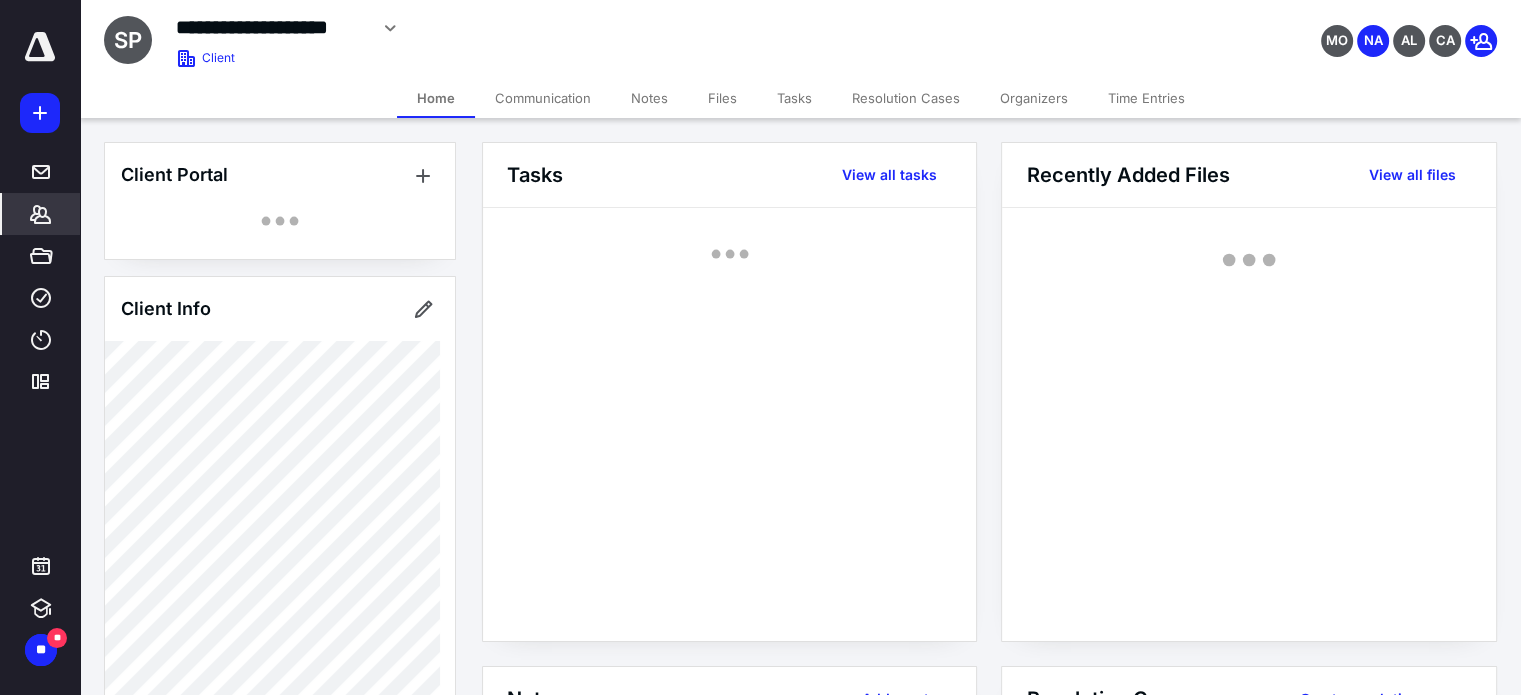 click on "Time Entries" at bounding box center [1146, 98] 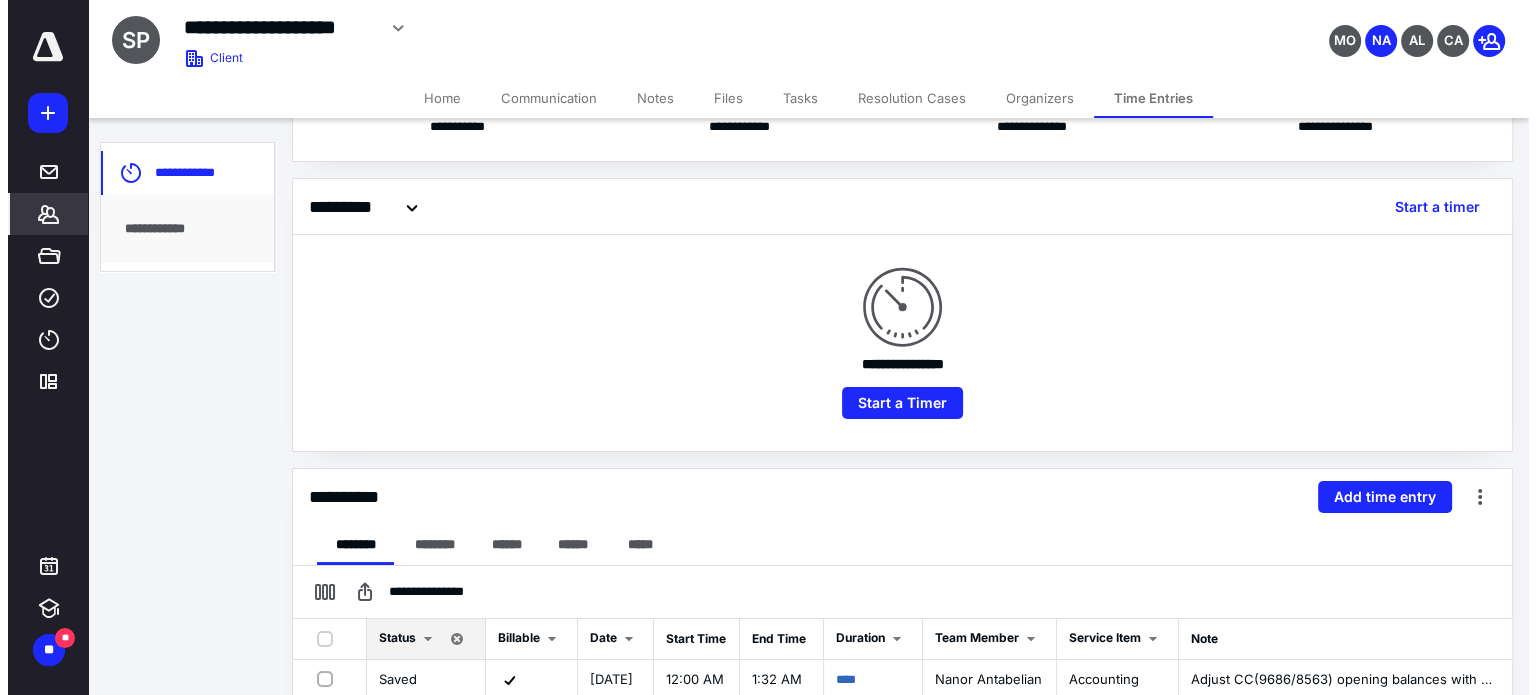 scroll, scrollTop: 300, scrollLeft: 0, axis: vertical 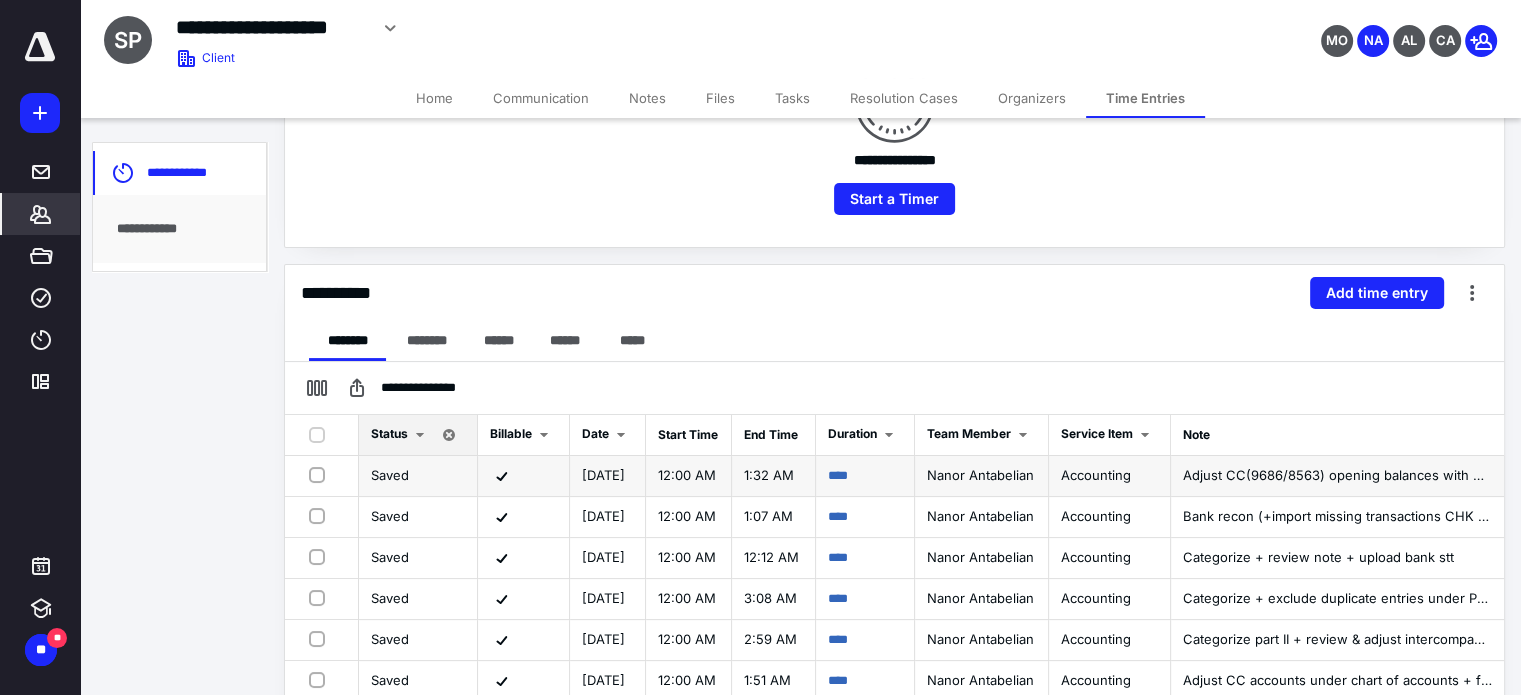 click on "****" at bounding box center [865, 476] 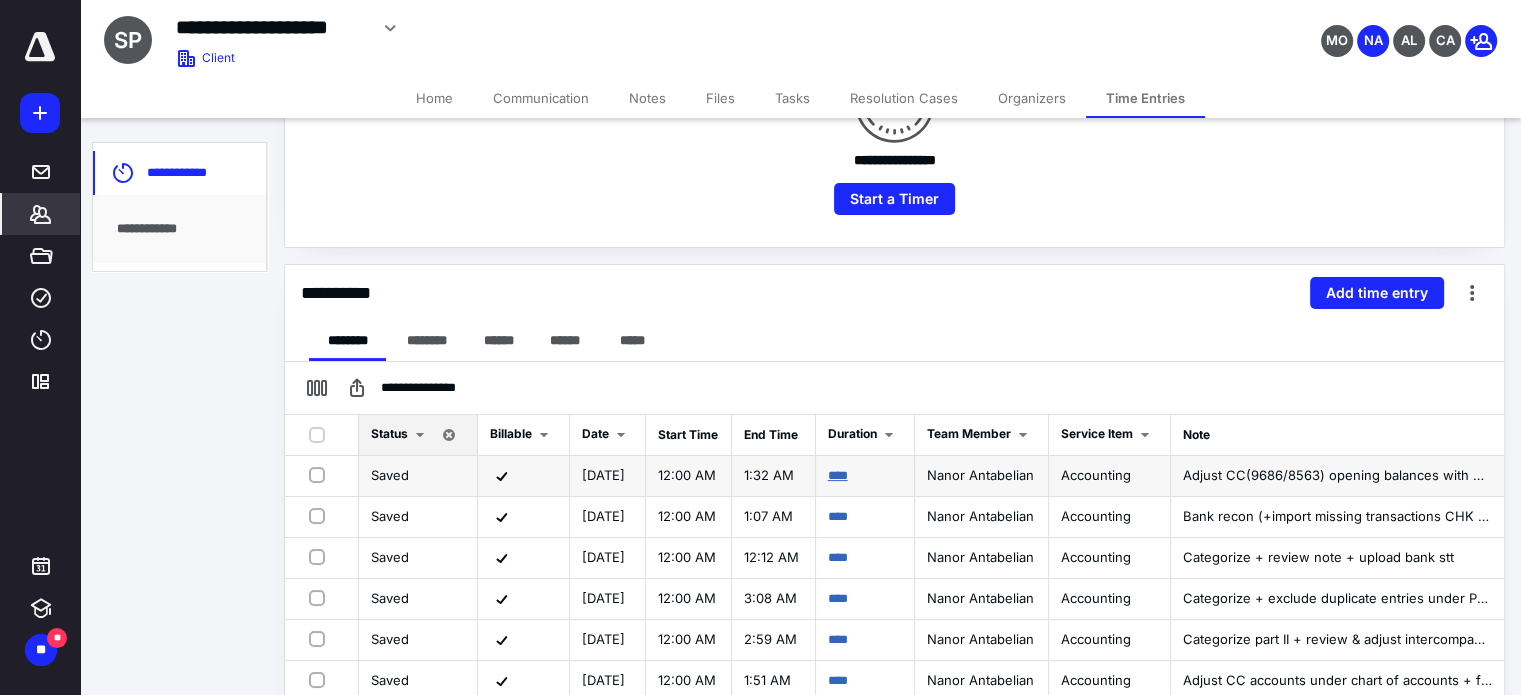 click on "****" at bounding box center [838, 475] 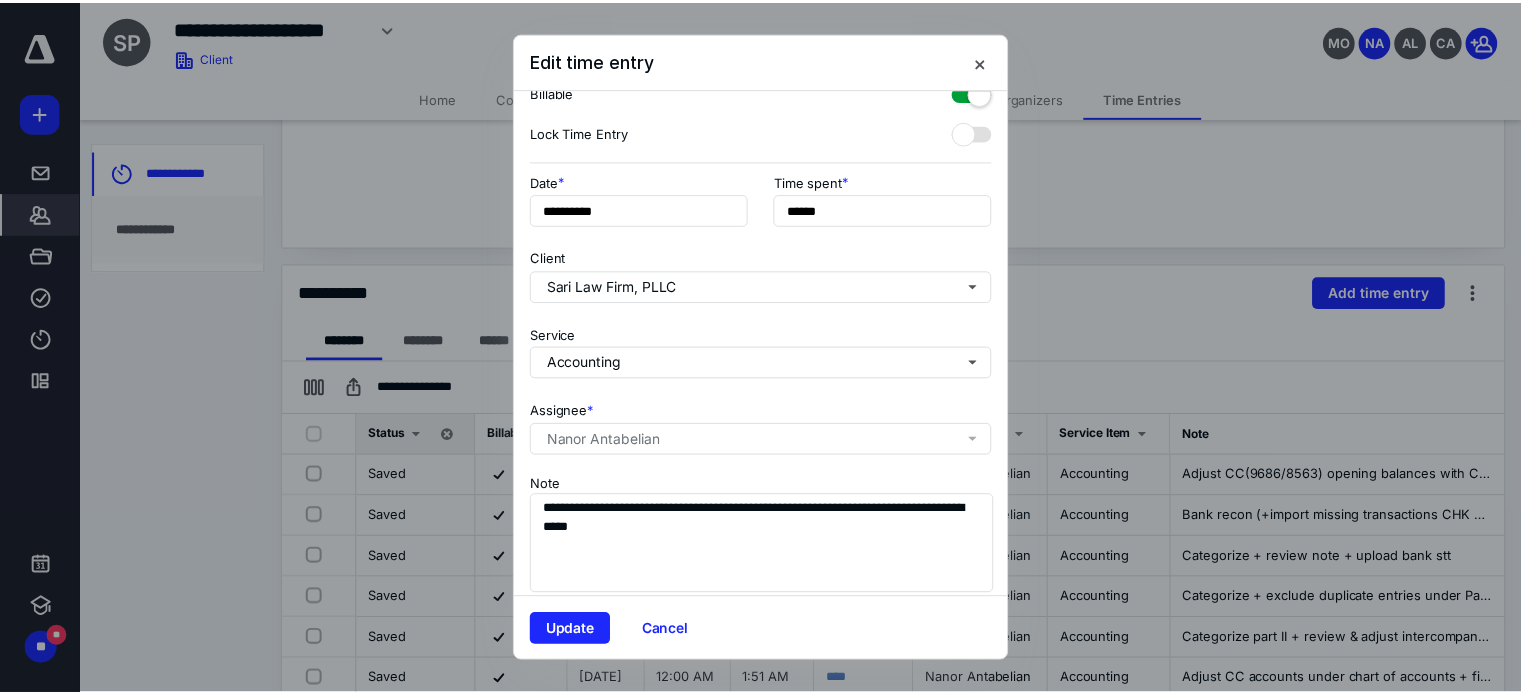 scroll, scrollTop: 84, scrollLeft: 0, axis: vertical 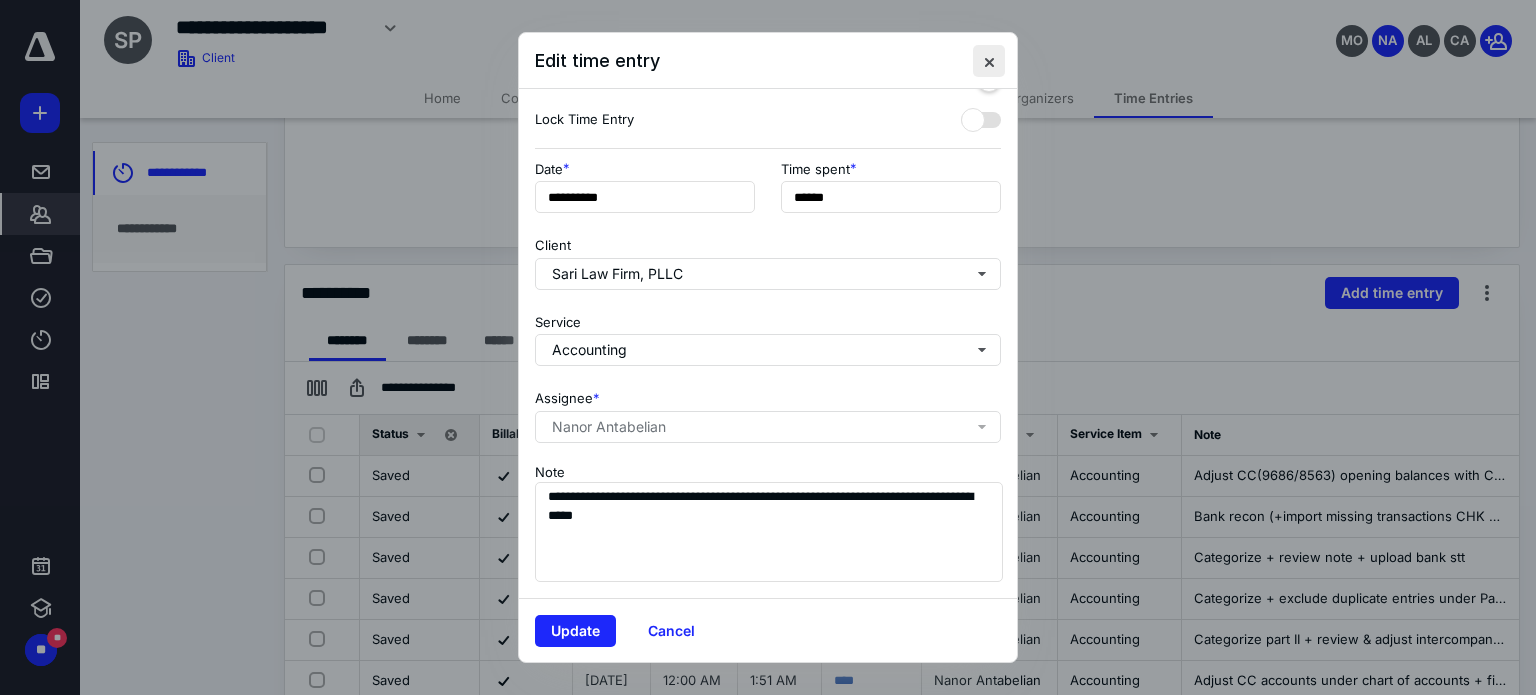 drag, startPoint x: 989, startPoint y: 65, endPoint x: 977, endPoint y: 58, distance: 13.892444 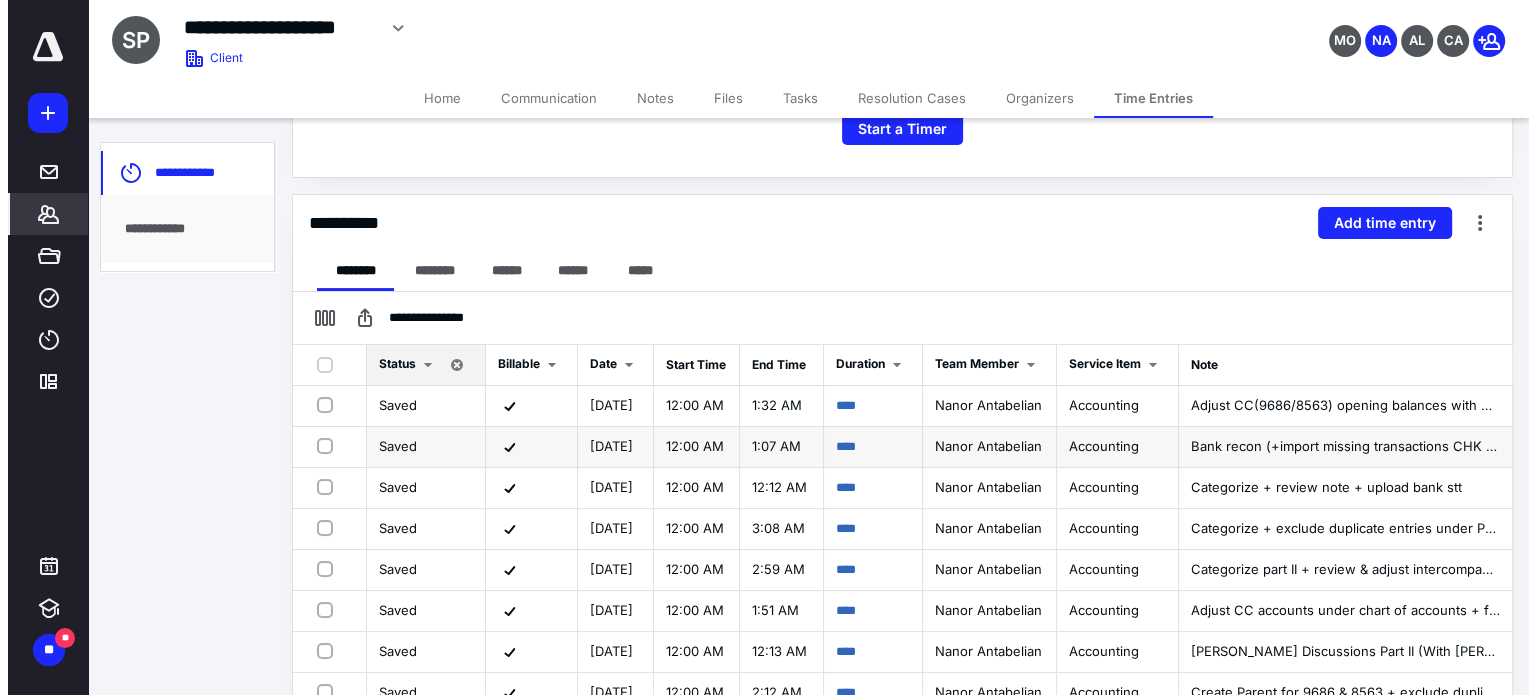 scroll, scrollTop: 400, scrollLeft: 0, axis: vertical 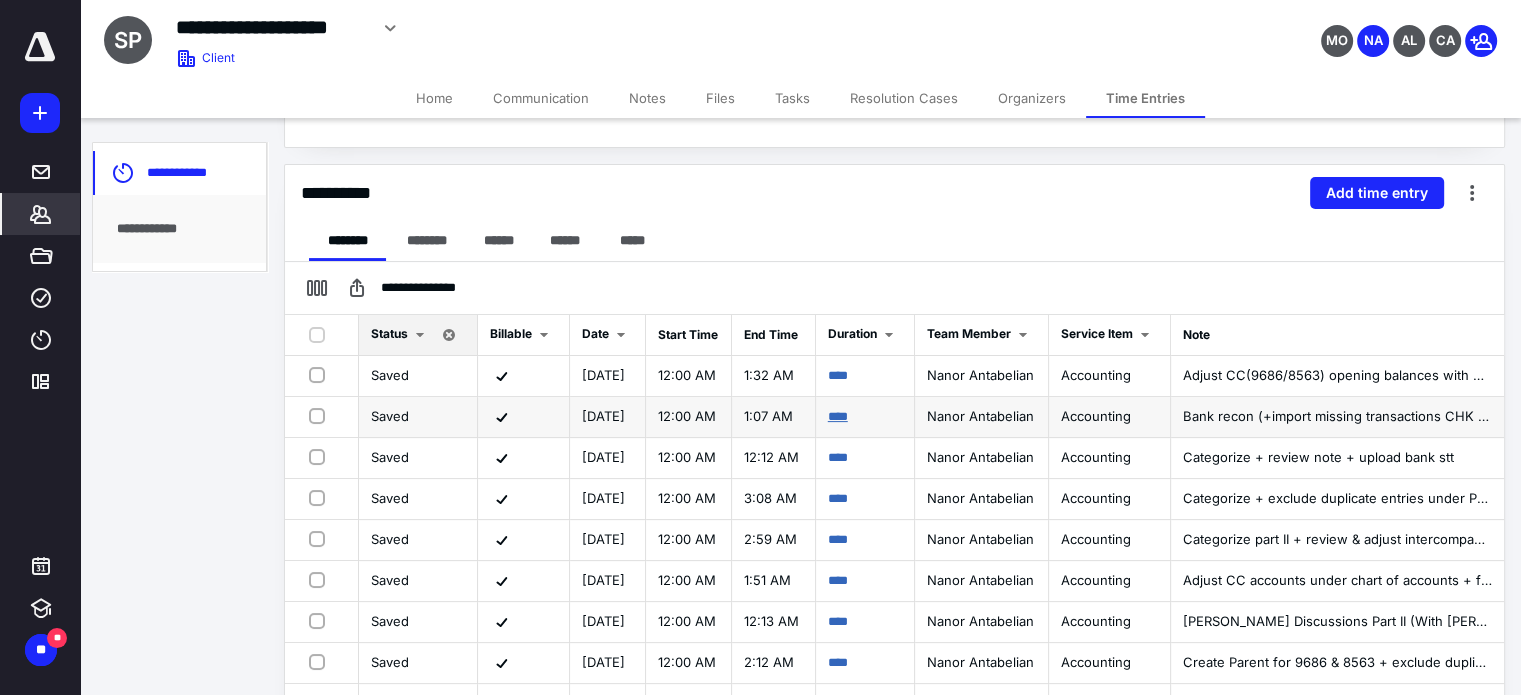 click on "****" at bounding box center [838, 416] 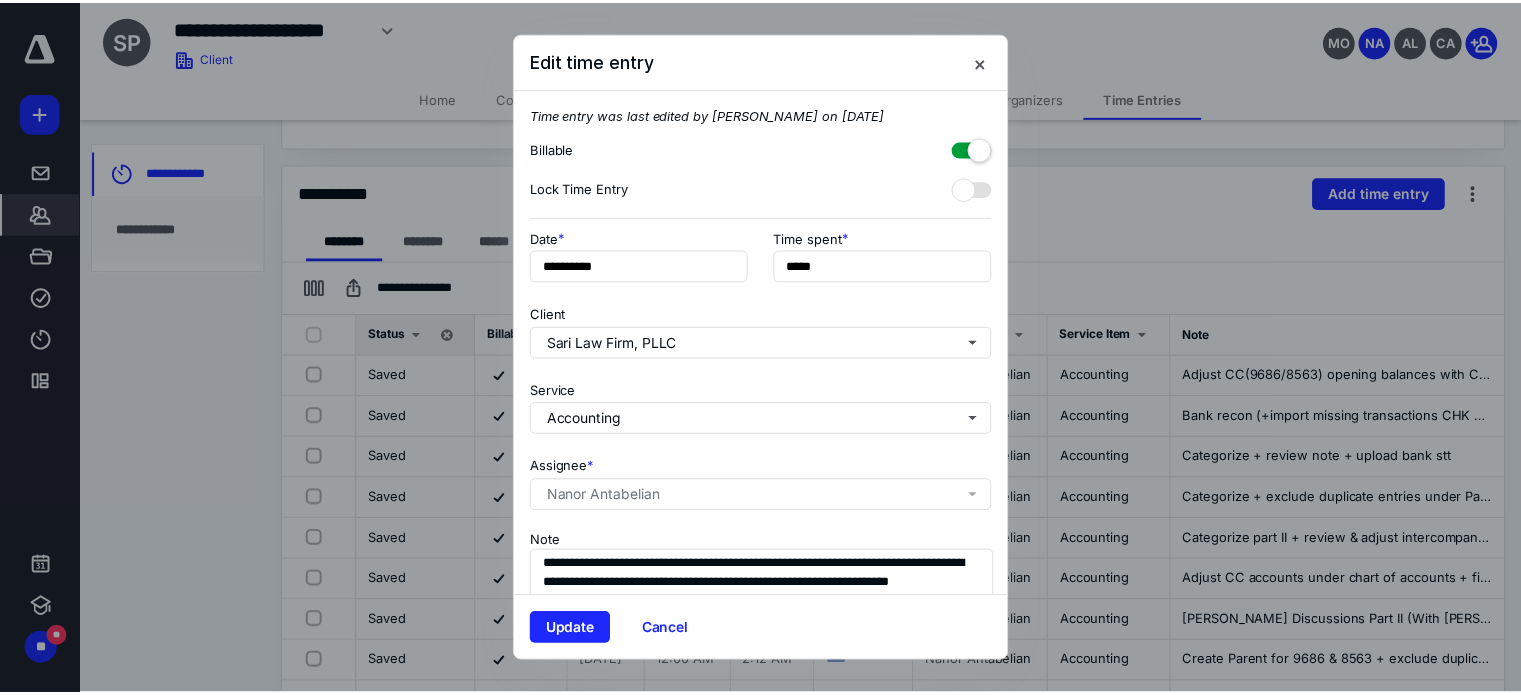 scroll, scrollTop: 84, scrollLeft: 0, axis: vertical 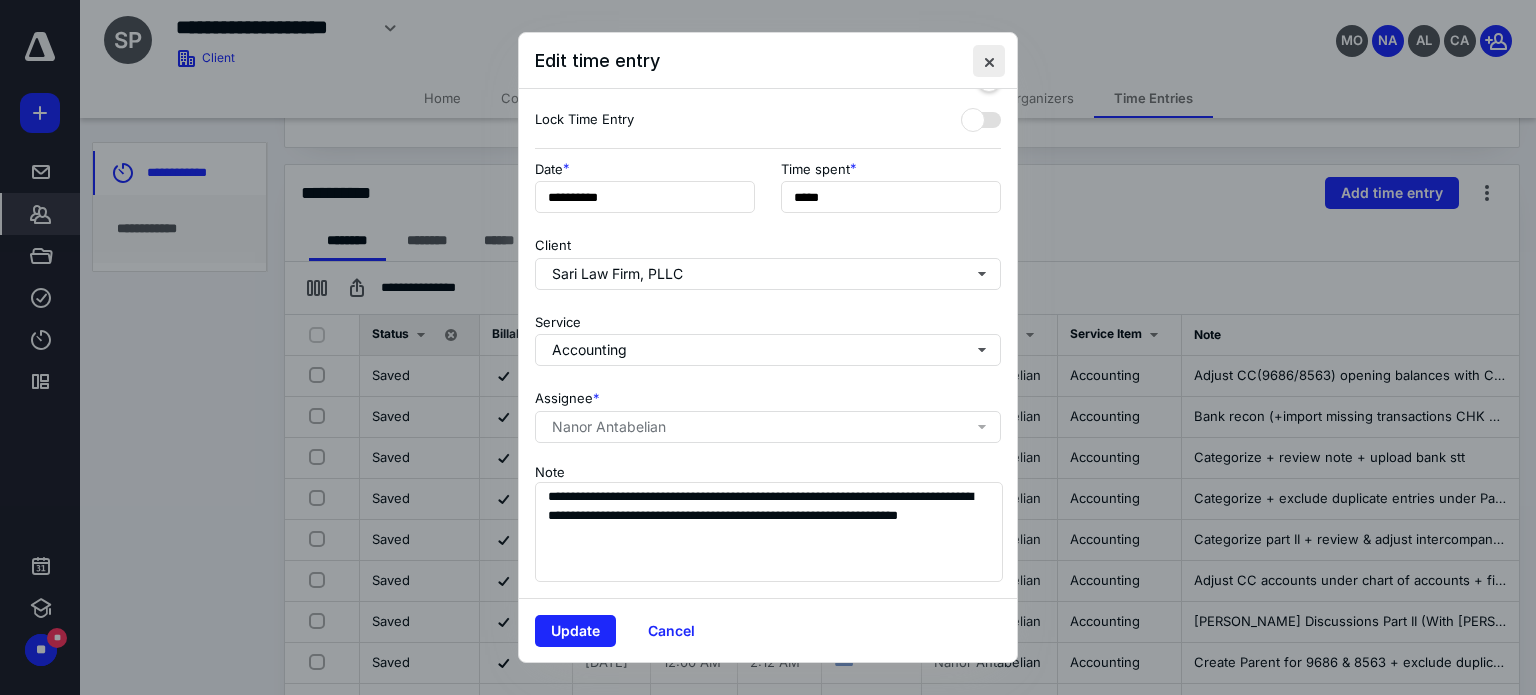 click at bounding box center (989, 61) 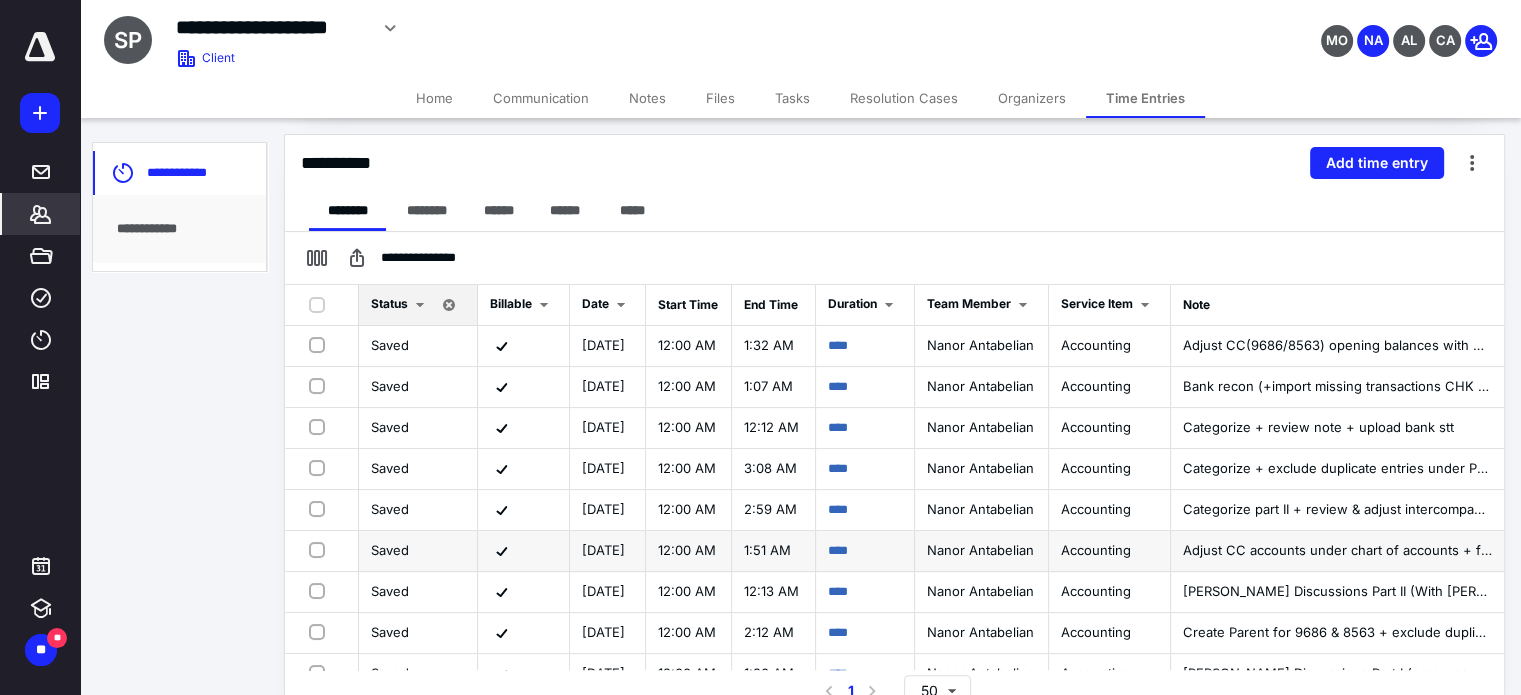 scroll, scrollTop: 444, scrollLeft: 0, axis: vertical 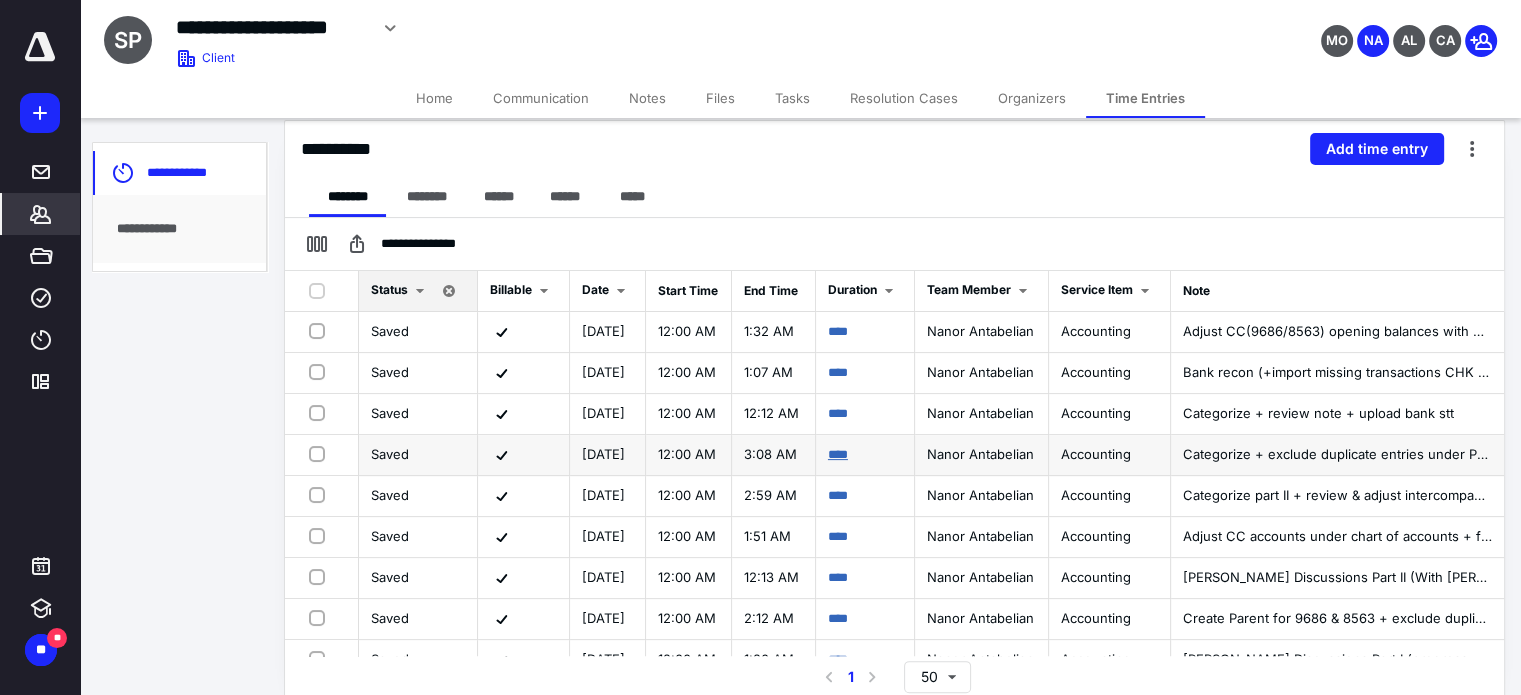 click on "****" at bounding box center [838, 454] 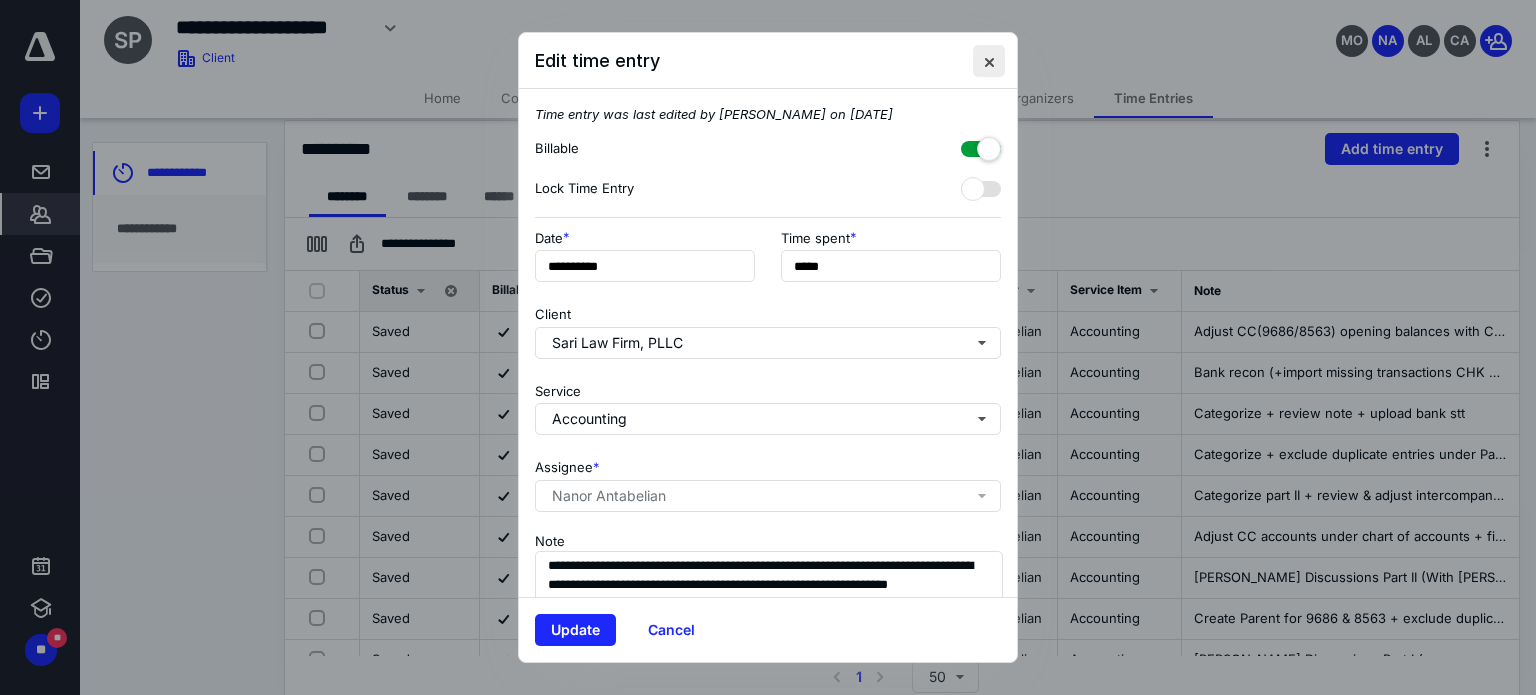 click at bounding box center [989, 61] 